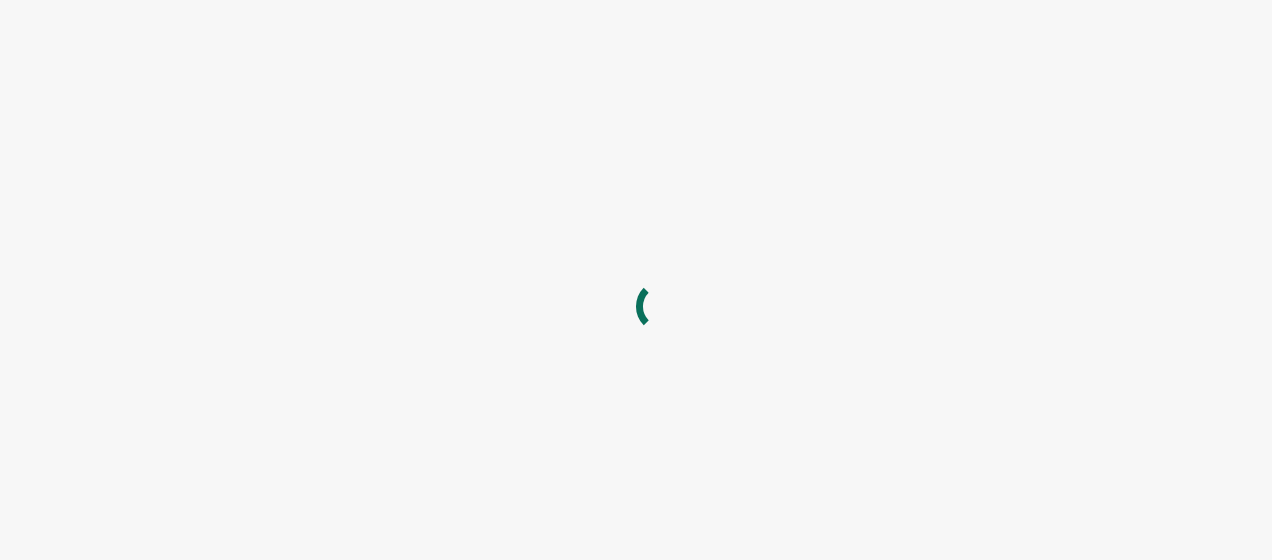 scroll, scrollTop: 0, scrollLeft: 0, axis: both 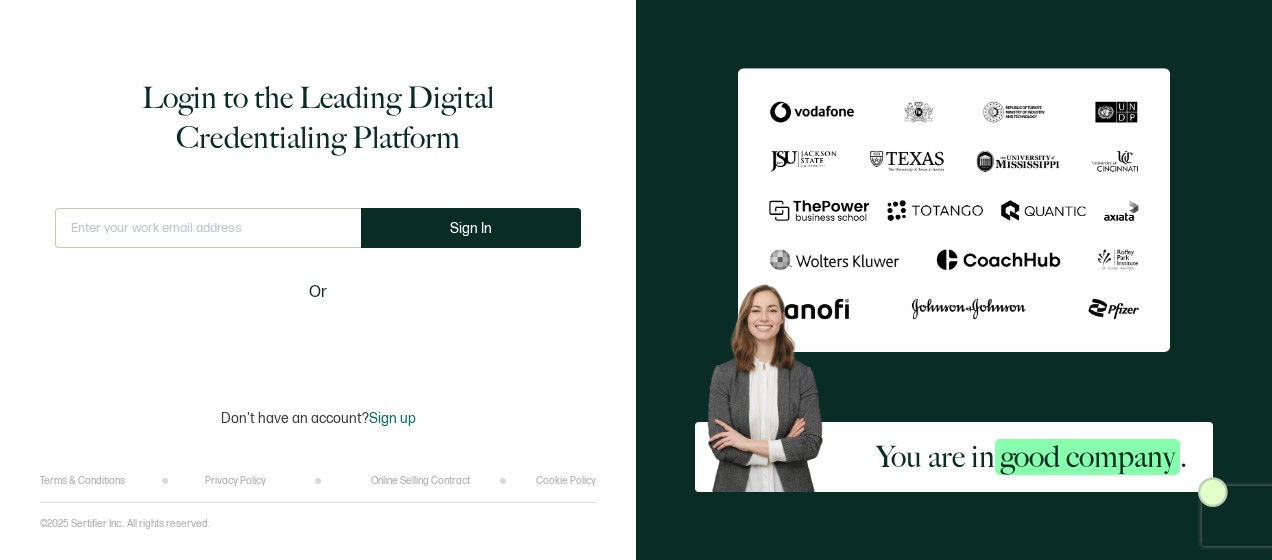 click at bounding box center [208, 228] 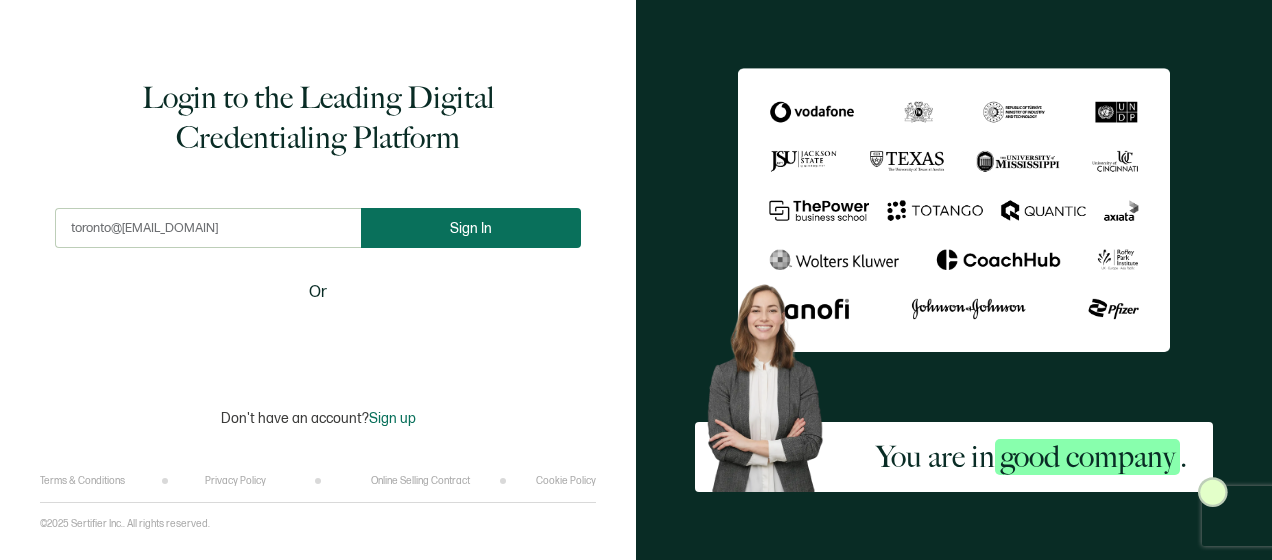 click on "Sign In" at bounding box center (471, 228) 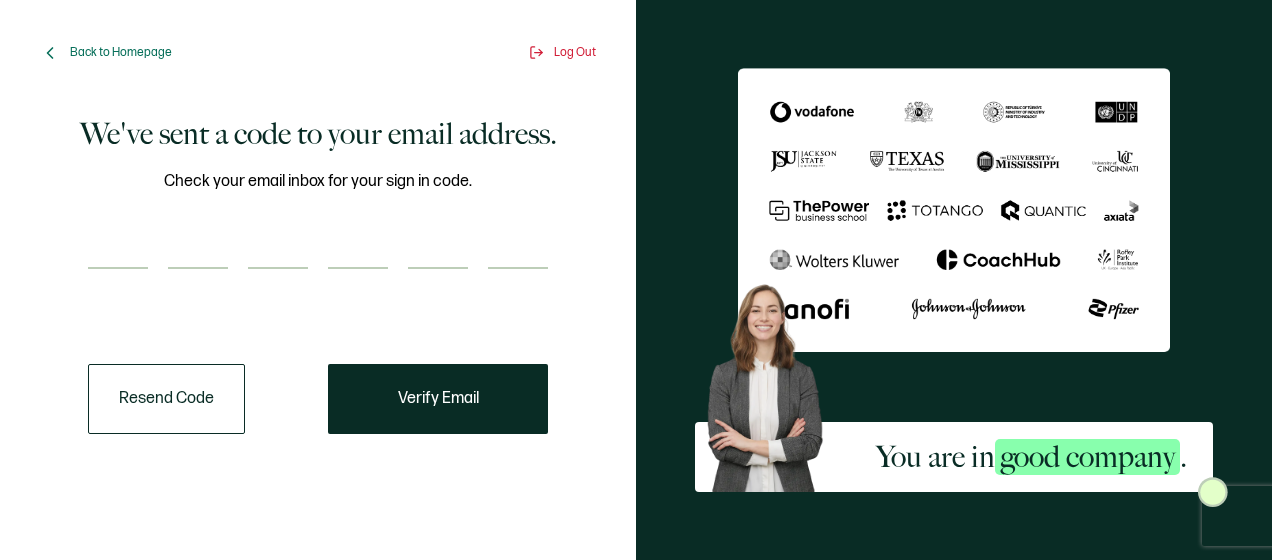 click at bounding box center (118, 249) 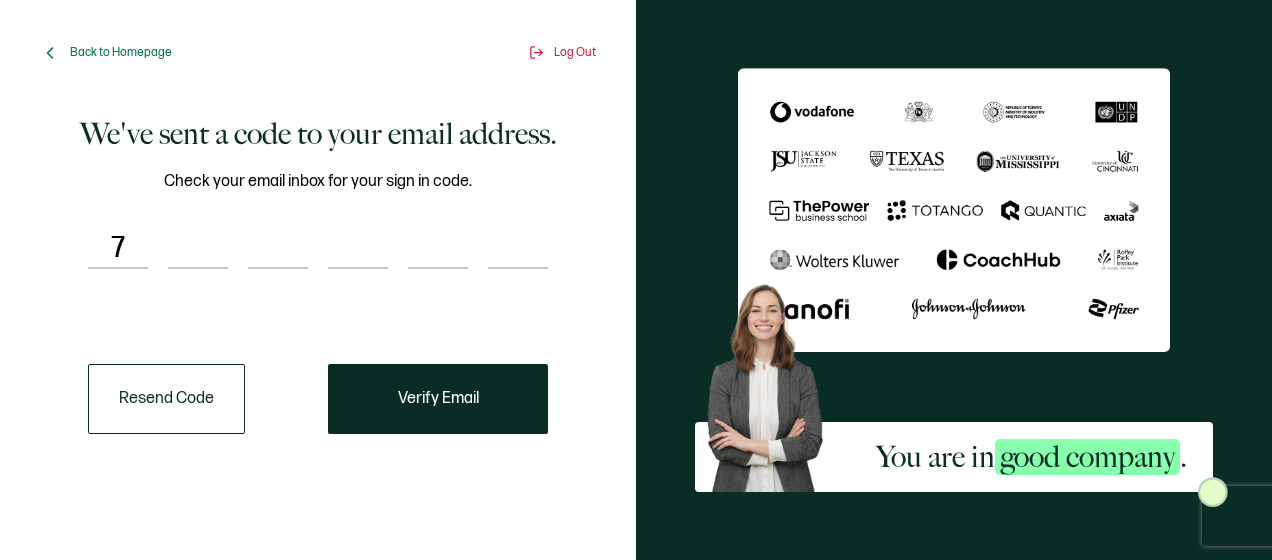 type on "2" 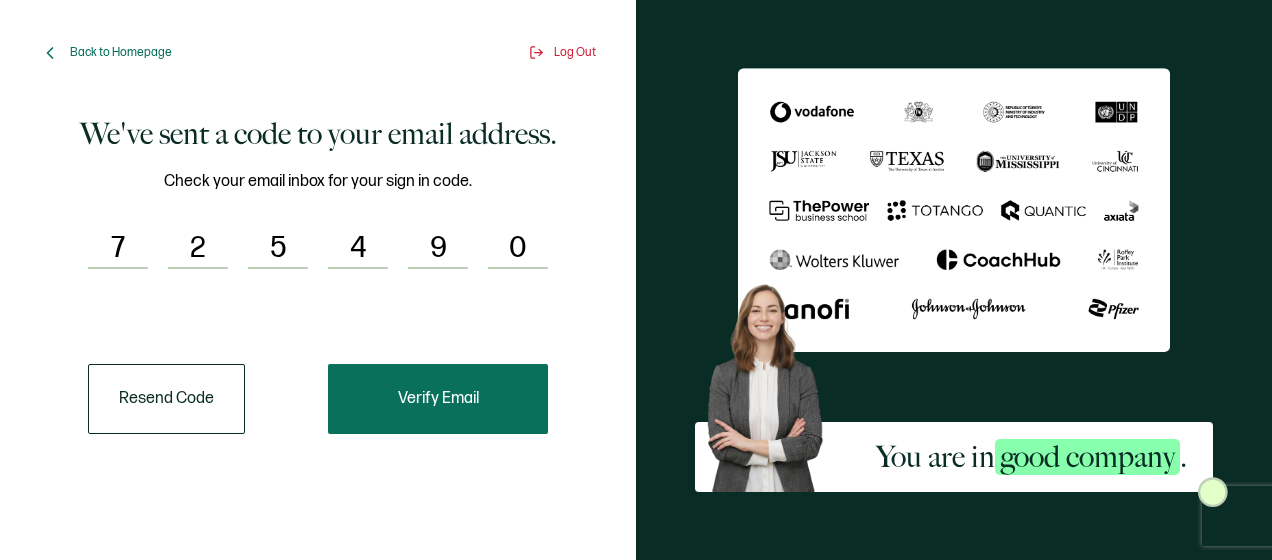 click on "Verify Email" at bounding box center (438, 399) 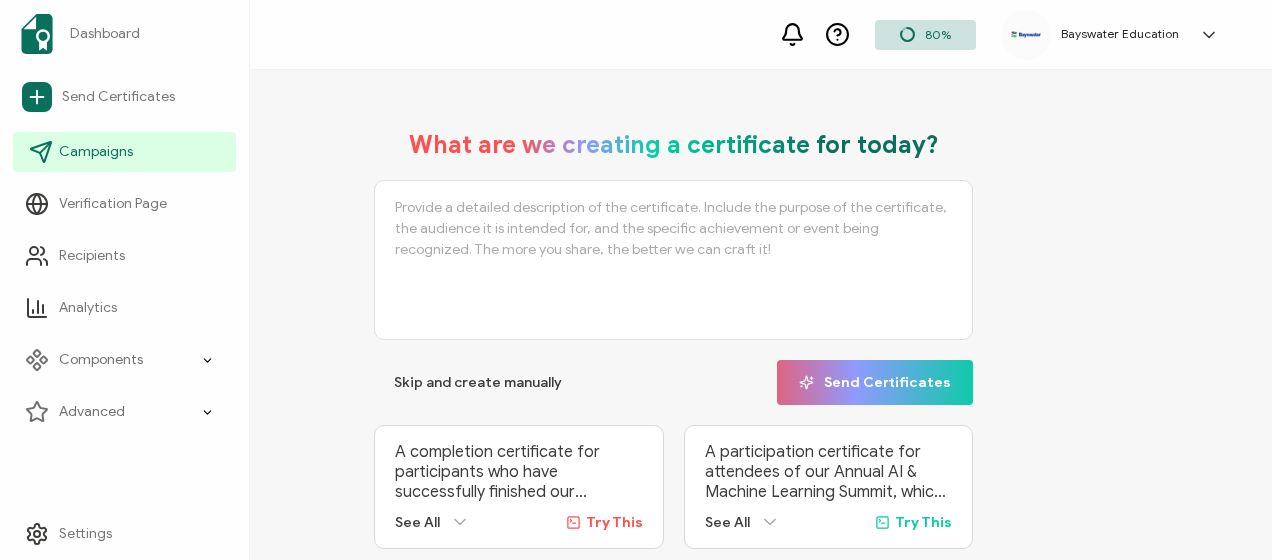 click on "Campaigns" at bounding box center (96, 152) 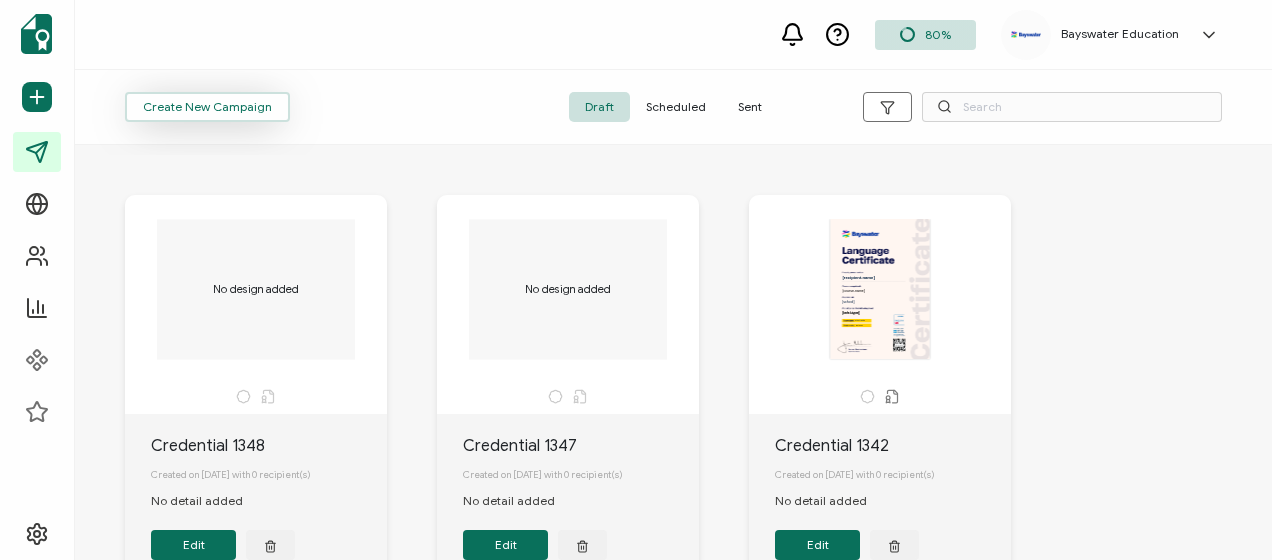click on "Create New Campaign" at bounding box center (207, 107) 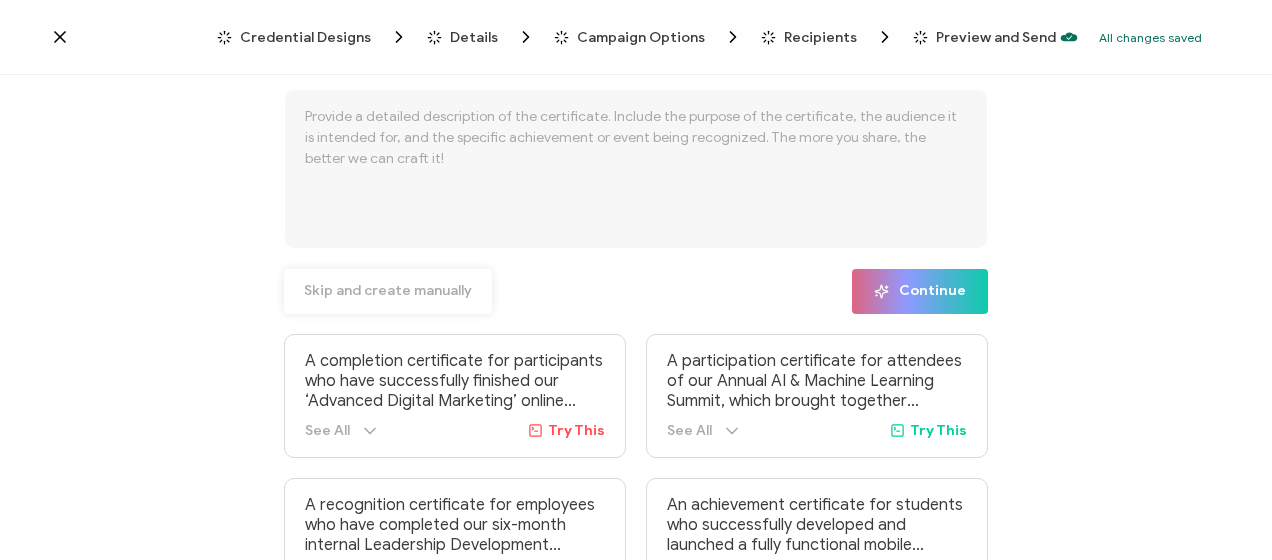 click on "Skip and create manually" at bounding box center [388, 291] 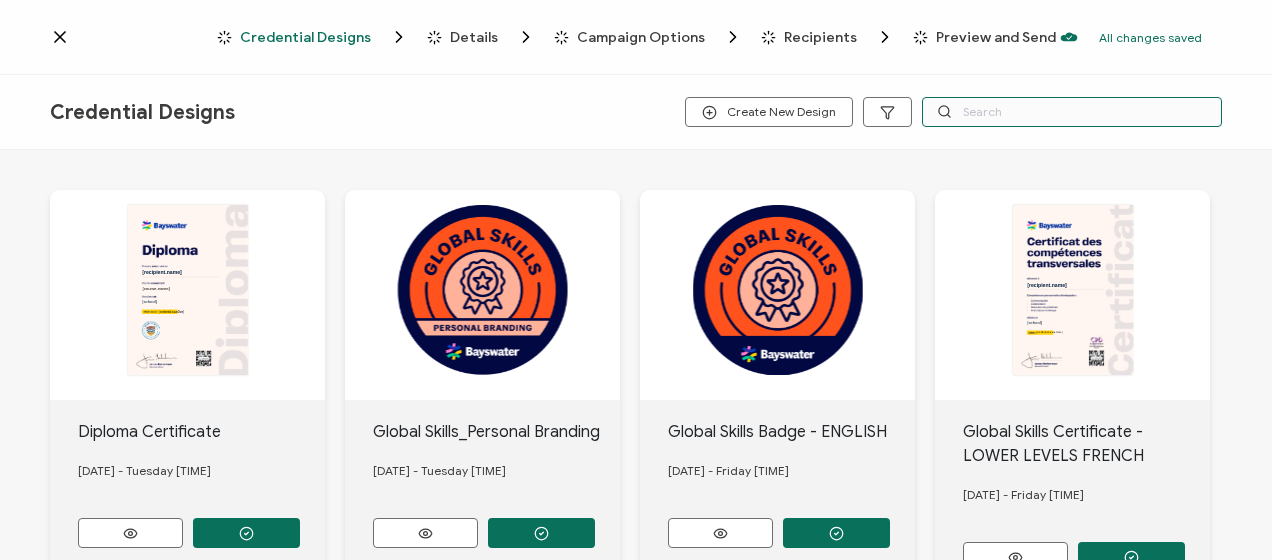 click at bounding box center (1072, 112) 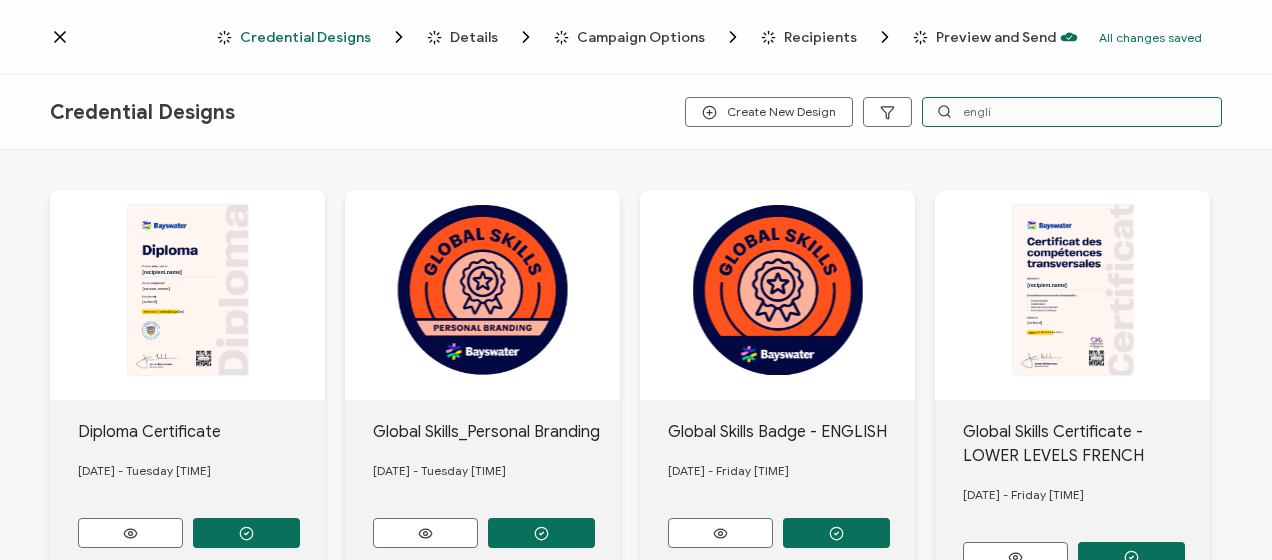 type on "englis" 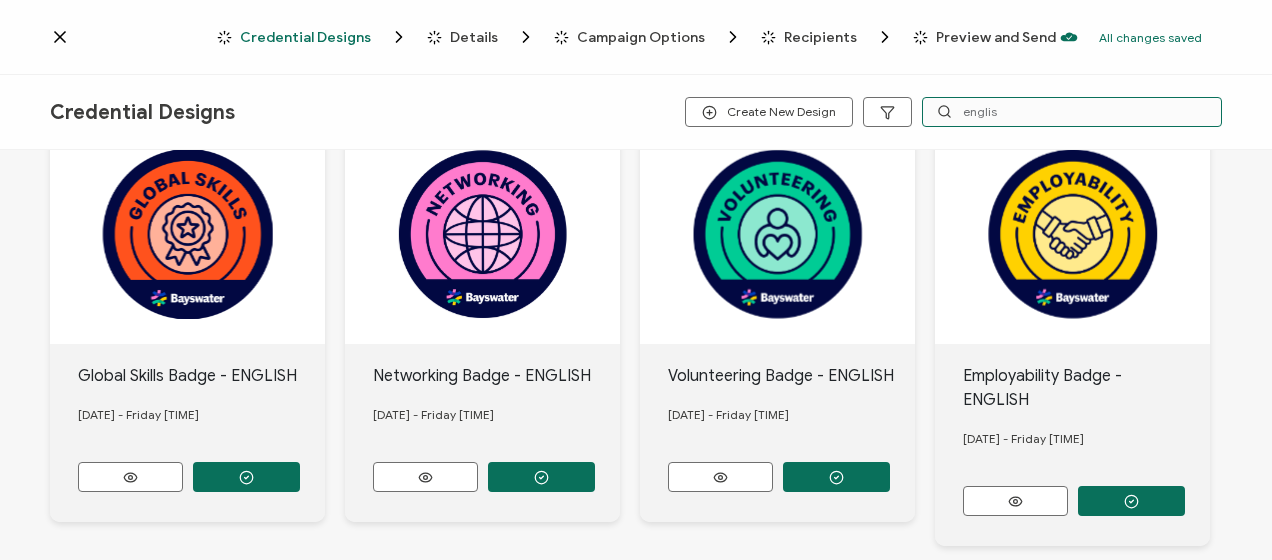 scroll, scrollTop: 0, scrollLeft: 0, axis: both 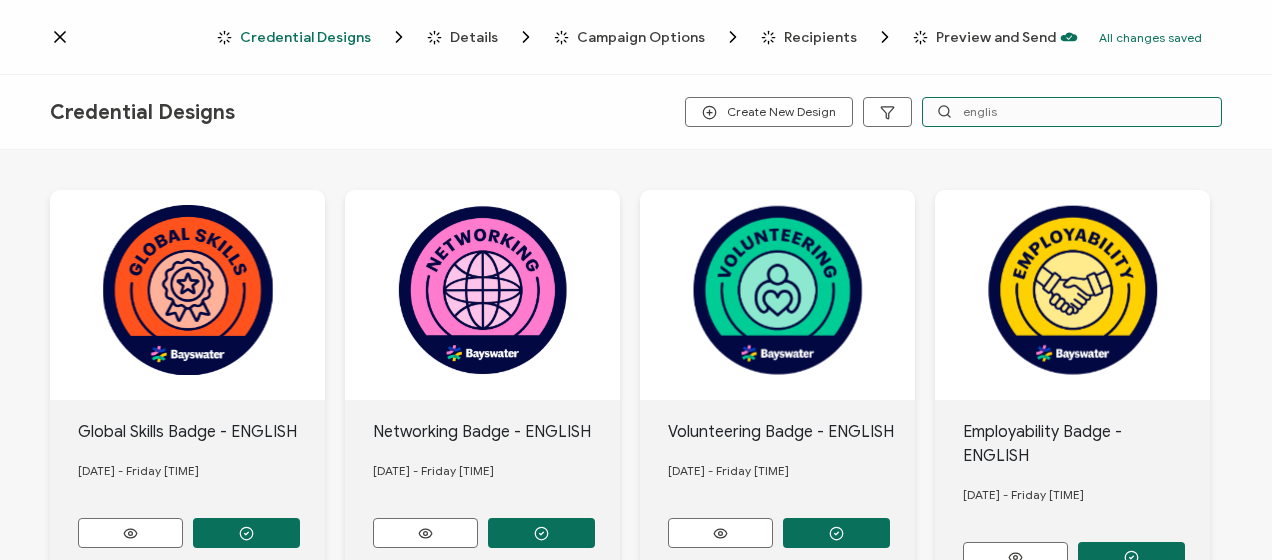 click on "englis" at bounding box center [1072, 112] 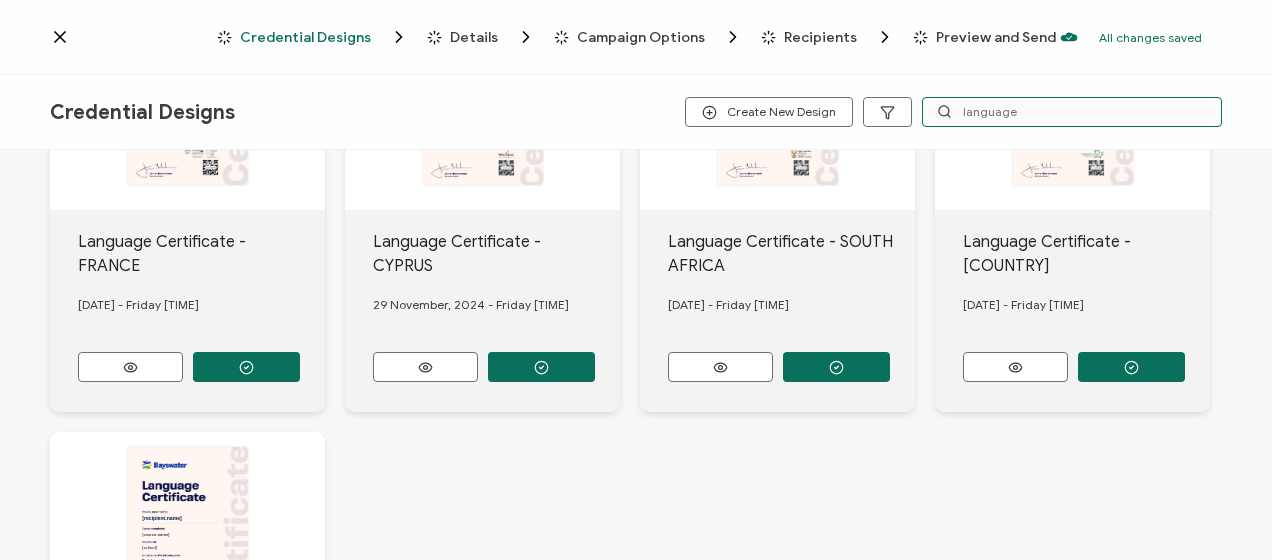 scroll, scrollTop: 160, scrollLeft: 0, axis: vertical 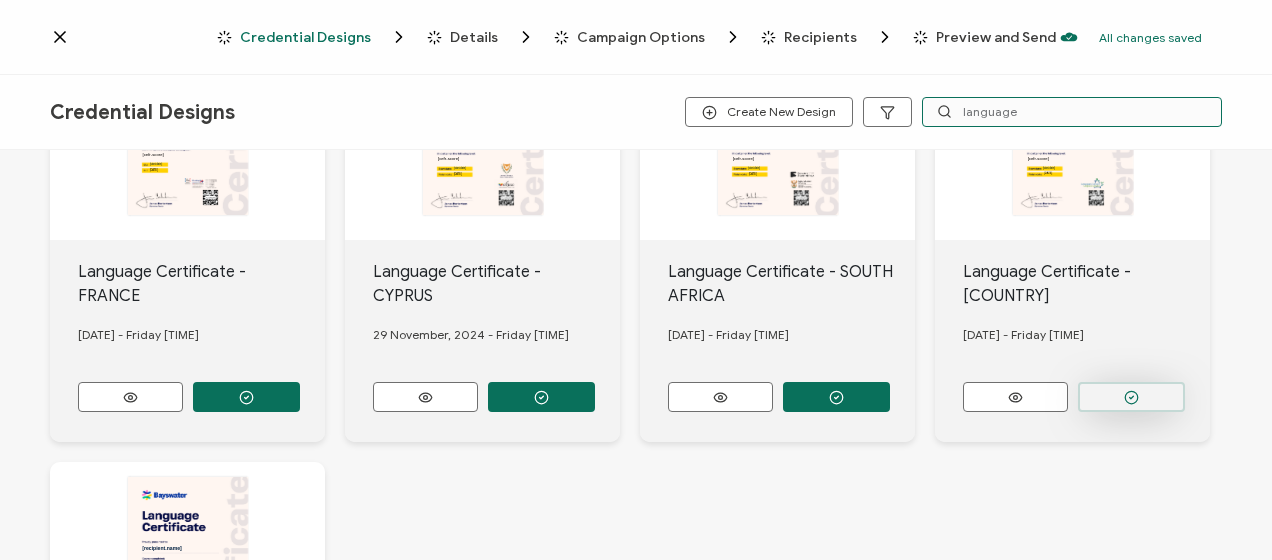 type on "language" 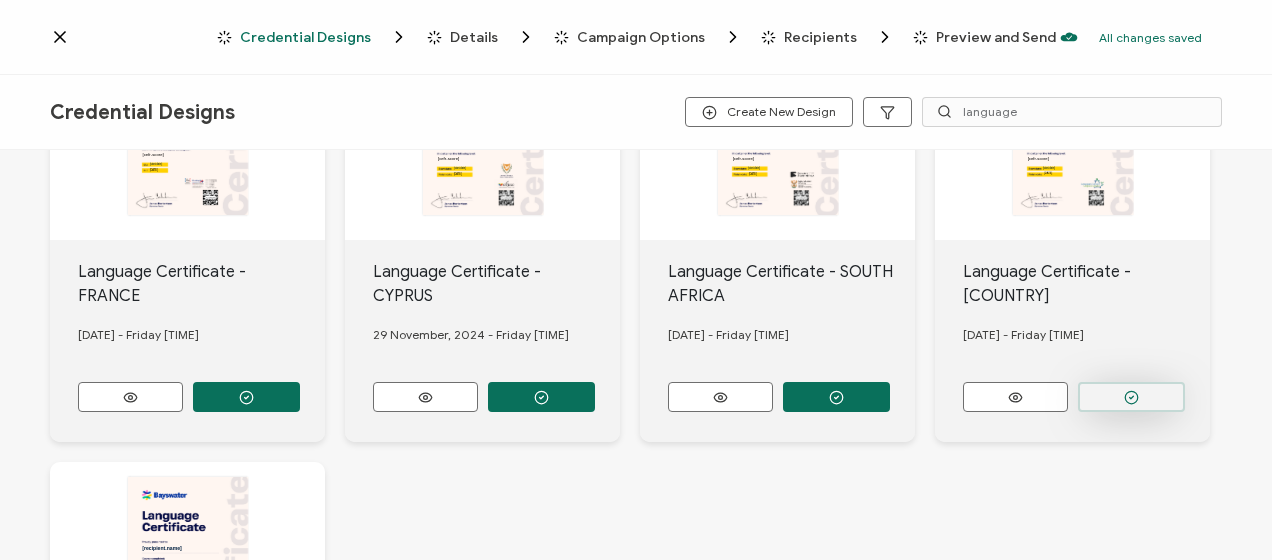 click at bounding box center (246, 397) 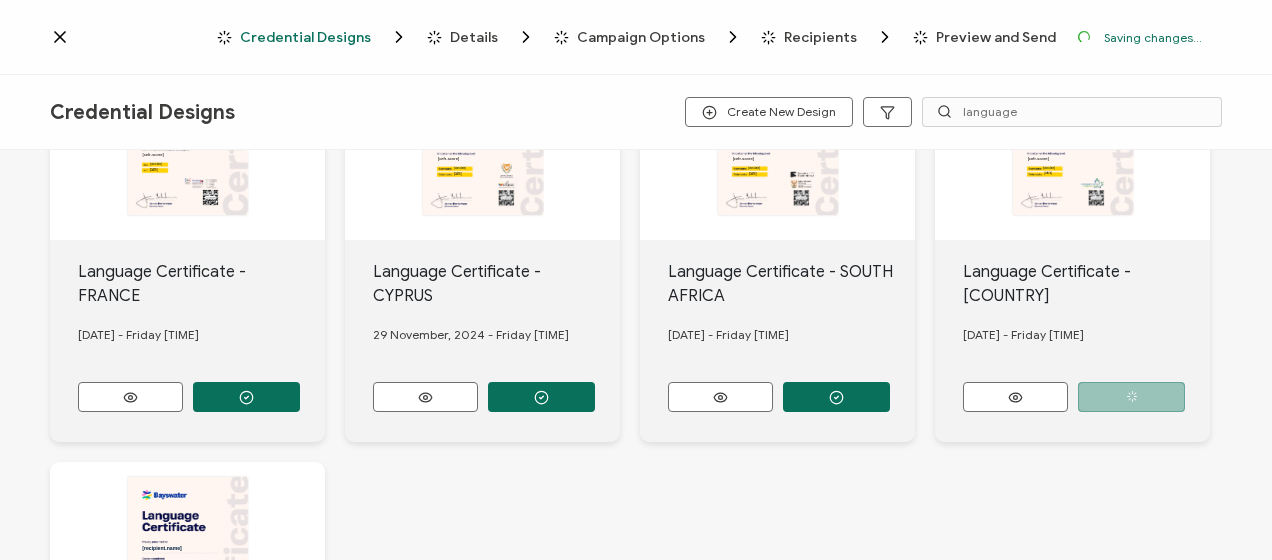 scroll, scrollTop: 276, scrollLeft: 0, axis: vertical 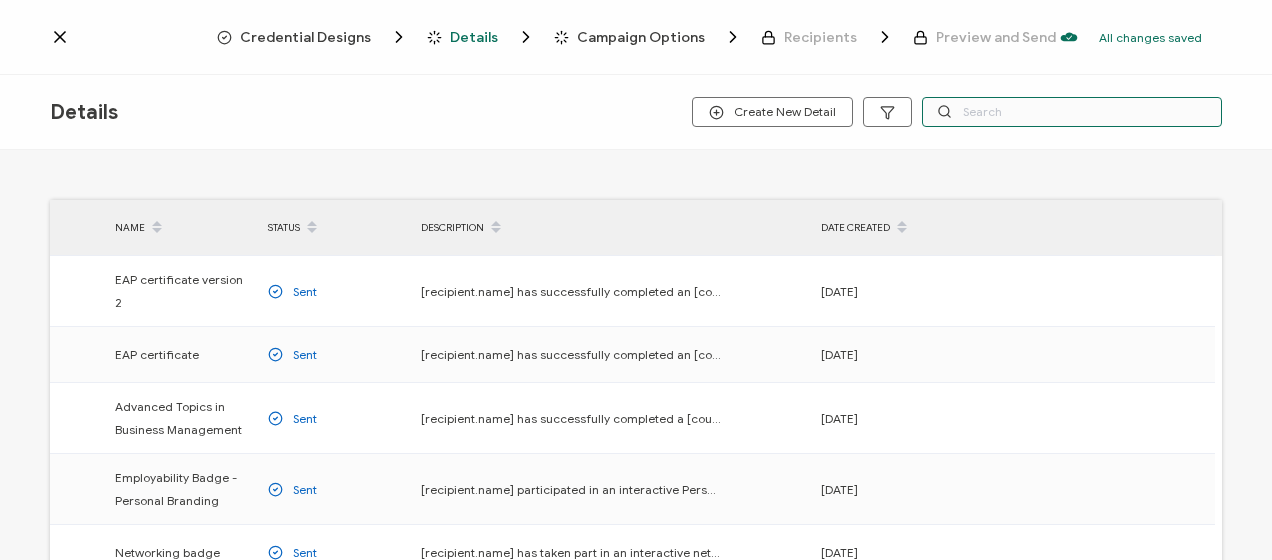 click at bounding box center (1072, 112) 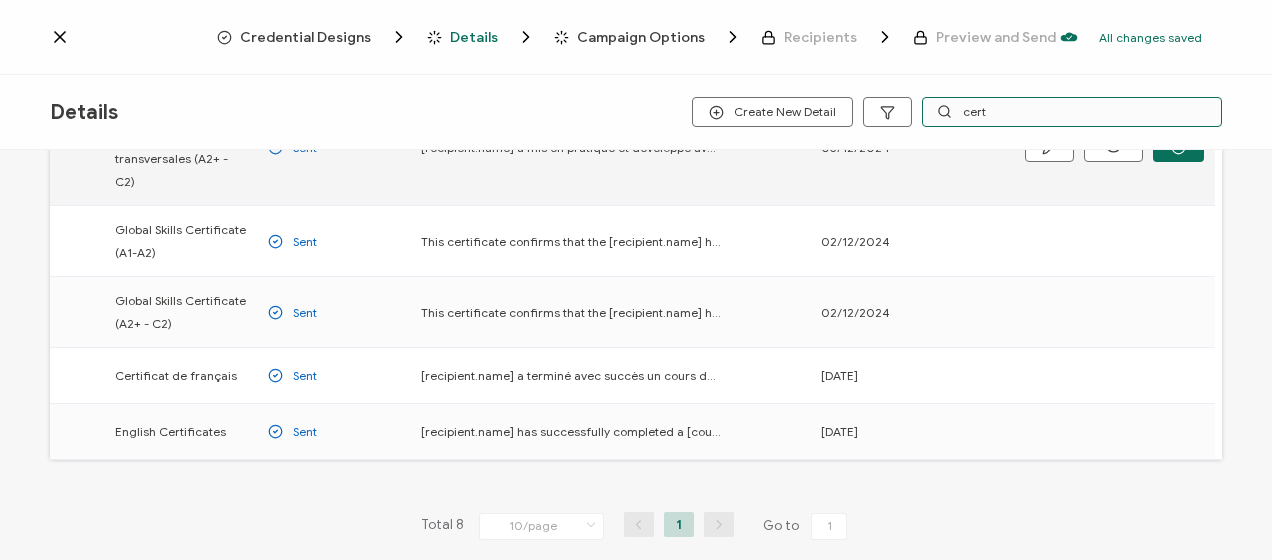 scroll, scrollTop: 400, scrollLeft: 0, axis: vertical 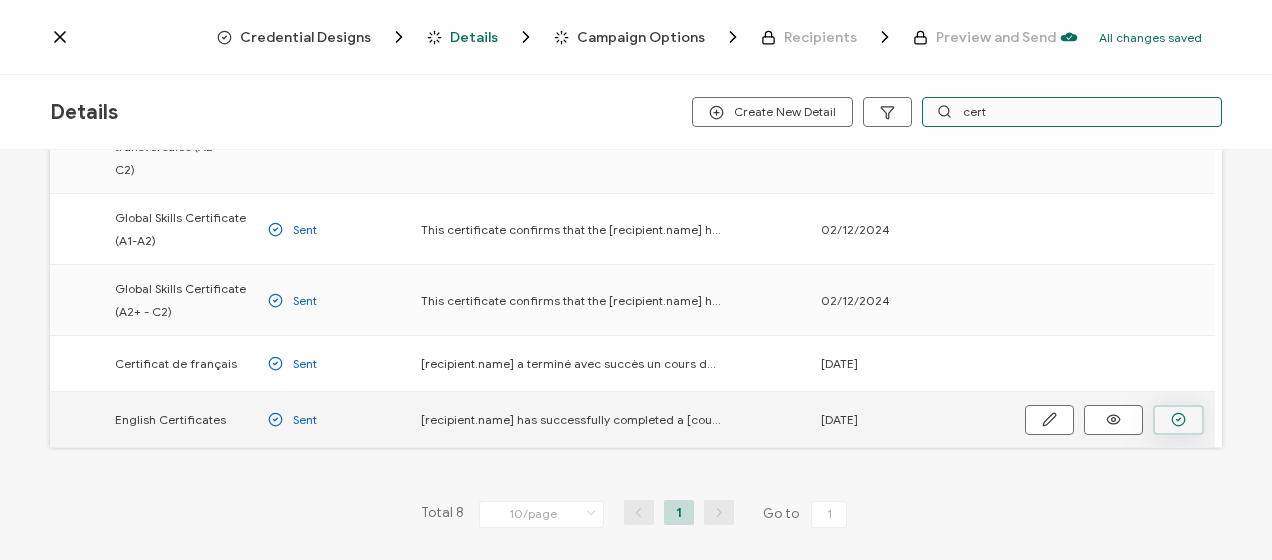 type on "cert" 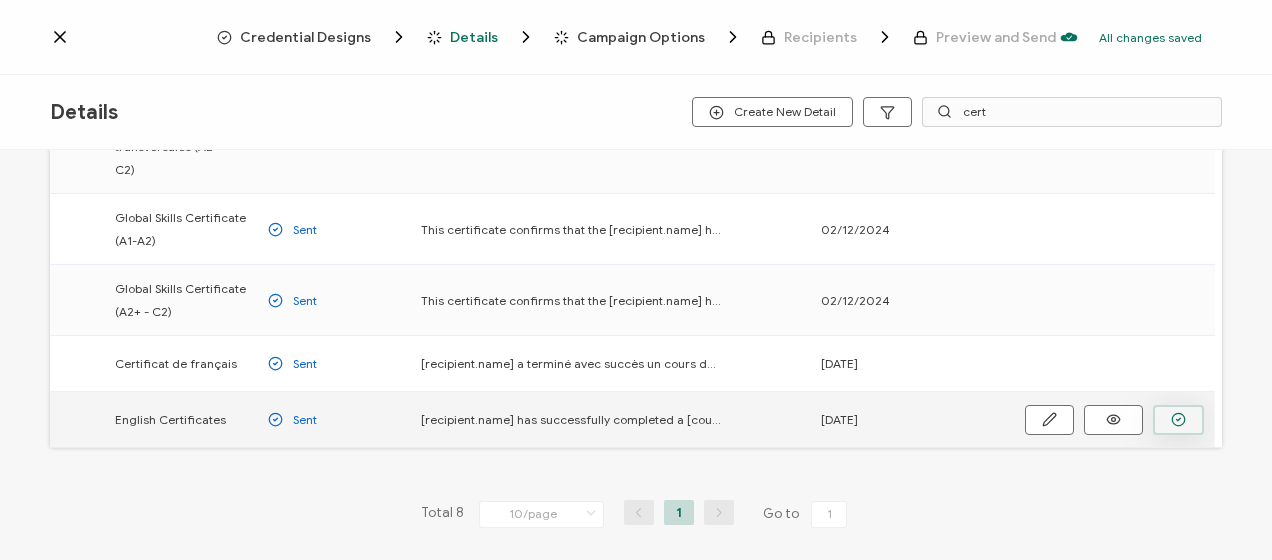 click 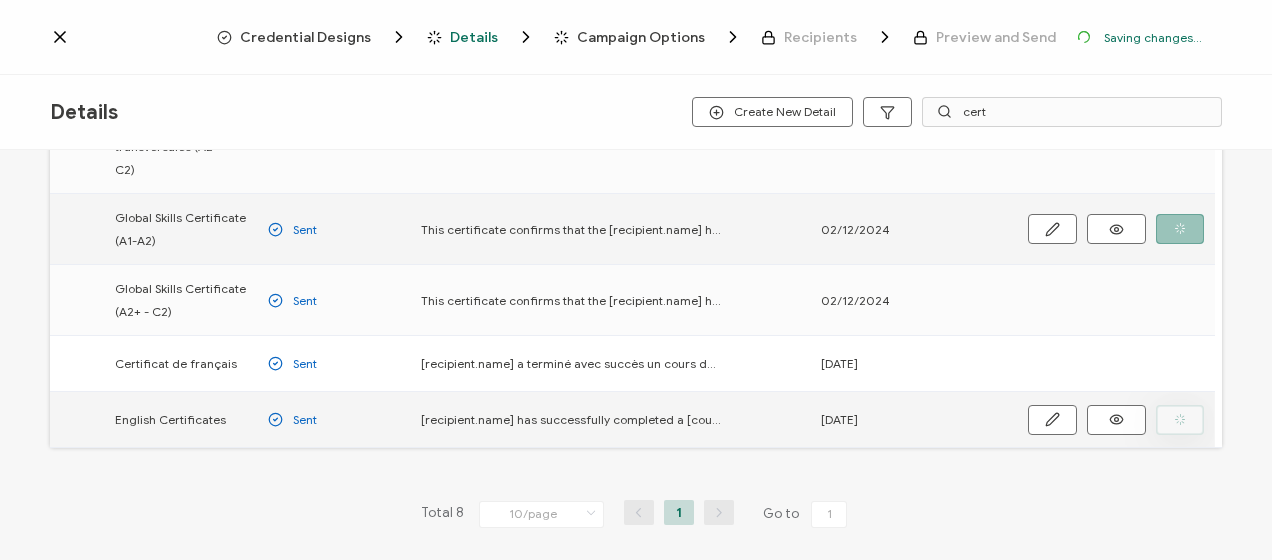 scroll, scrollTop: 466, scrollLeft: 0, axis: vertical 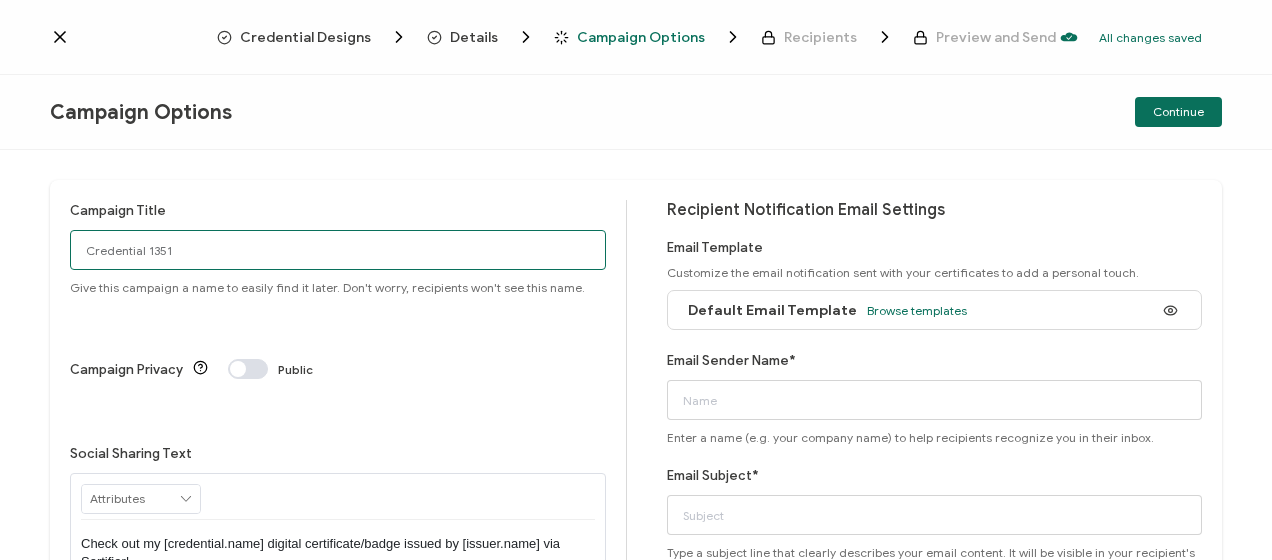 click on "Credential 1351" at bounding box center [338, 250] 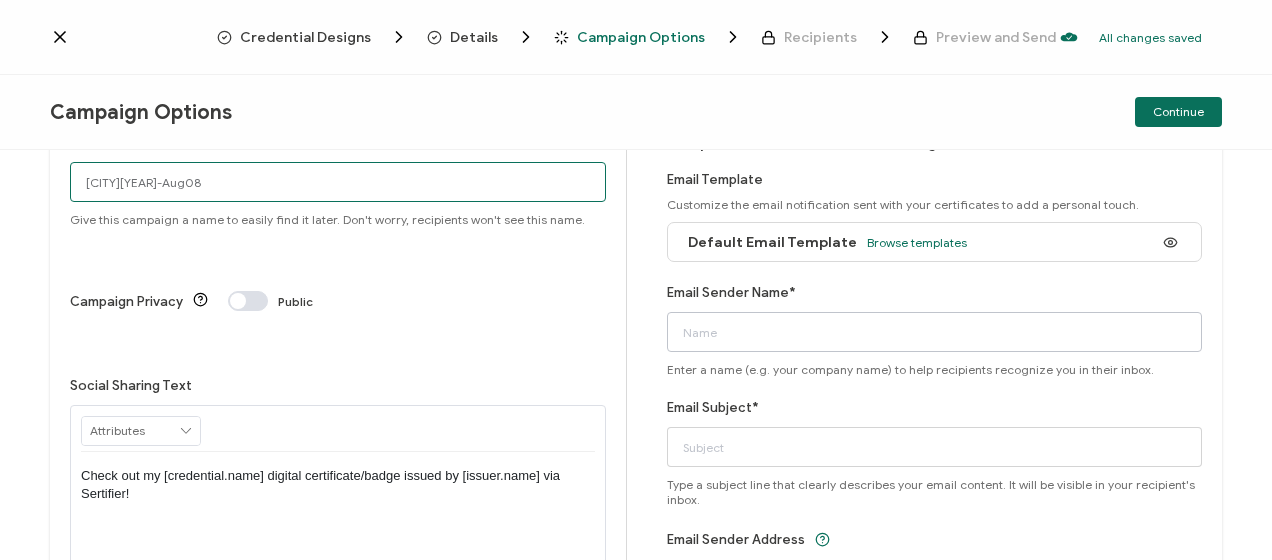 scroll, scrollTop: 100, scrollLeft: 0, axis: vertical 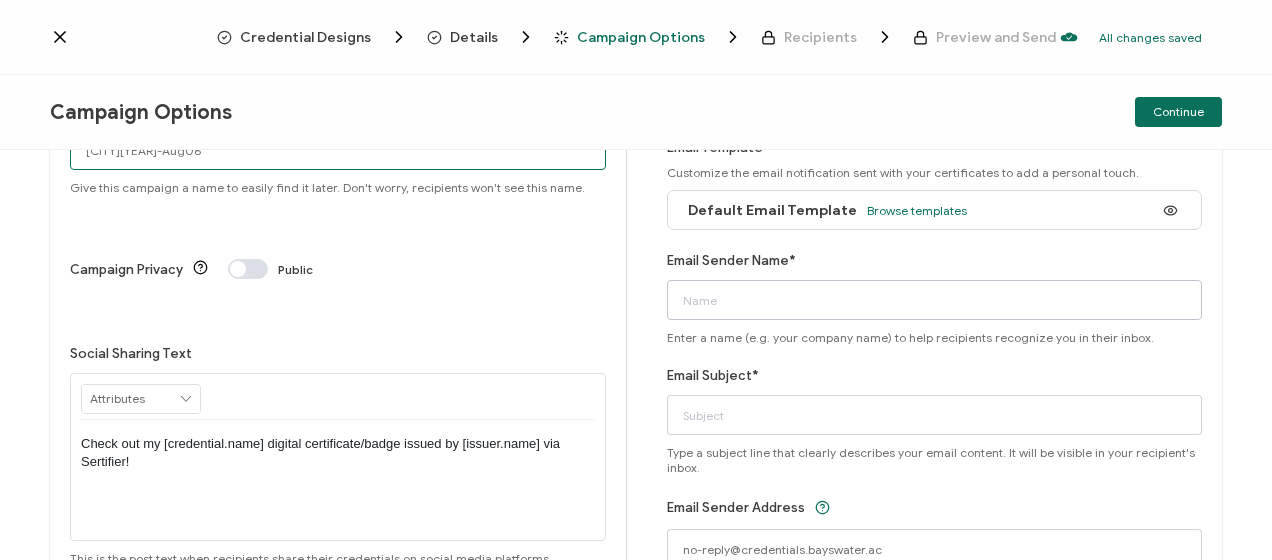 type on "Toronto2025-Aug08" 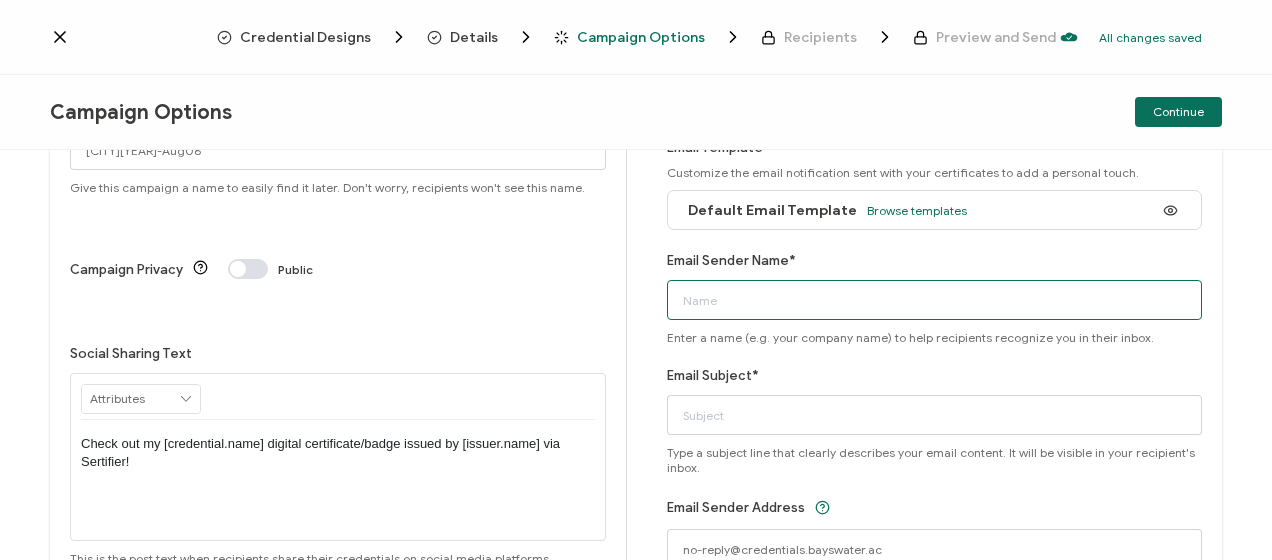 click on "Email Sender Name*" at bounding box center [935, 300] 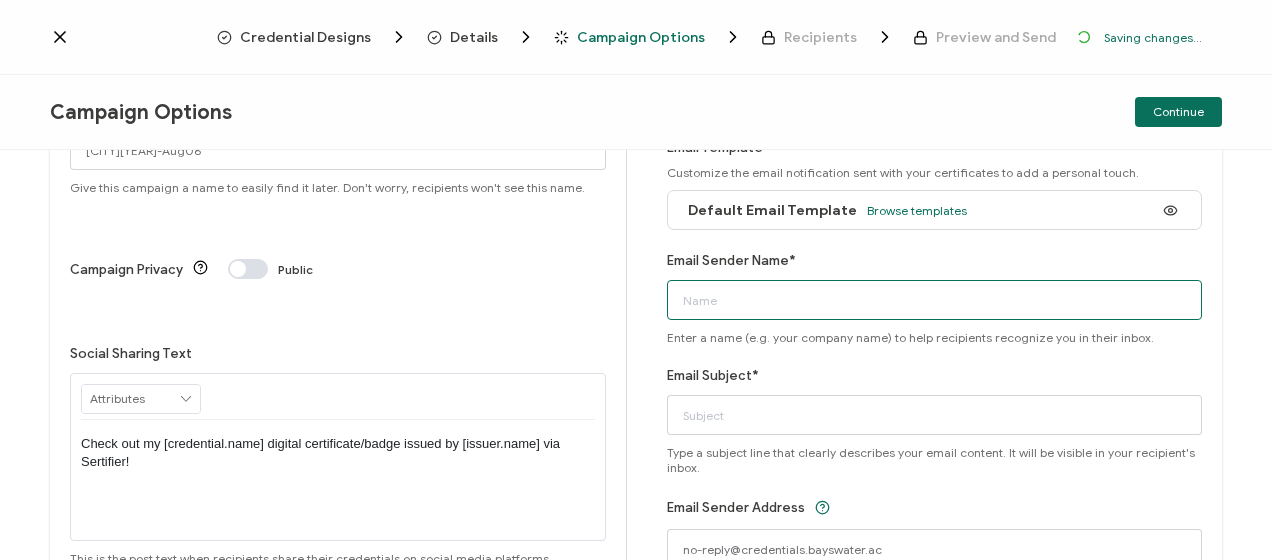 type on "Bayswater Toronto" 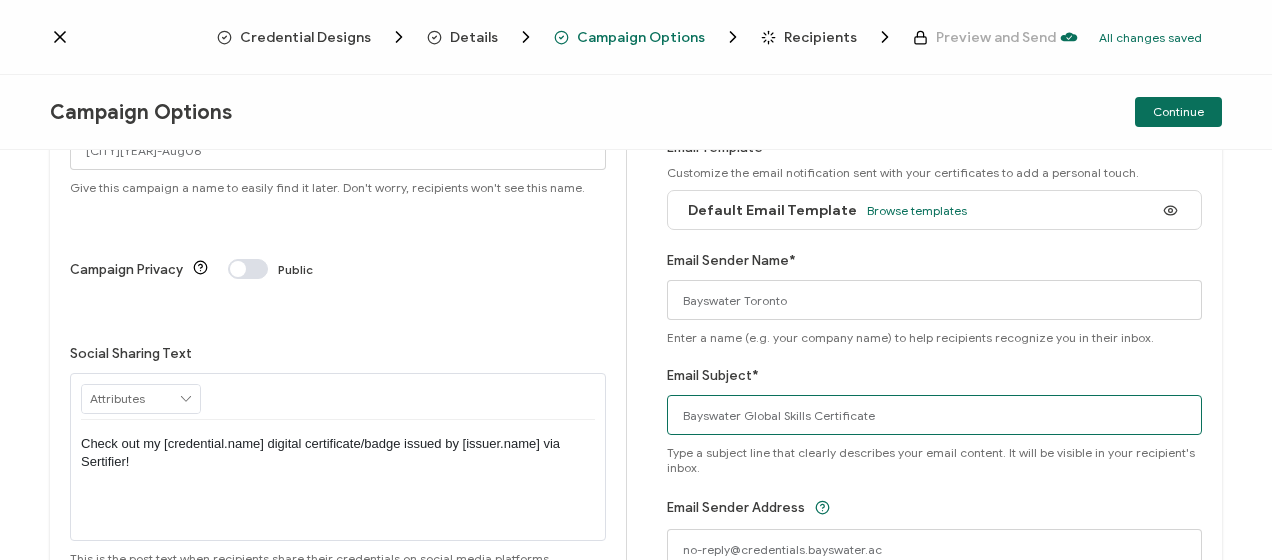 drag, startPoint x: 804, startPoint y: 415, endPoint x: 738, endPoint y: 413, distance: 66.0303 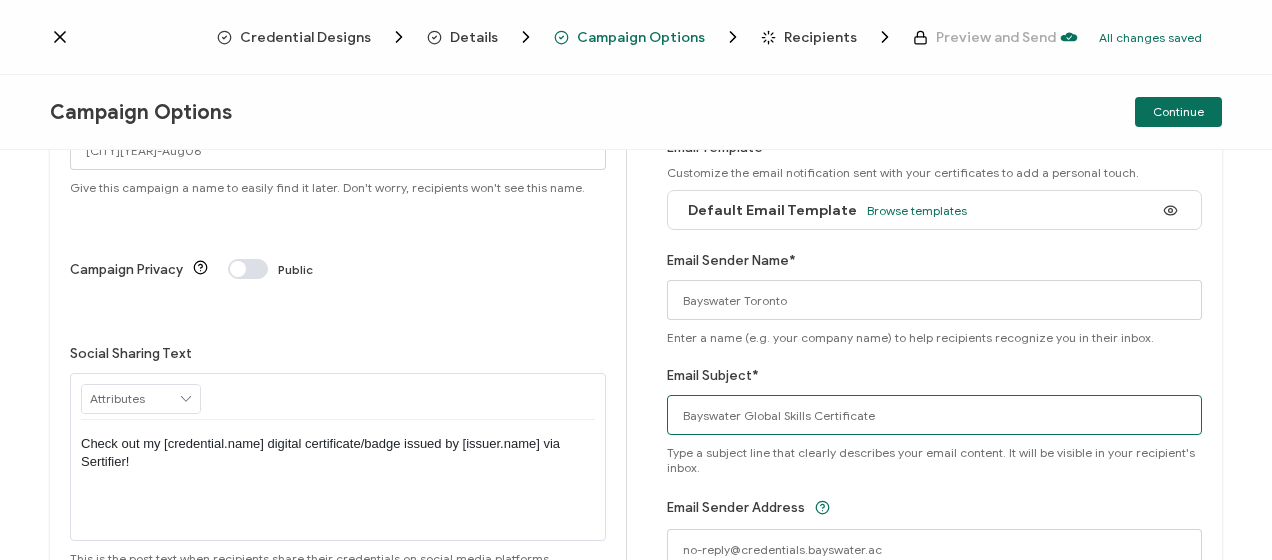 click on "Bayswater Global Skills Certificate" at bounding box center (935, 415) 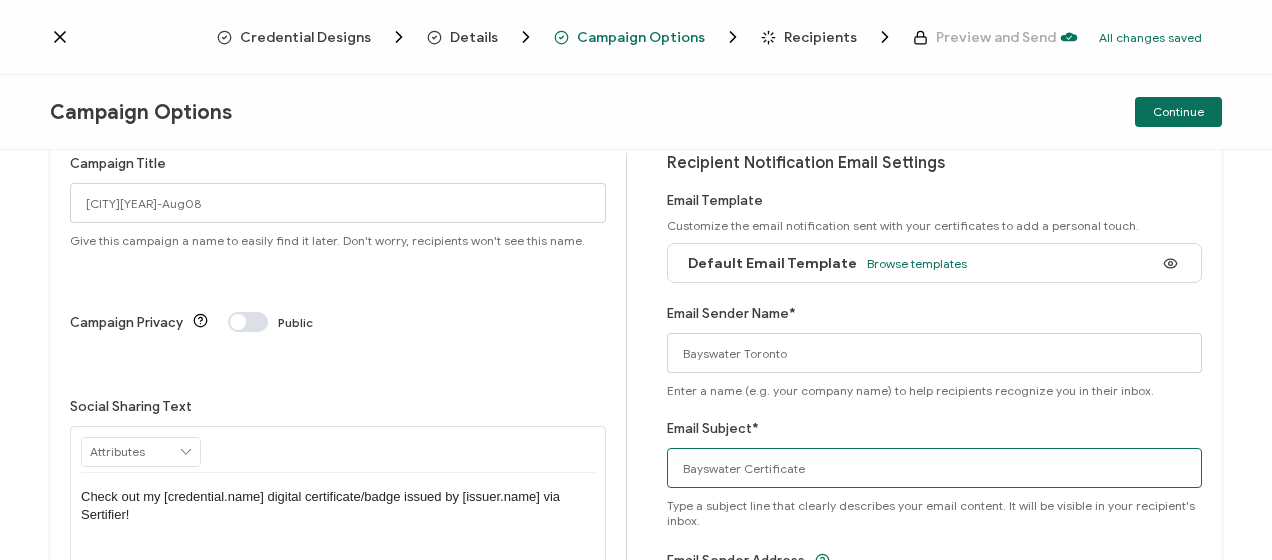 scroll, scrollTop: 40, scrollLeft: 0, axis: vertical 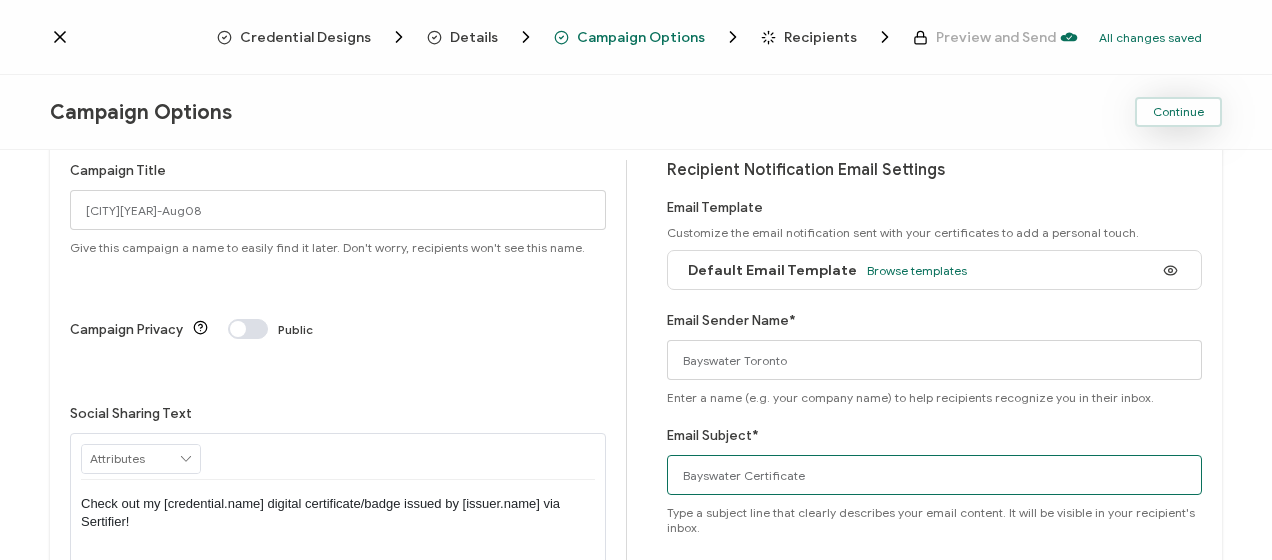 type on "Bayswater Certificate" 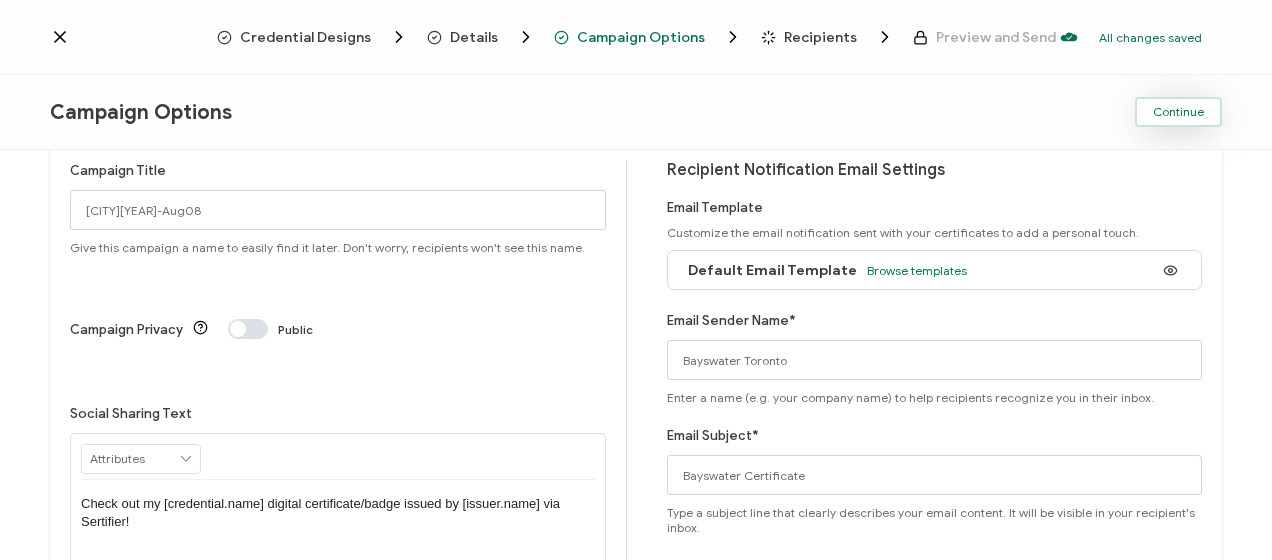 click on "Continue" at bounding box center [1178, 112] 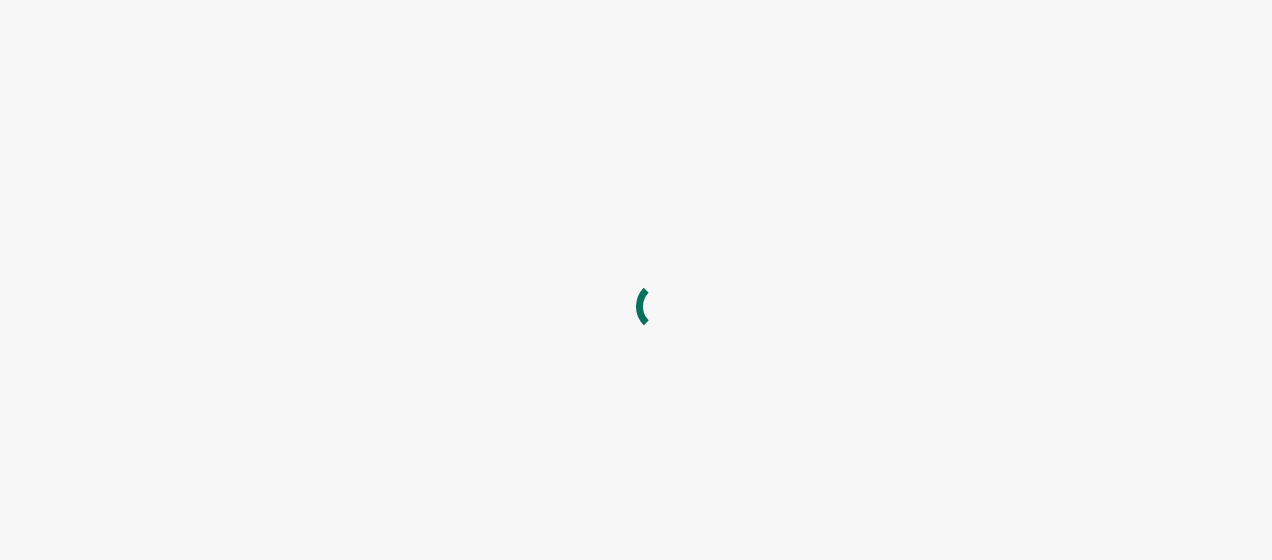 scroll, scrollTop: 0, scrollLeft: 0, axis: both 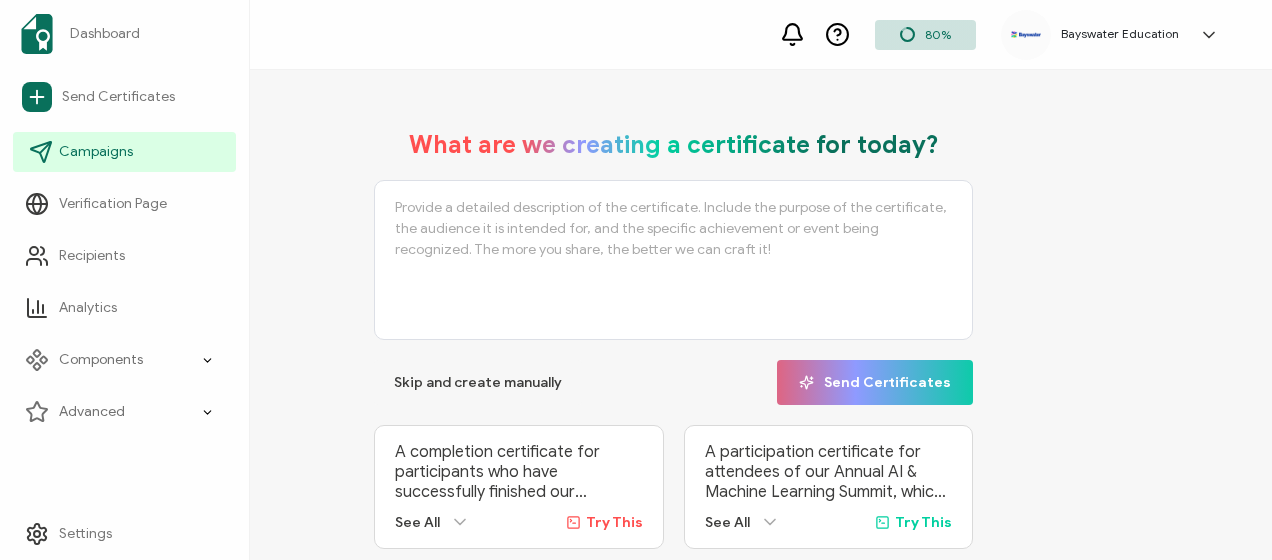 drag, startPoint x: 82, startPoint y: 144, endPoint x: 177, endPoint y: 150, distance: 95.189285 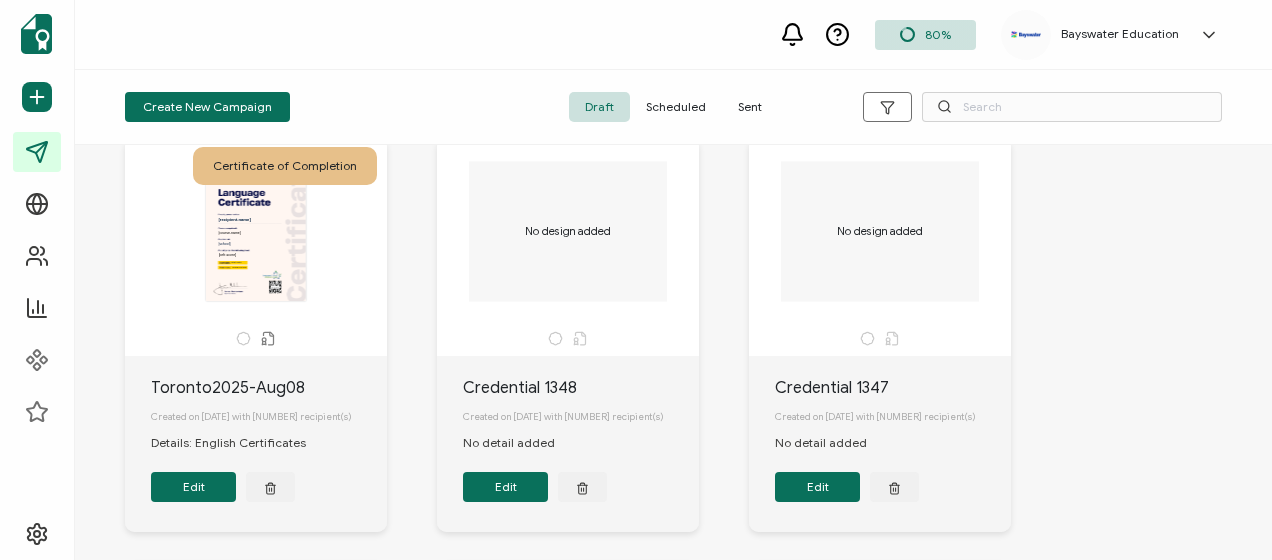 scroll, scrollTop: 100, scrollLeft: 0, axis: vertical 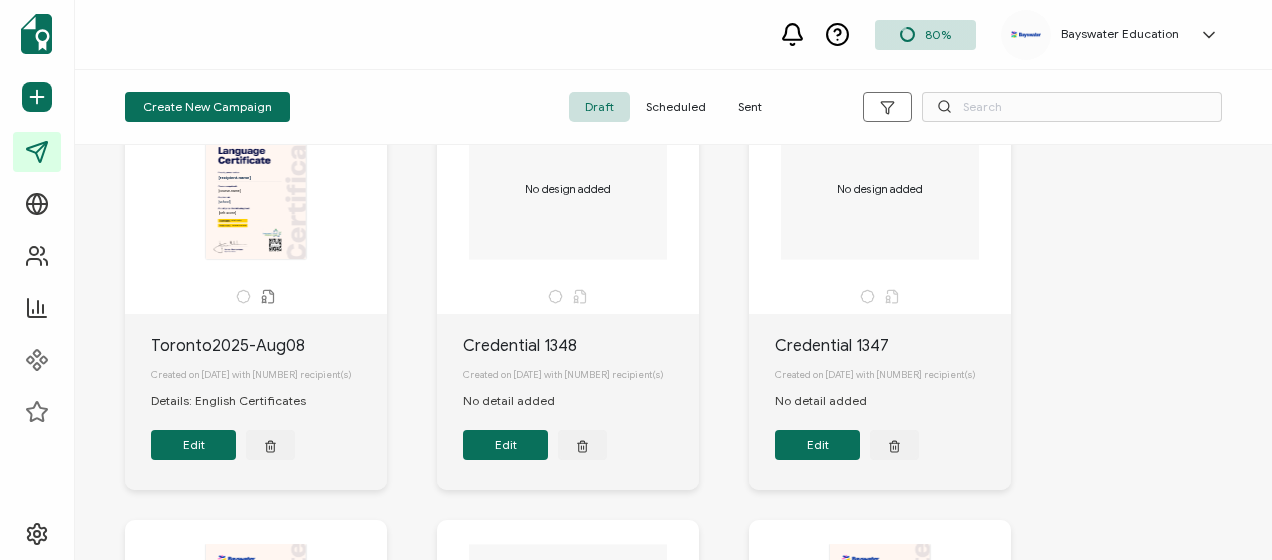click on "Edit" at bounding box center [193, 445] 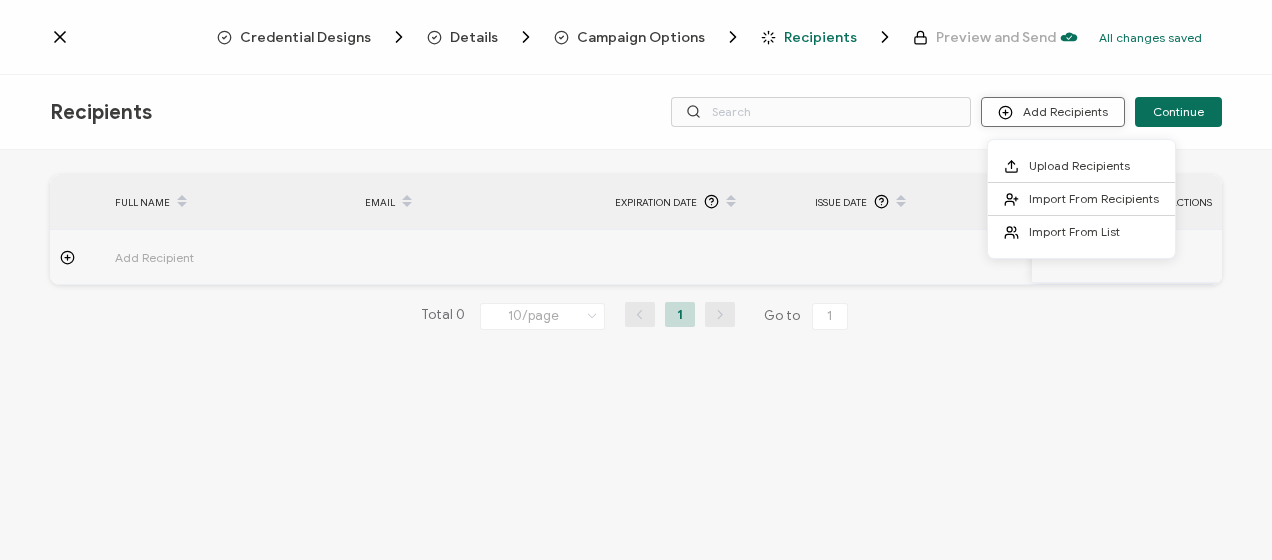 click on "Add Recipients" at bounding box center (1053, 112) 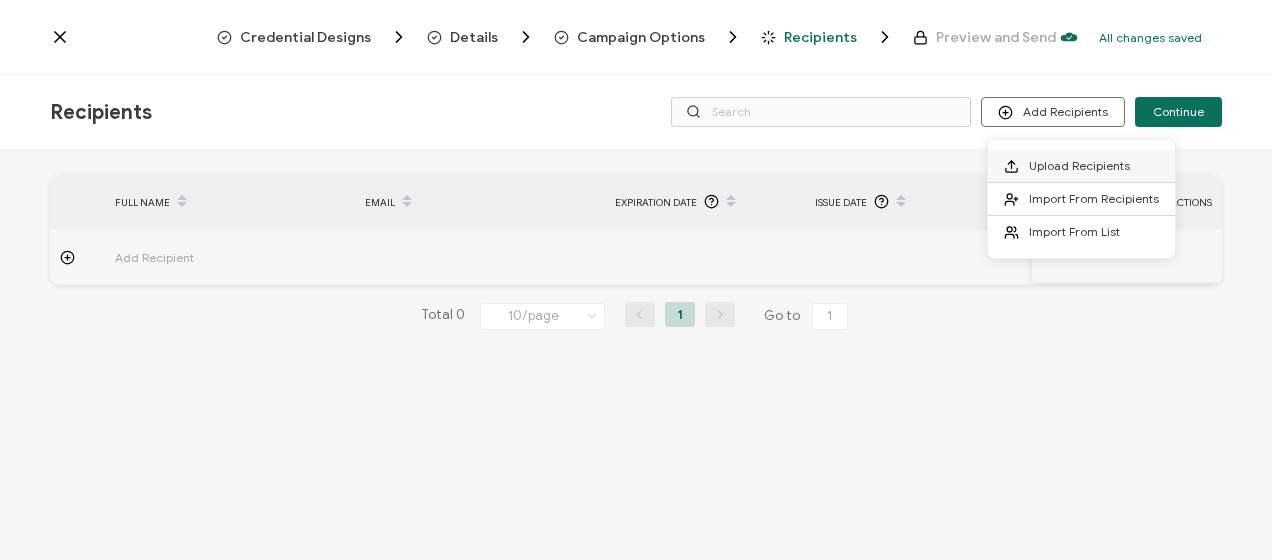 click on "Upload Recipients" at bounding box center (1079, 165) 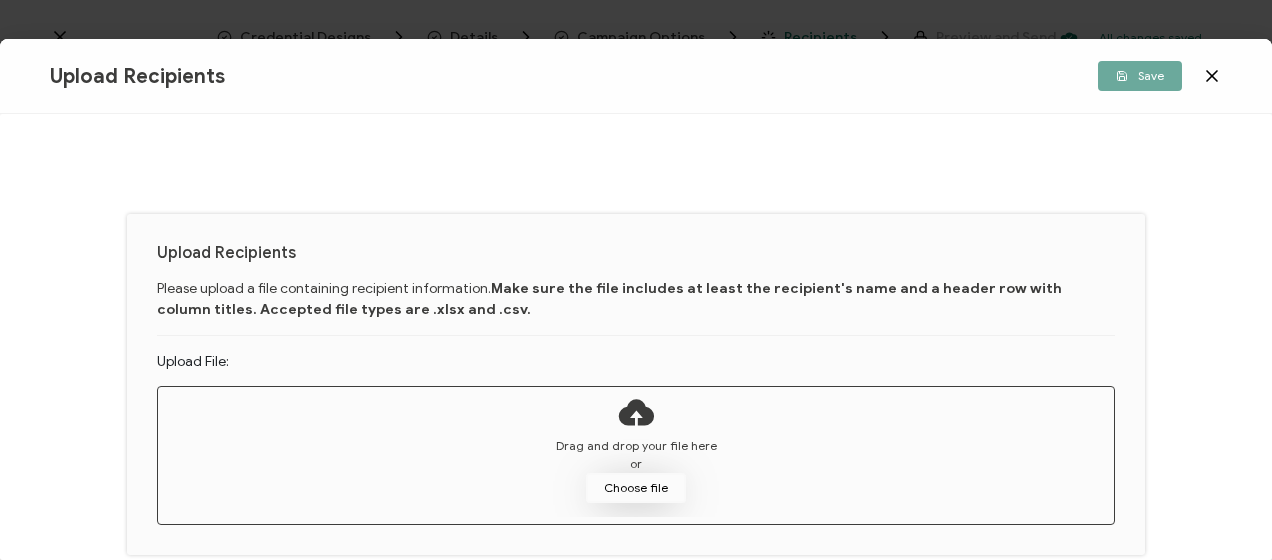 click on "Choose file" at bounding box center [636, 488] 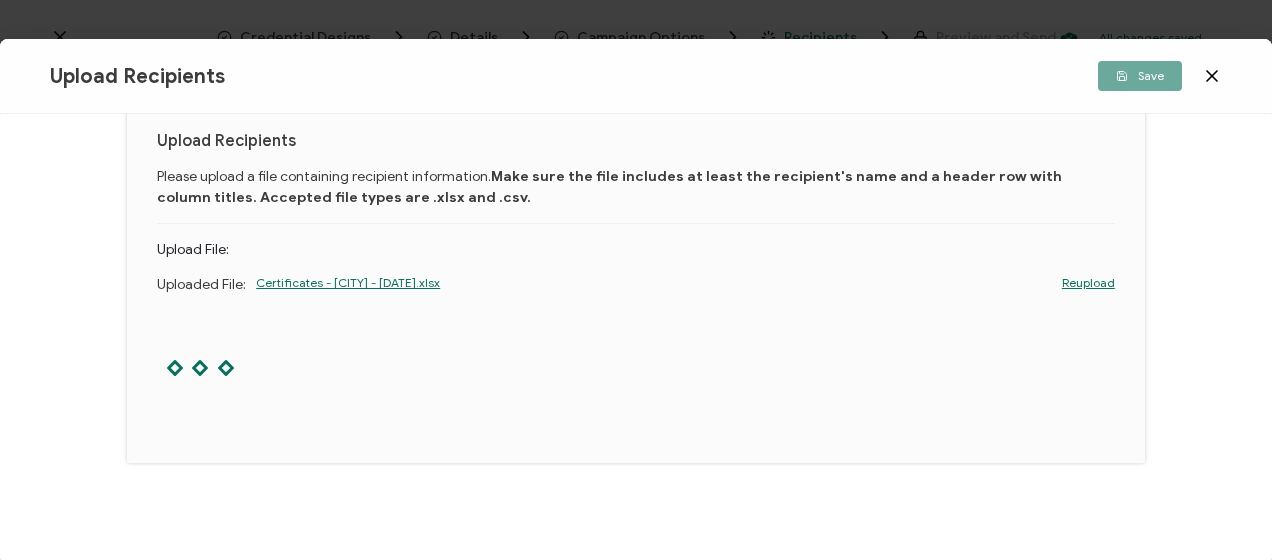 scroll, scrollTop: 114, scrollLeft: 0, axis: vertical 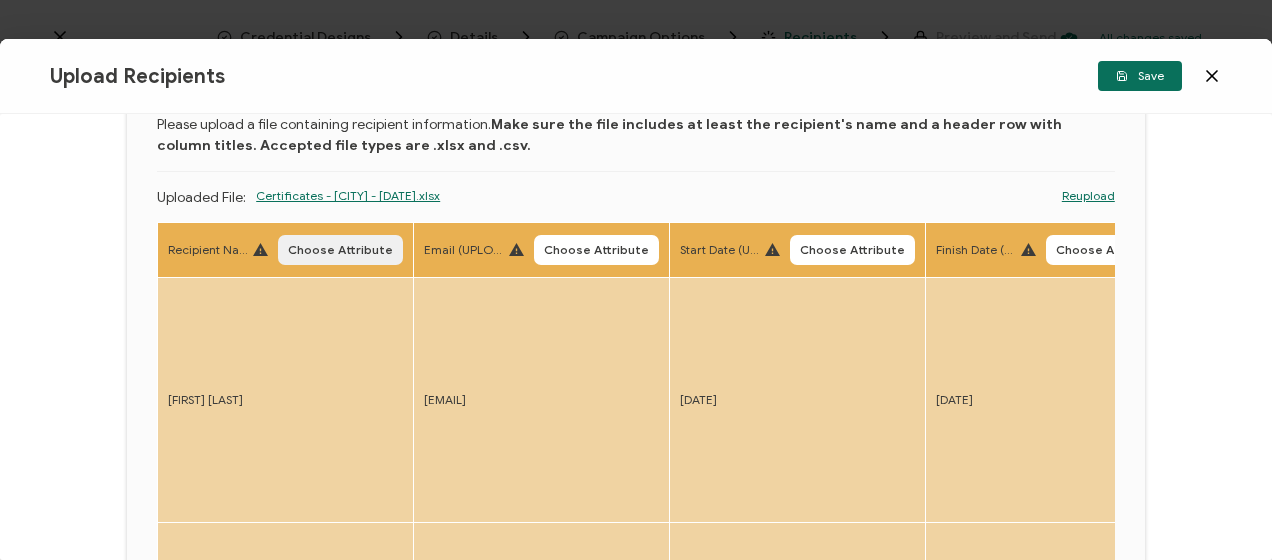 click on "Choose Attribute" at bounding box center [340, 250] 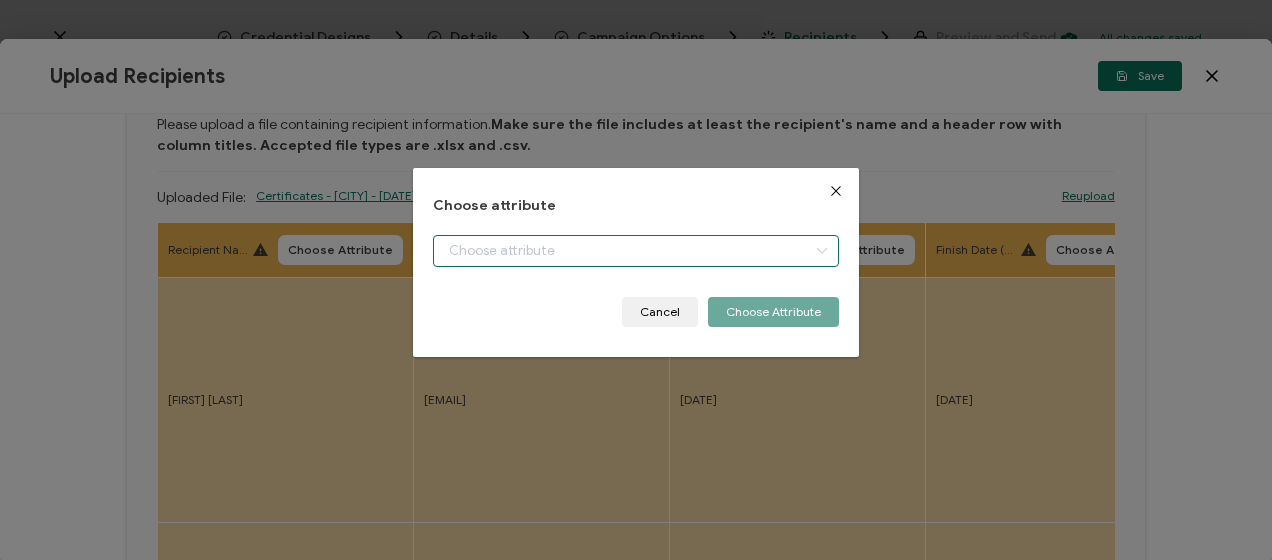 click at bounding box center [635, 251] 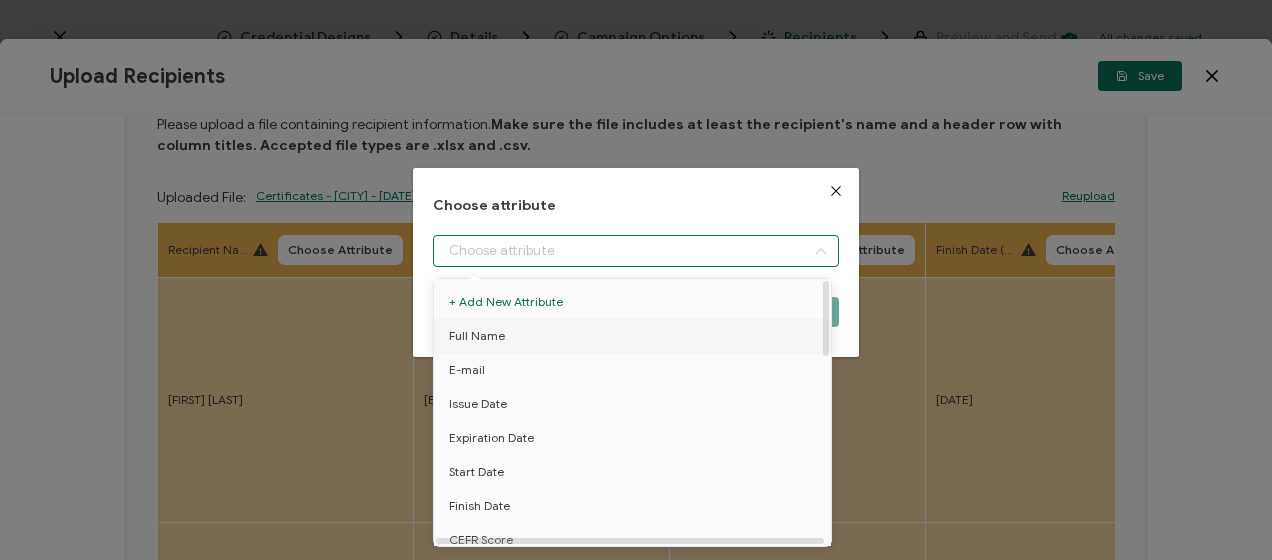 click on "Full Name" at bounding box center (636, 336) 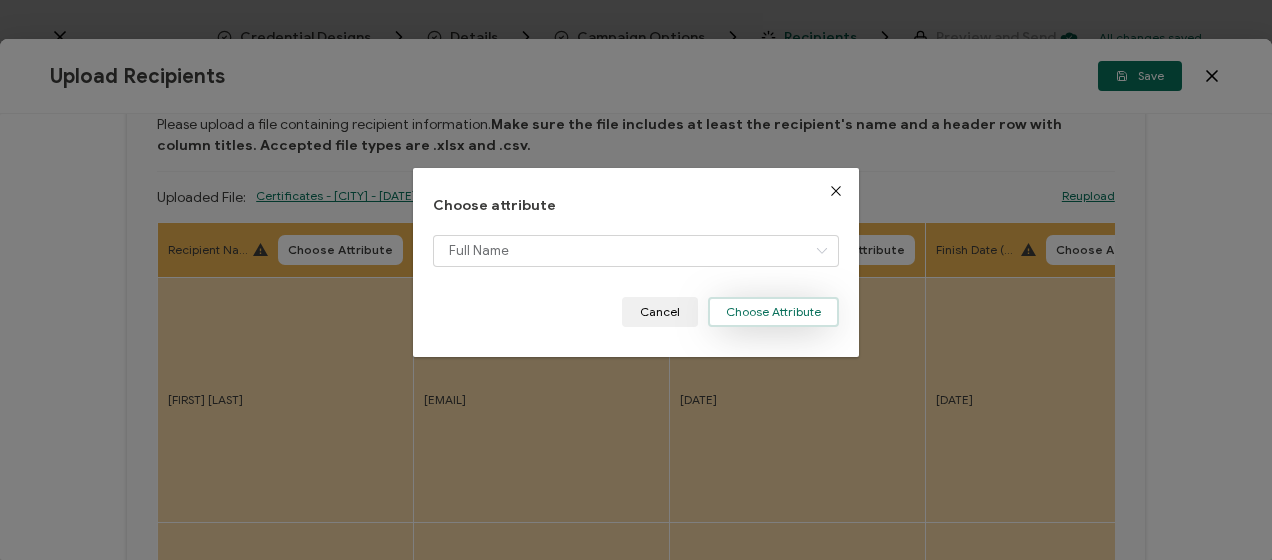 click on "Choose Attribute" at bounding box center (773, 312) 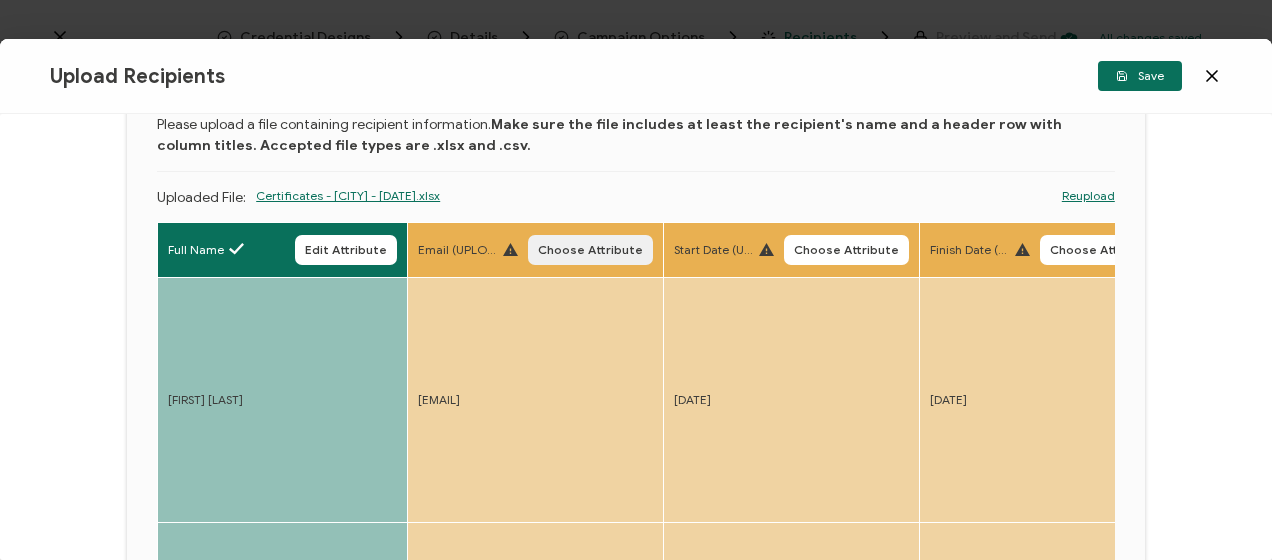 click on "Choose Attribute" at bounding box center [590, 250] 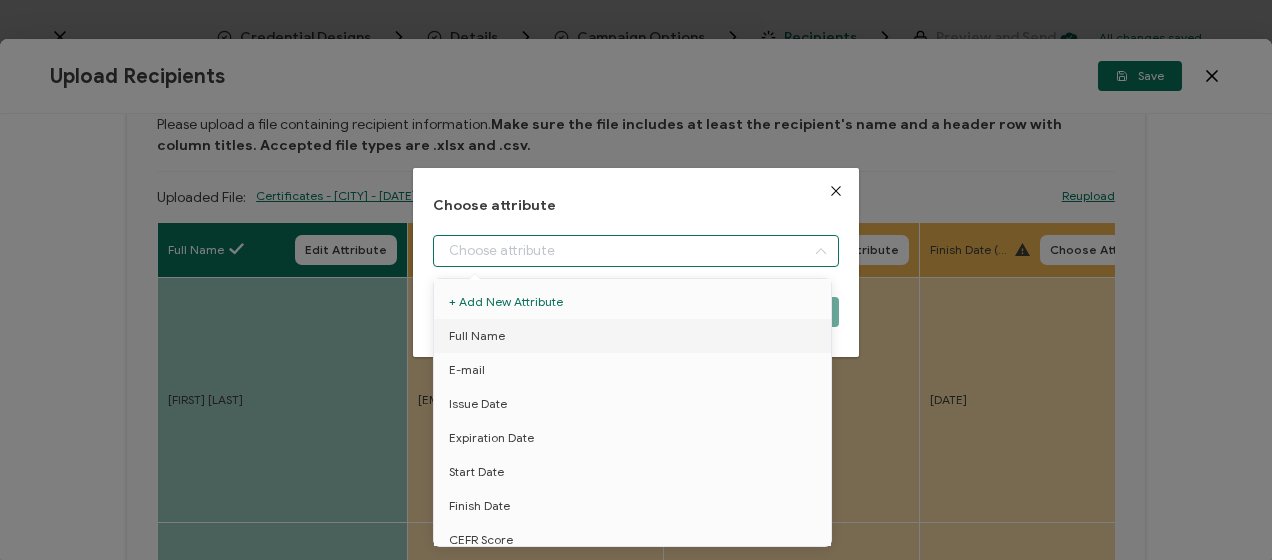 click at bounding box center (635, 251) 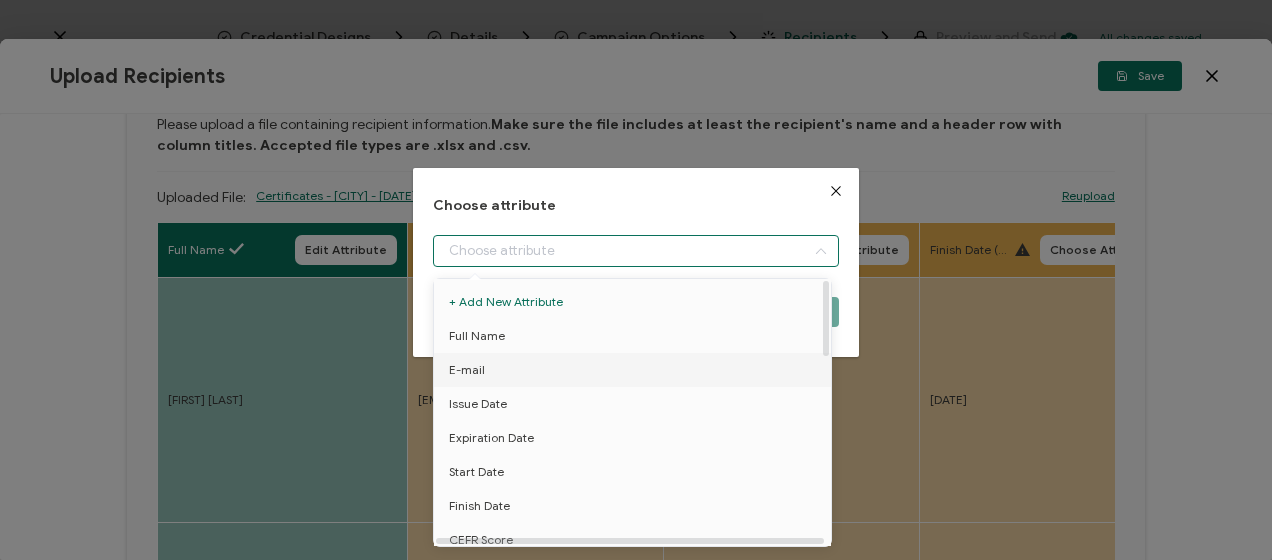 click on "E-mail" at bounding box center (636, 370) 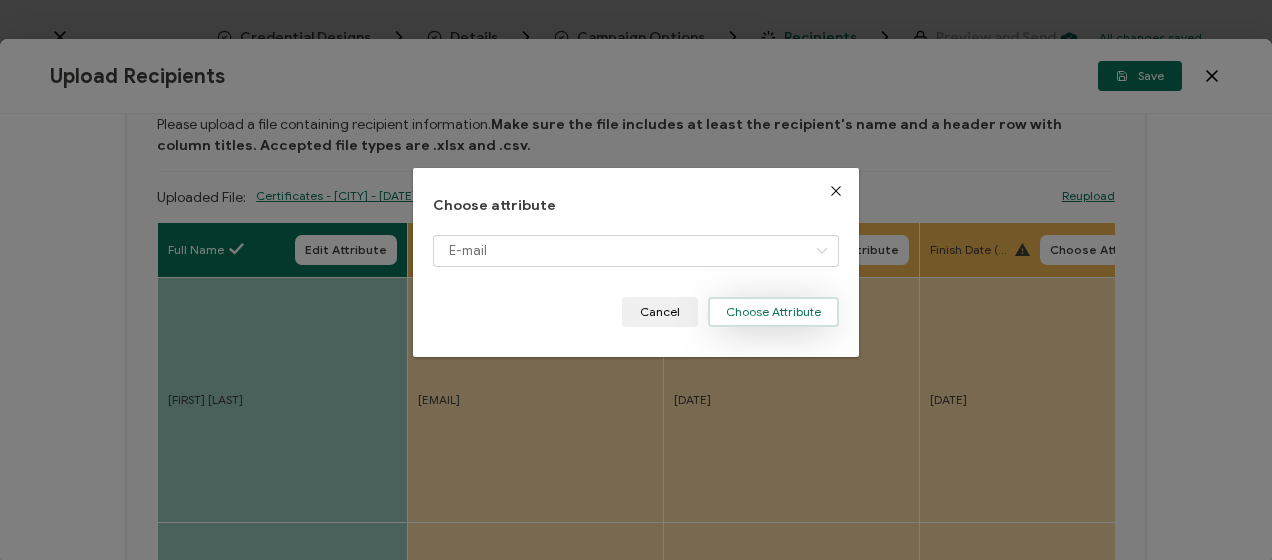 click on "Choose Attribute" at bounding box center [773, 312] 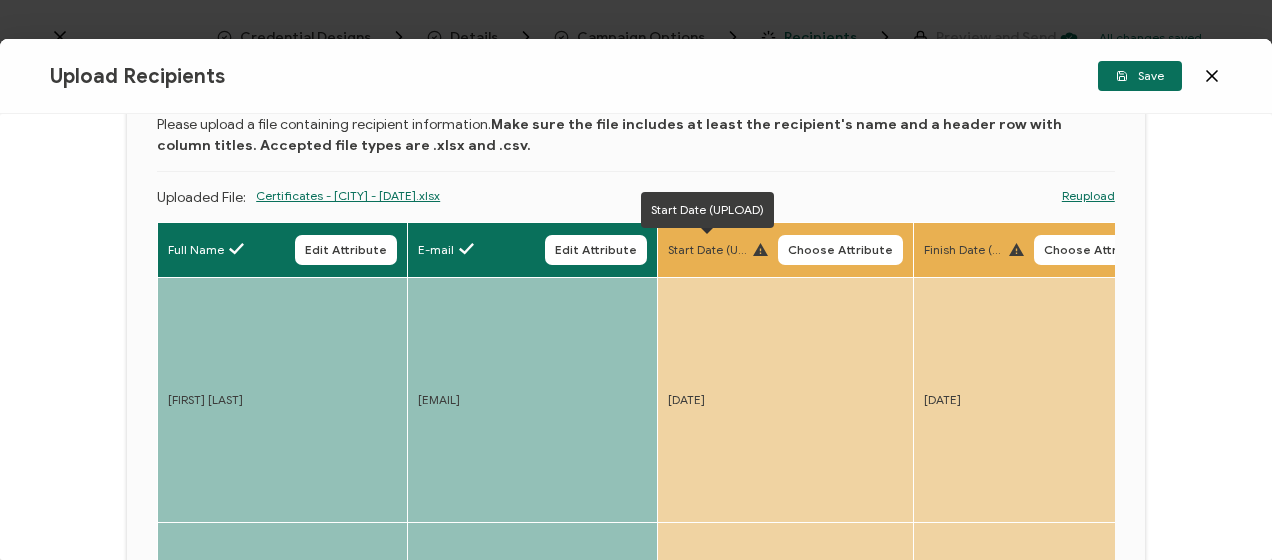 click on "Start Date
(UPLOAD)       Choose Attribute" at bounding box center (785, 250) 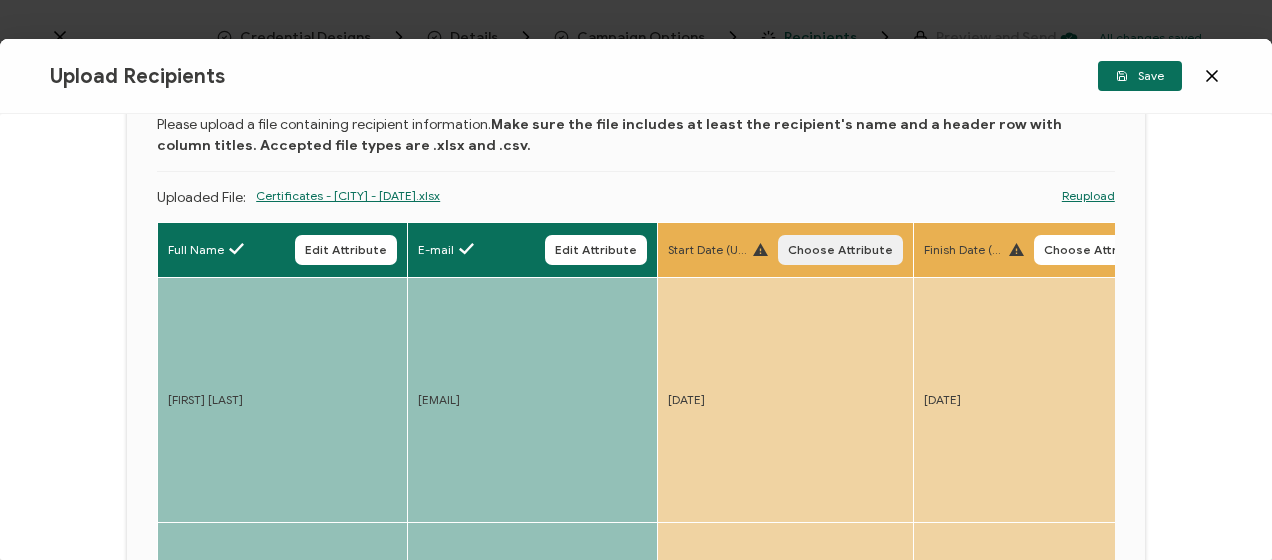 click on "Choose Attribute" at bounding box center (840, 250) 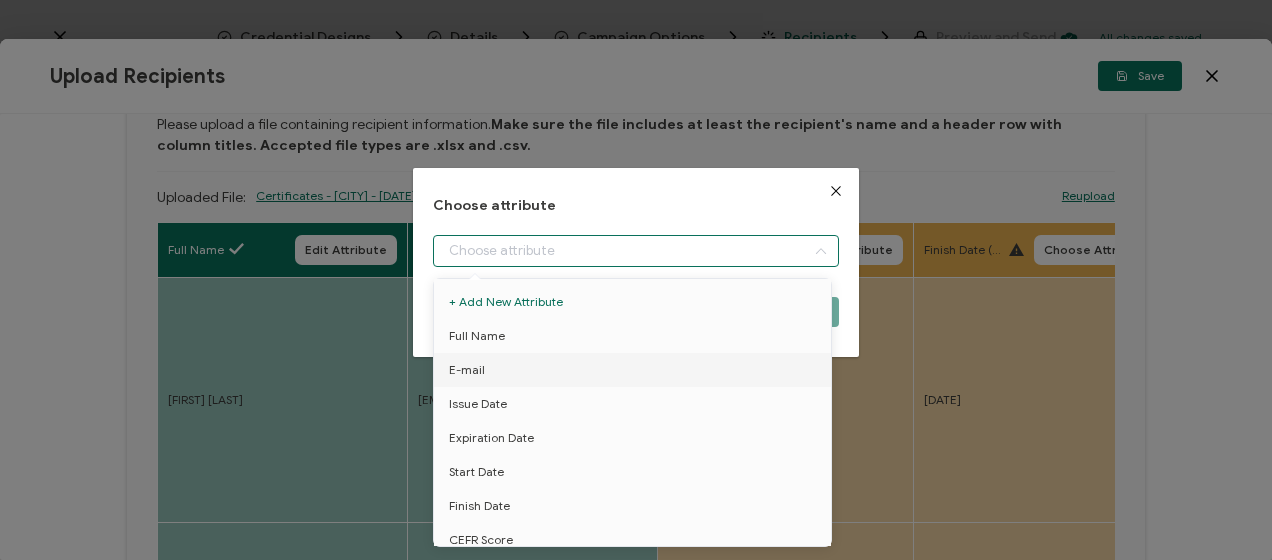 click at bounding box center [635, 251] 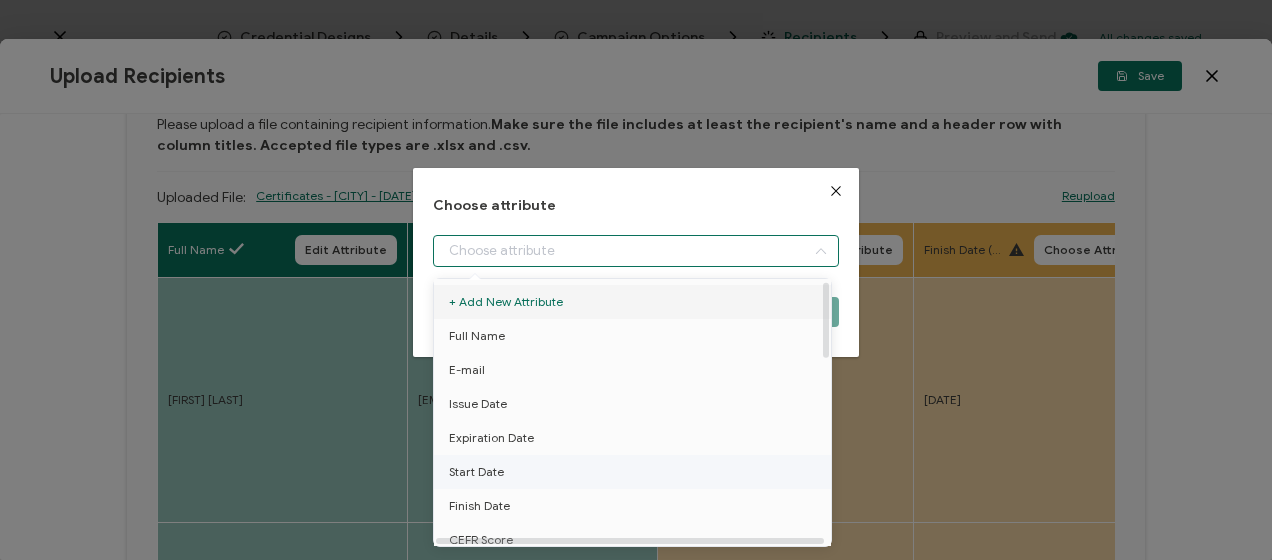 scroll, scrollTop: 100, scrollLeft: 0, axis: vertical 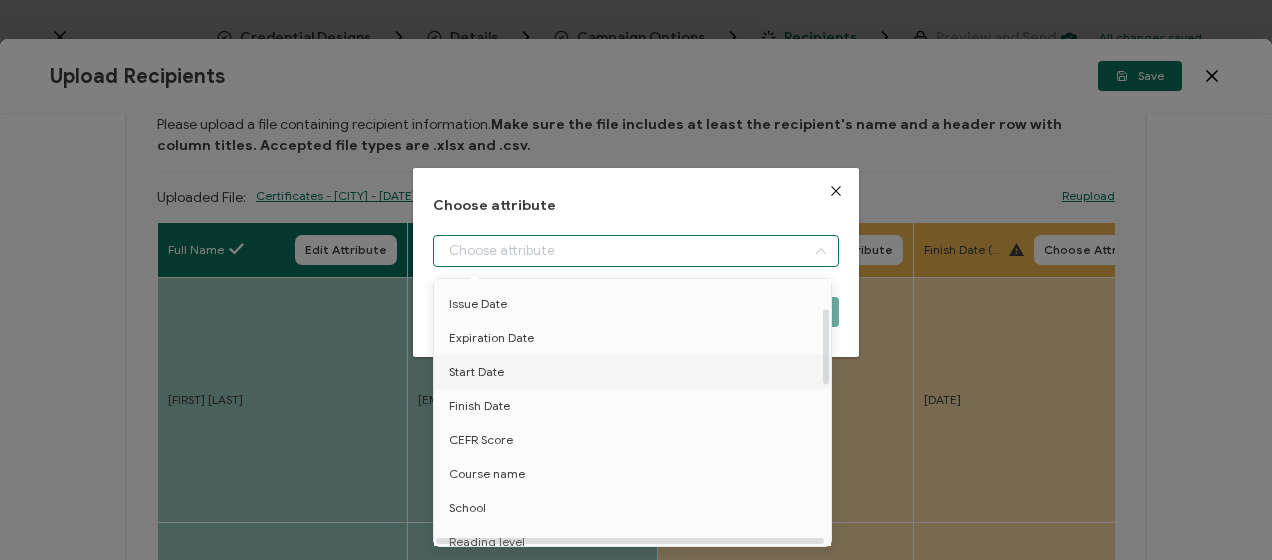 click on "Start Date" at bounding box center [636, 372] 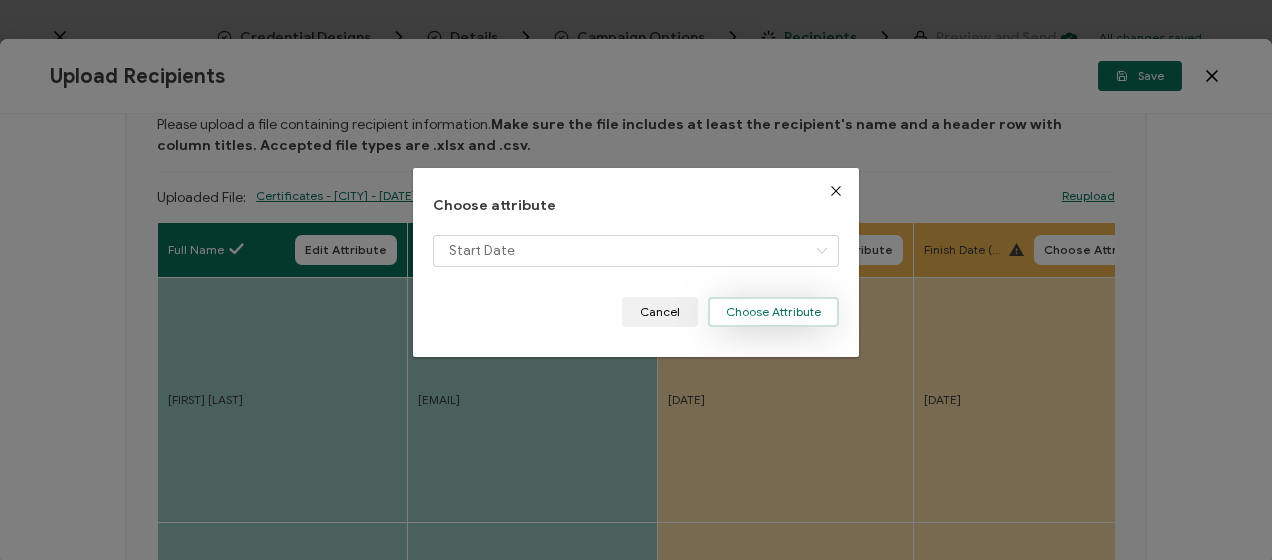 click on "Choose Attribute" at bounding box center (773, 312) 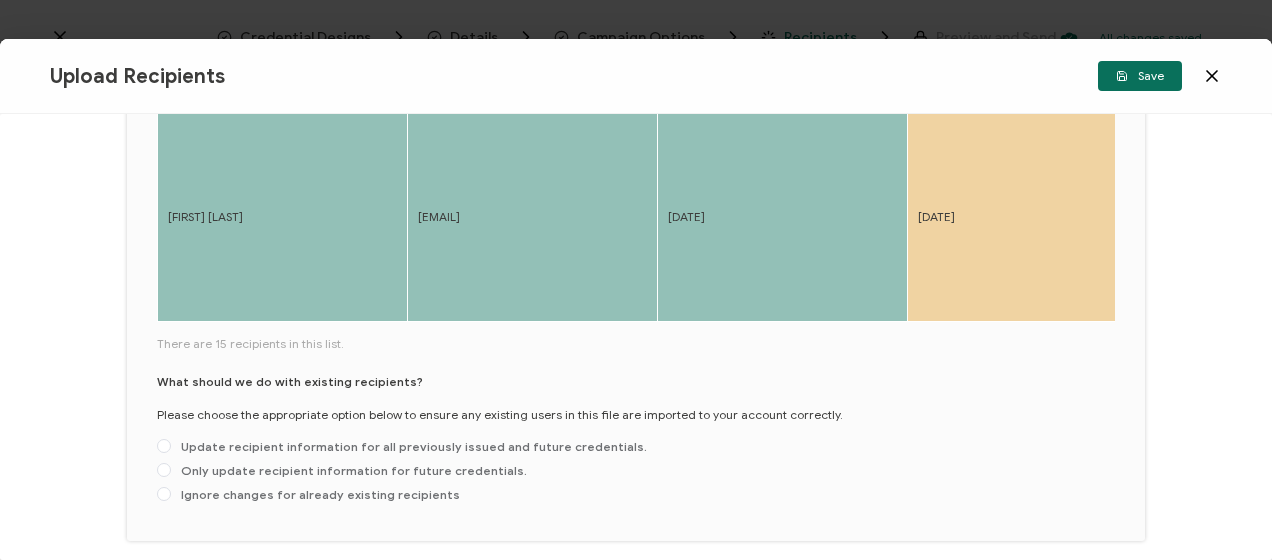 scroll, scrollTop: 1014, scrollLeft: 0, axis: vertical 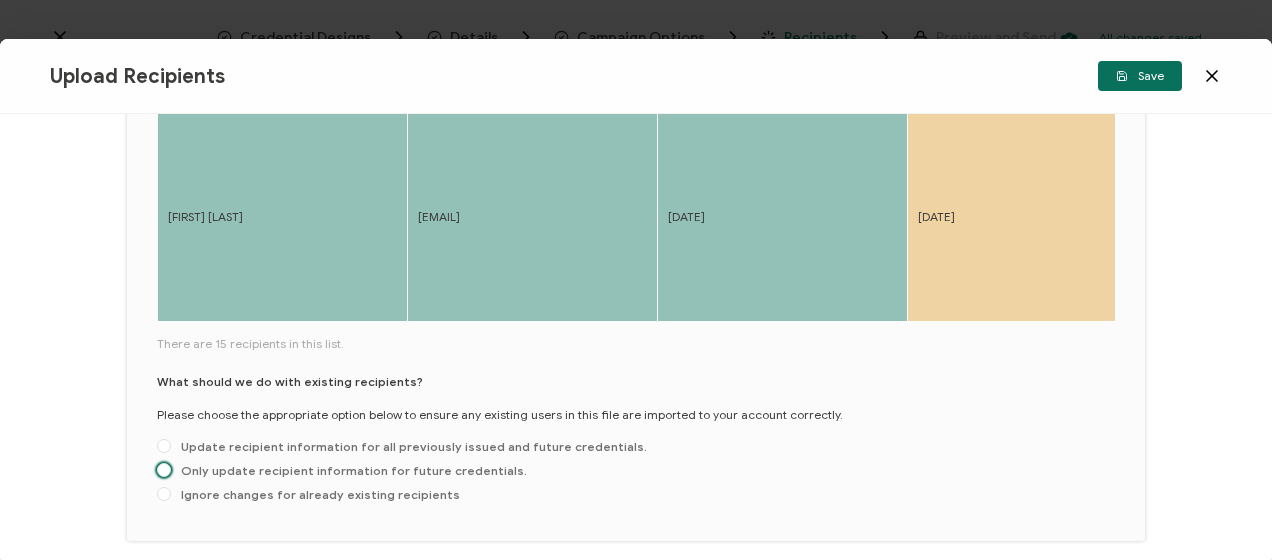 click on "Only update recipient information for future credentials." at bounding box center (349, 470) 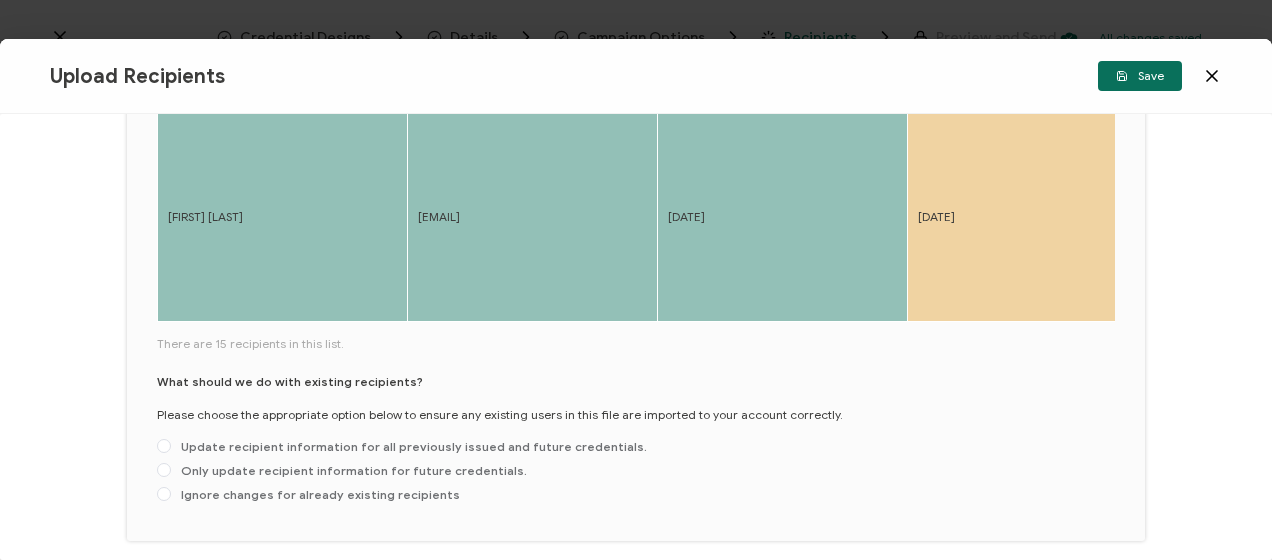 click on "Only update recipient information for future credentials." at bounding box center [164, 471] 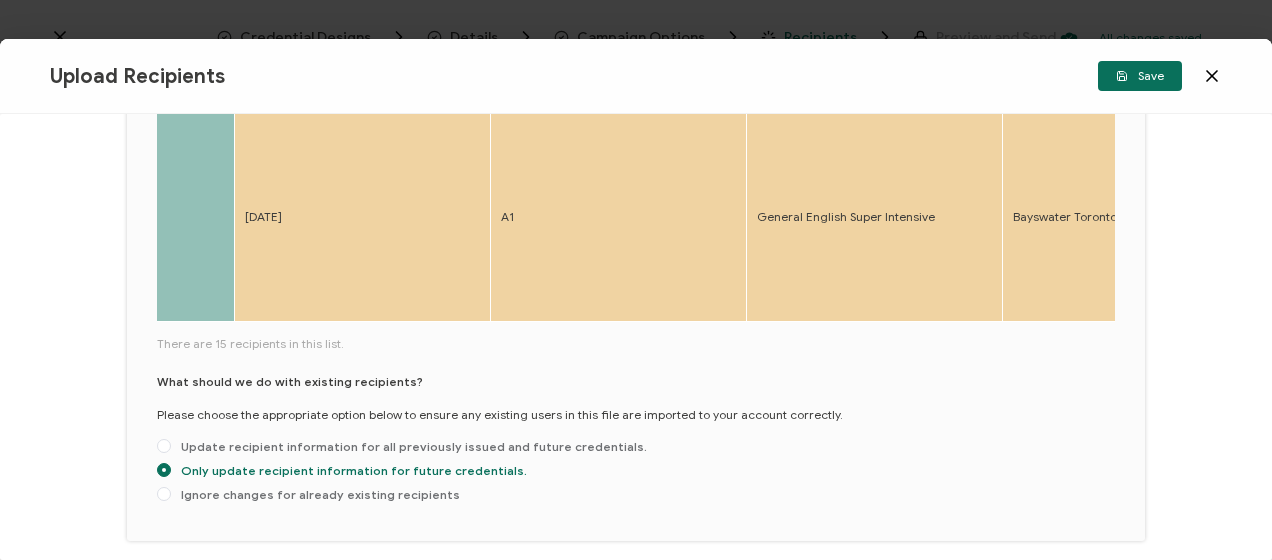 scroll, scrollTop: 0, scrollLeft: 684, axis: horizontal 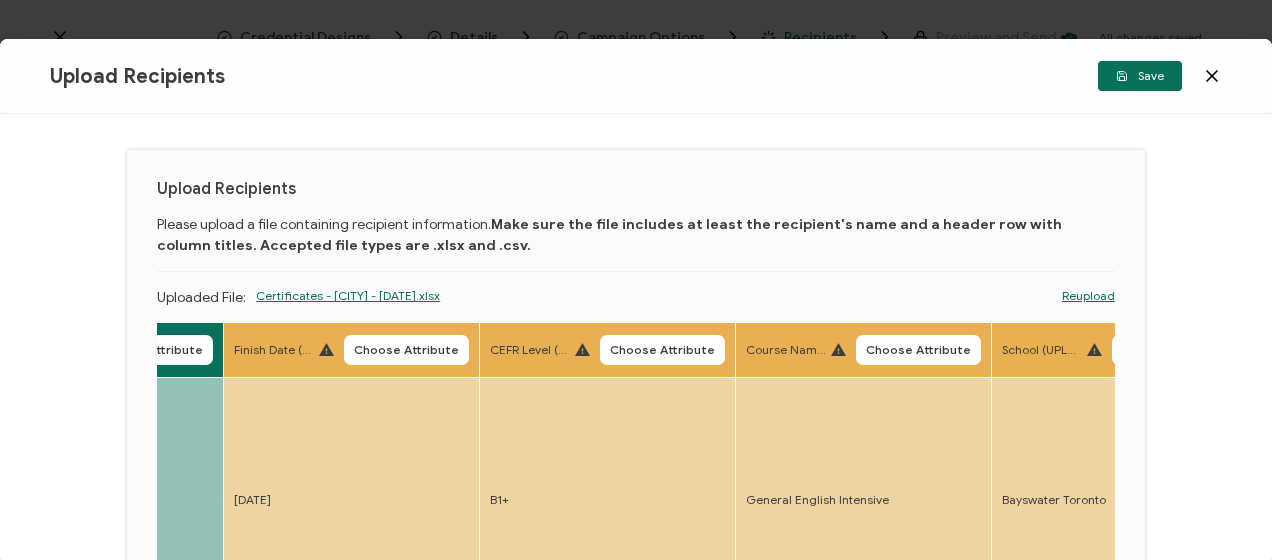 click on "Choose Attribute" at bounding box center (406, 350) 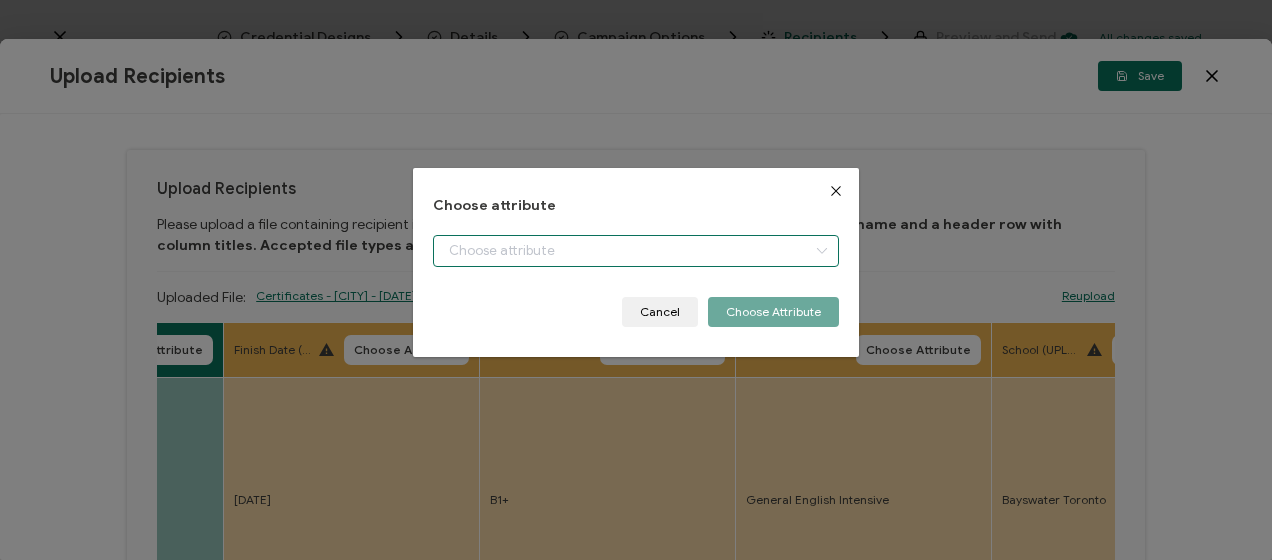 click at bounding box center [635, 251] 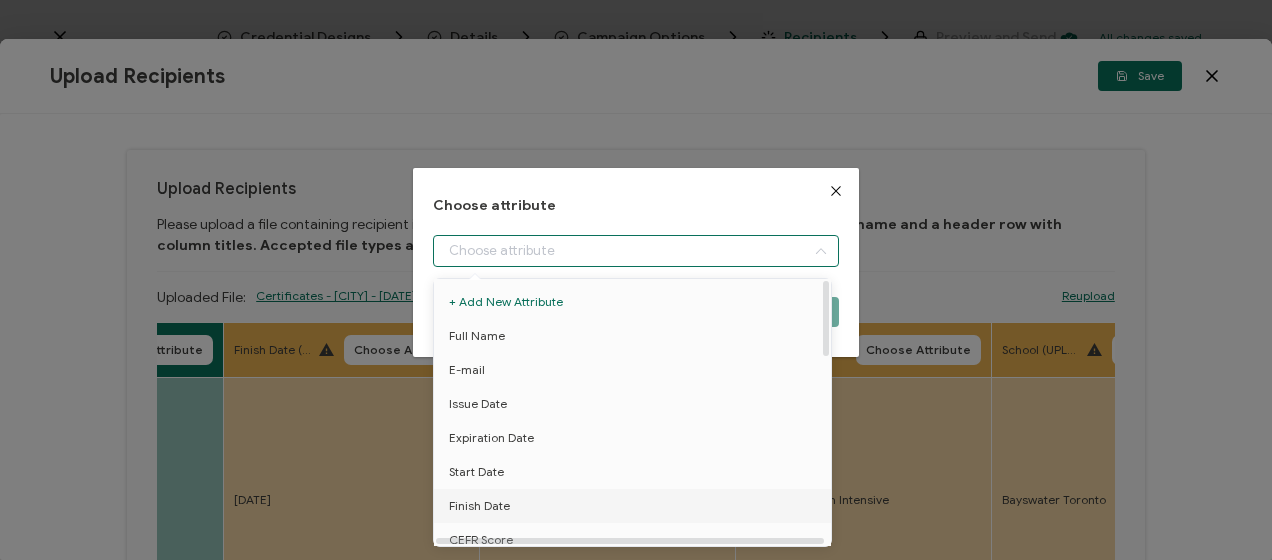 click on "Finish Date" at bounding box center (636, 506) 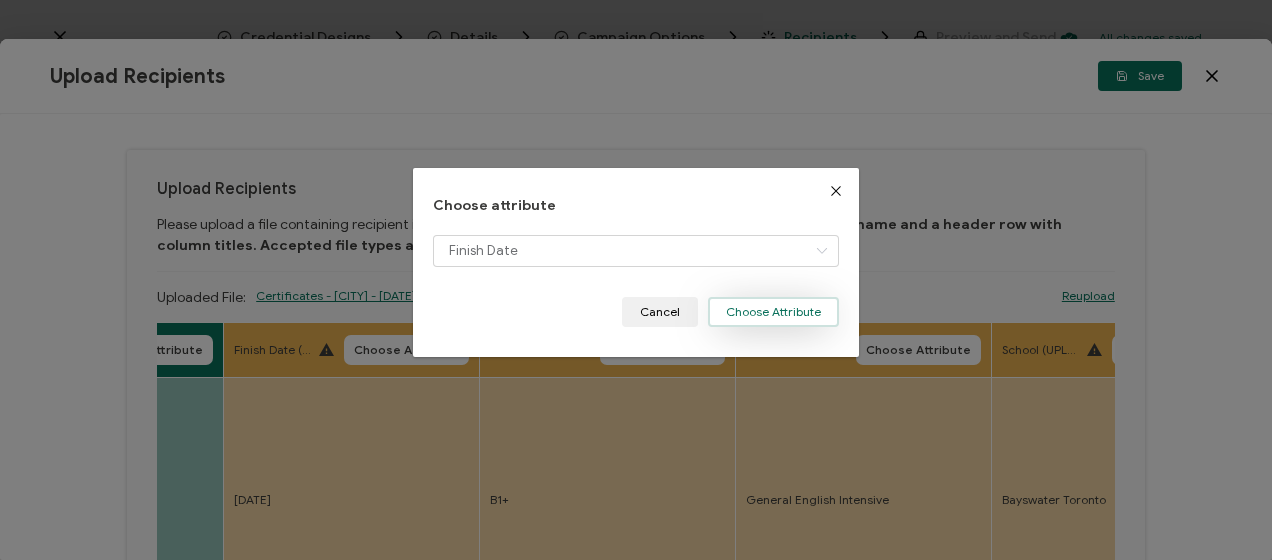 click on "Choose Attribute" at bounding box center [773, 312] 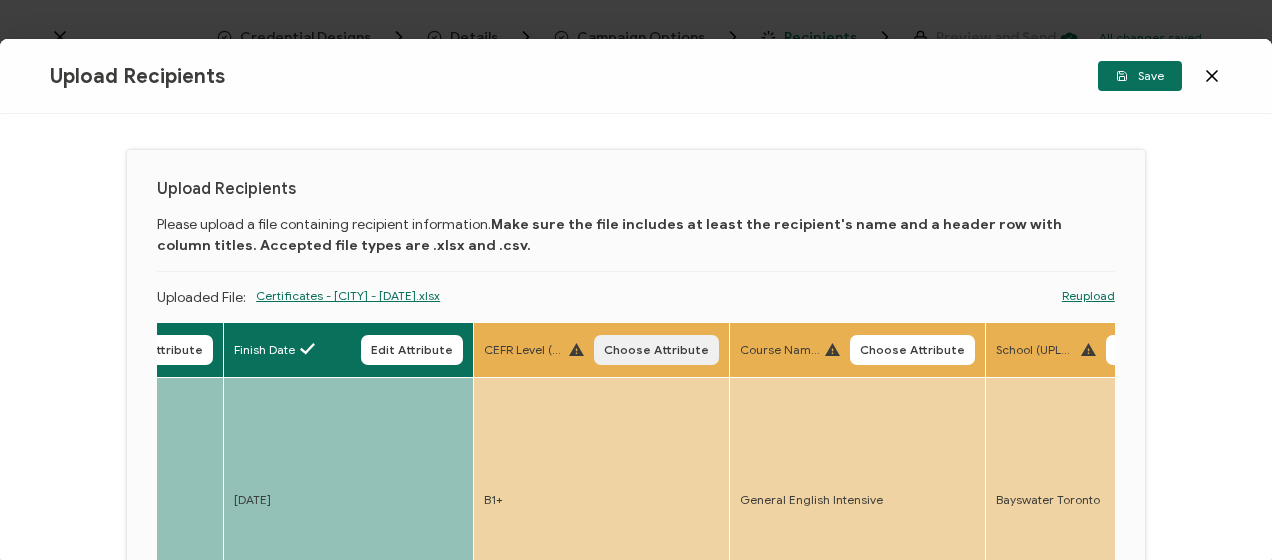 click on "Choose Attribute" at bounding box center (656, 350) 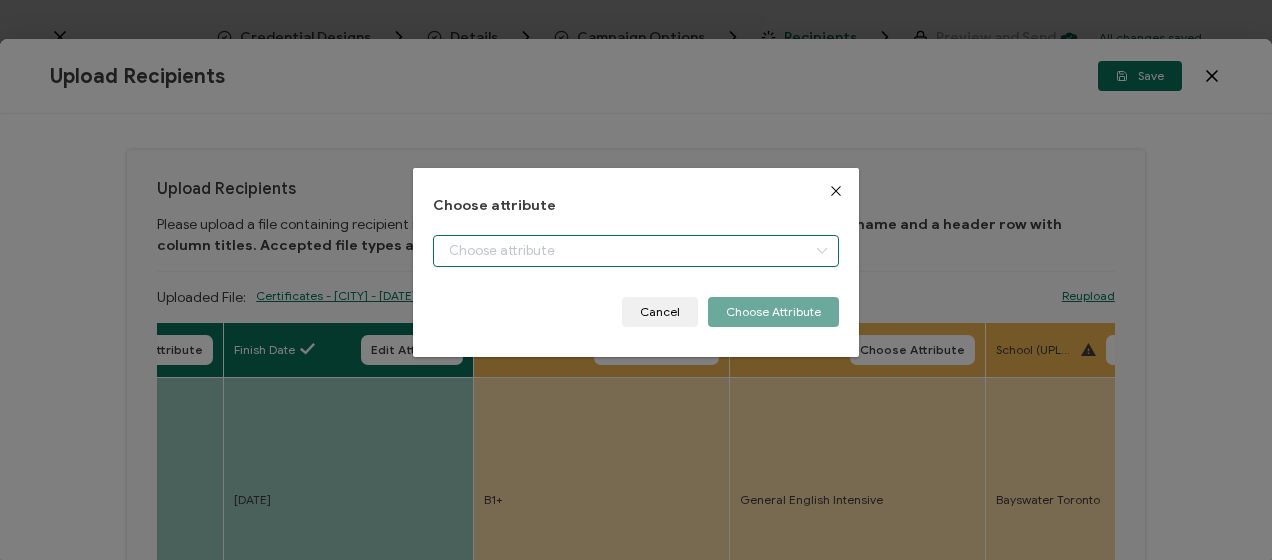 click at bounding box center [635, 251] 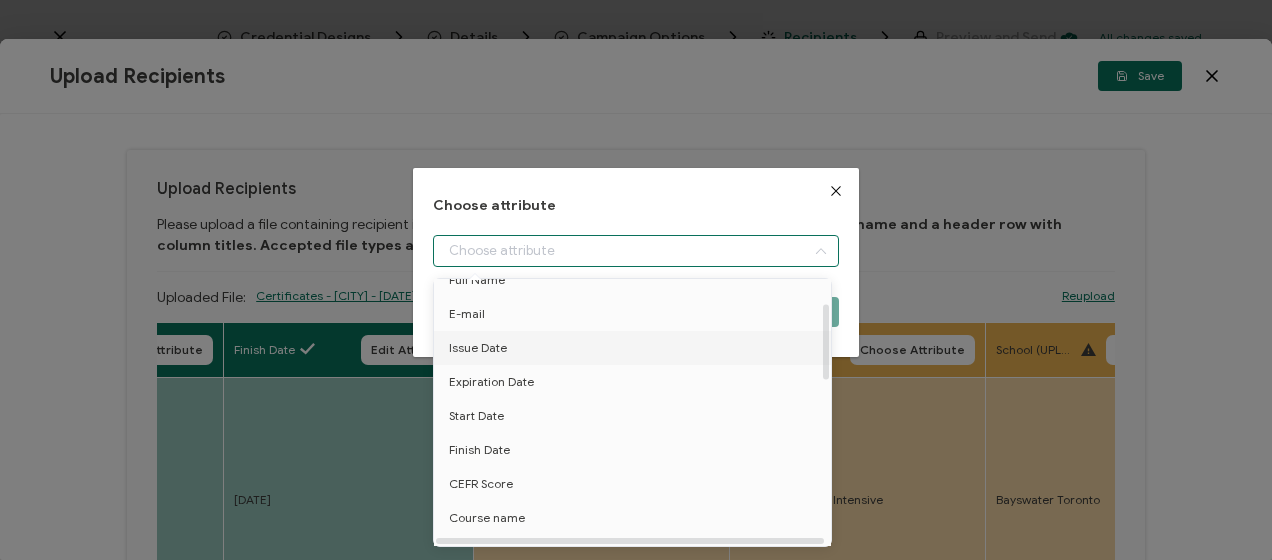 scroll, scrollTop: 100, scrollLeft: 0, axis: vertical 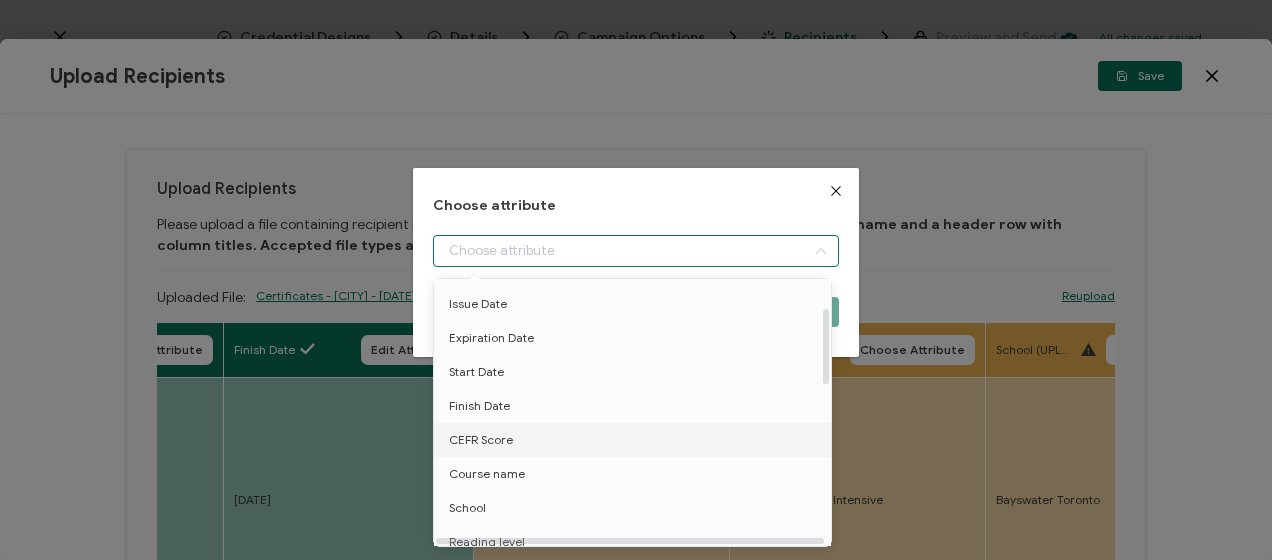 click on "CEFR Score" at bounding box center (481, 440) 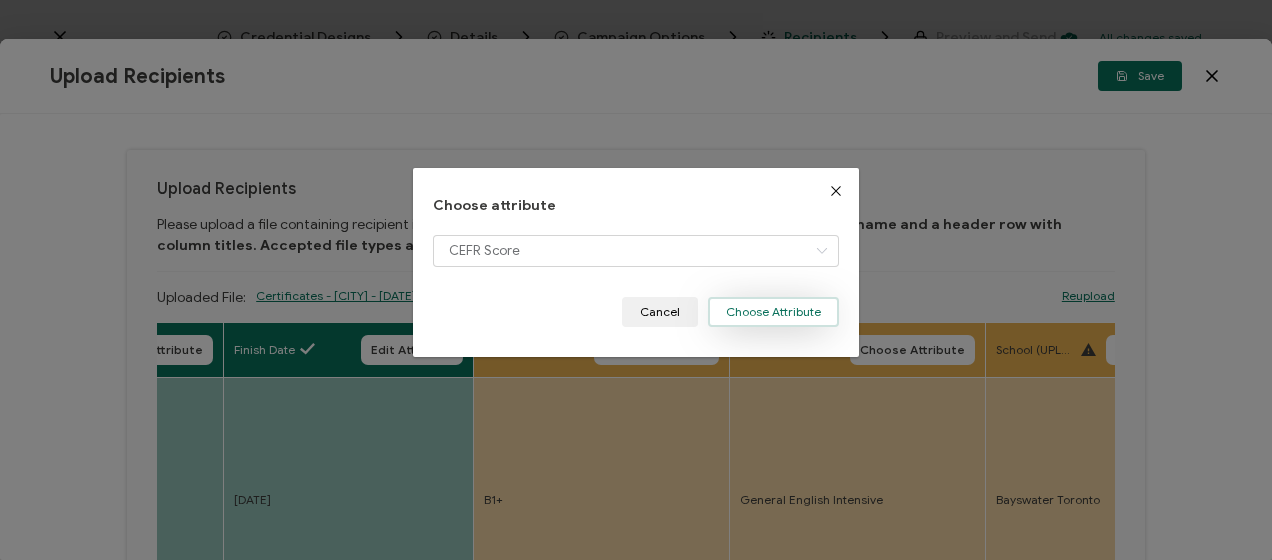 click on "Choose Attribute" at bounding box center (773, 312) 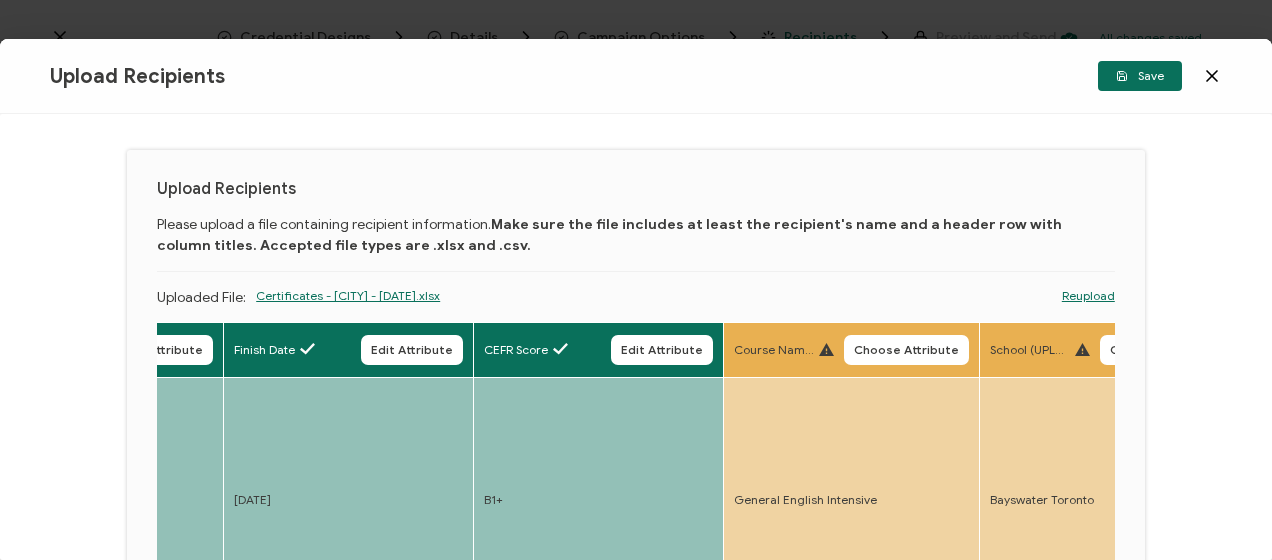 click on "Choose Attribute" at bounding box center (906, 350) 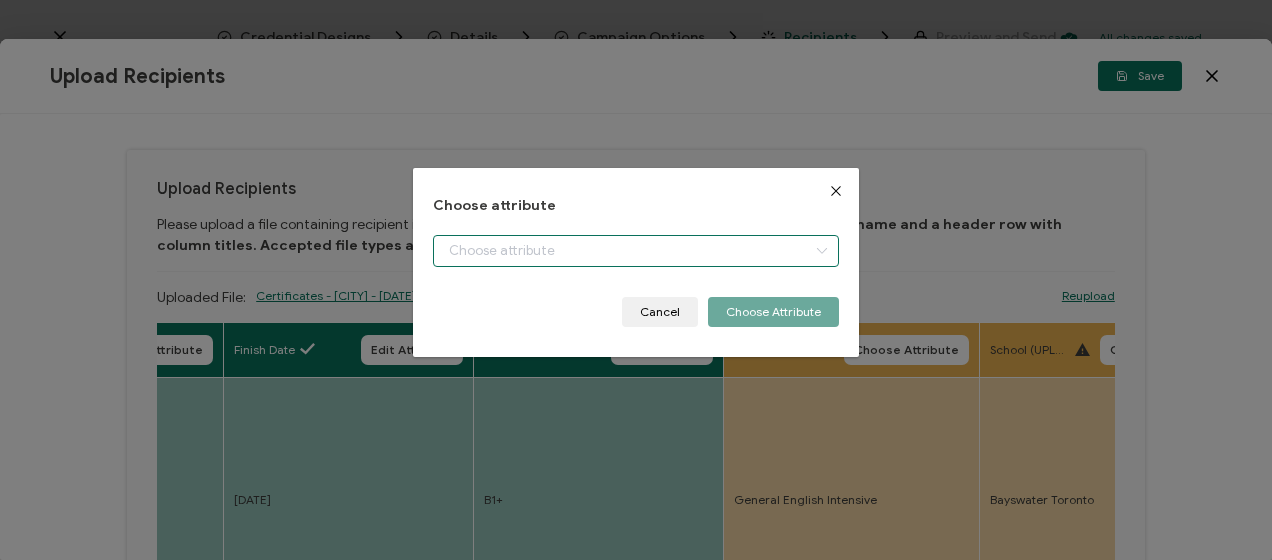click at bounding box center (635, 251) 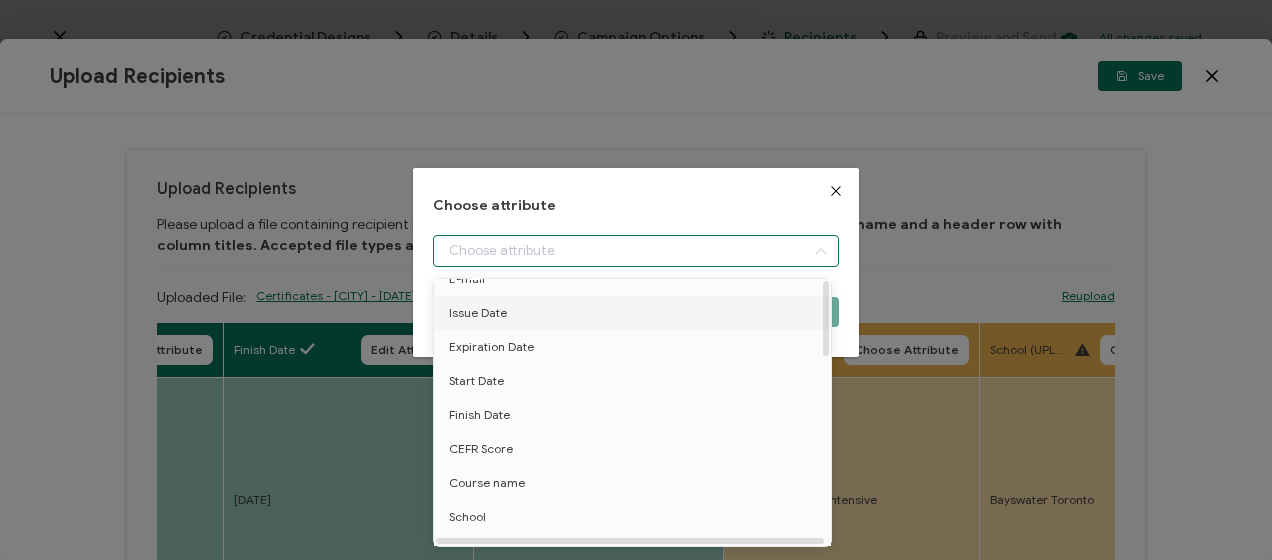 scroll, scrollTop: 200, scrollLeft: 0, axis: vertical 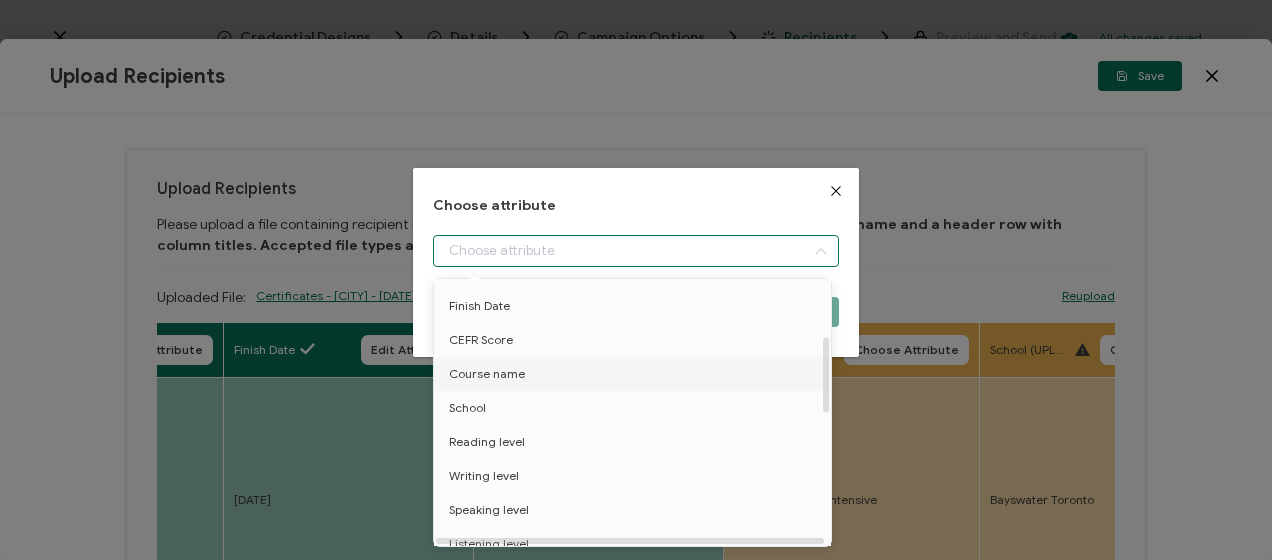 click on "Course name" at bounding box center [487, 374] 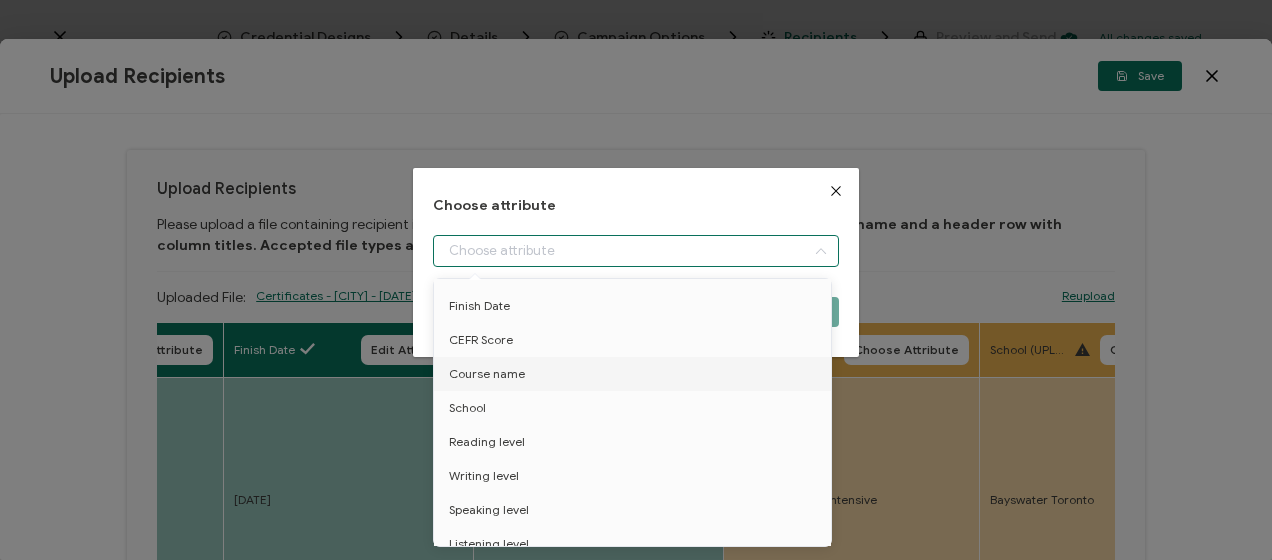 type on "Course name" 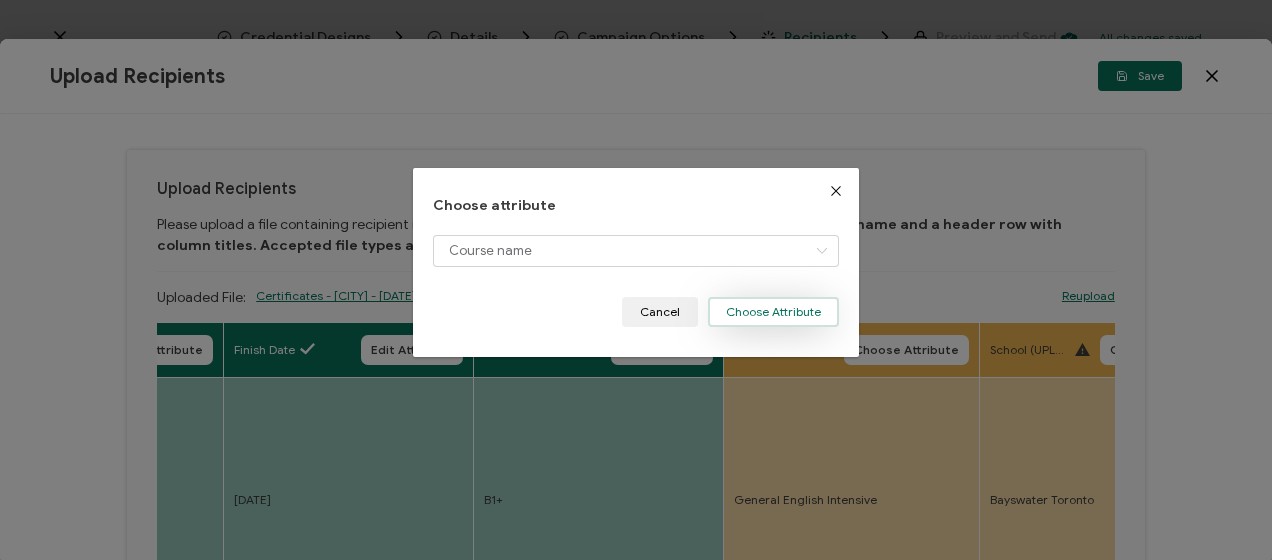 click on "Choose Attribute" at bounding box center [773, 312] 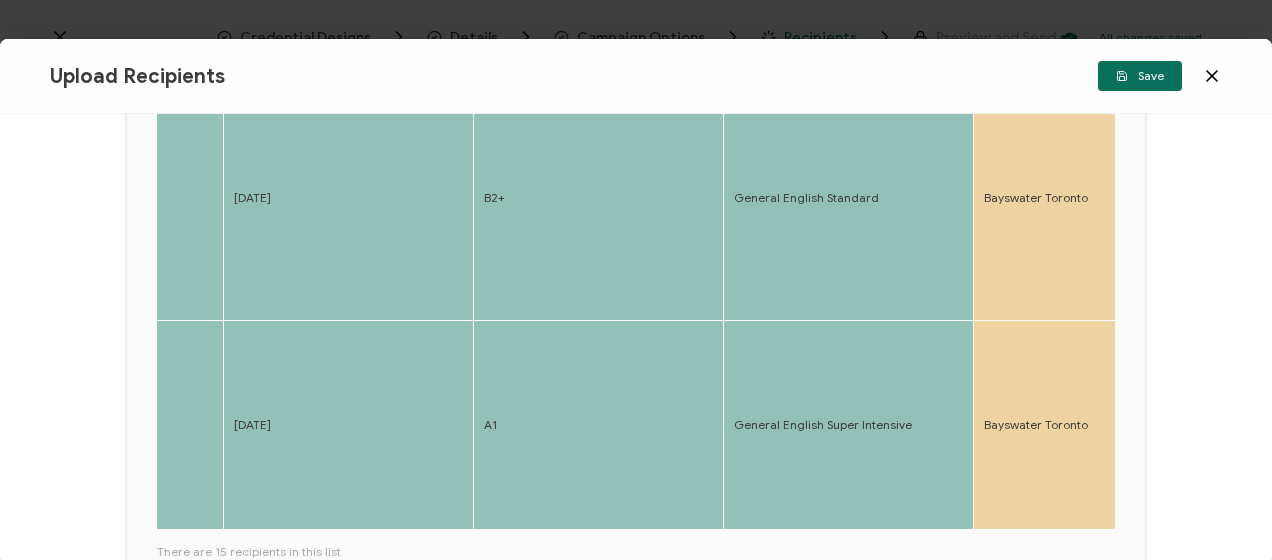 scroll, scrollTop: 814, scrollLeft: 0, axis: vertical 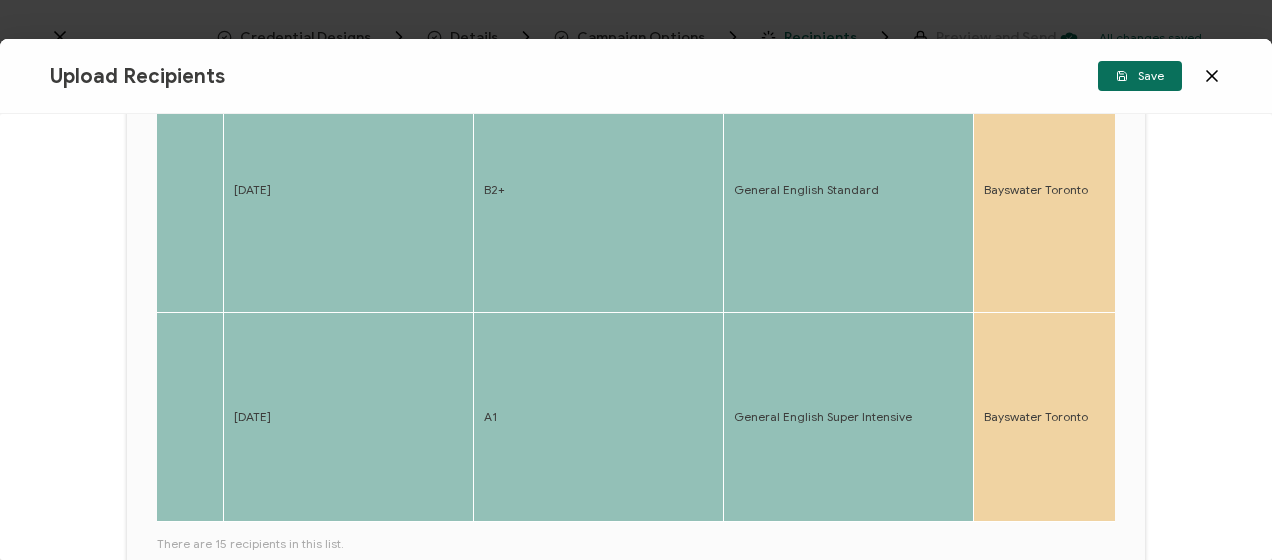 drag, startPoint x: 218, startPoint y: 522, endPoint x: 258, endPoint y: 524, distance: 40.04997 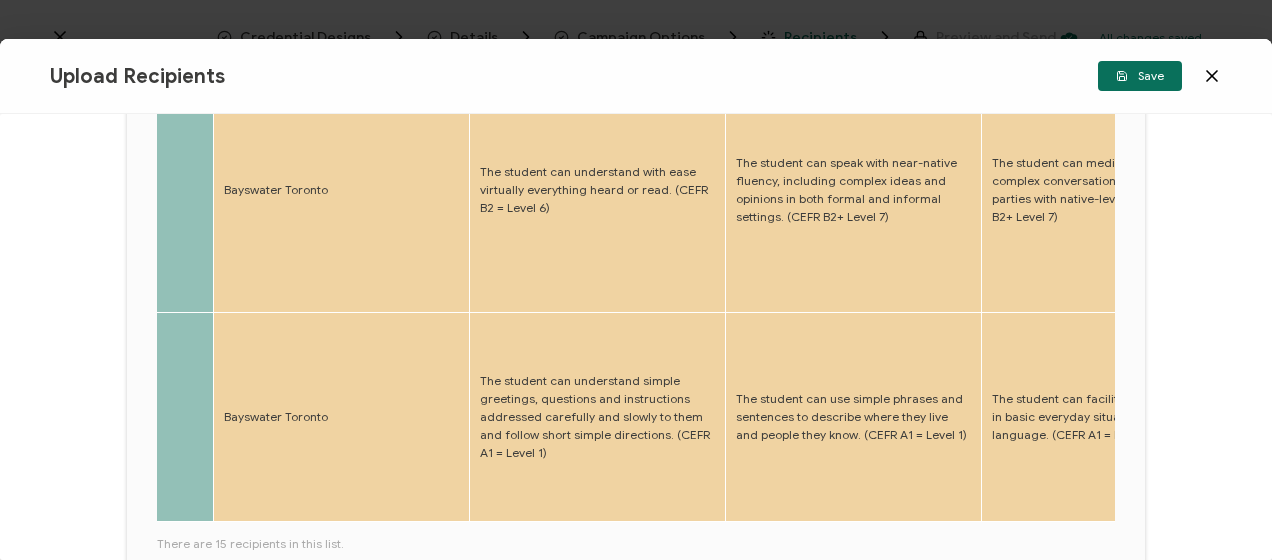 scroll, scrollTop: 0, scrollLeft: 1455, axis: horizontal 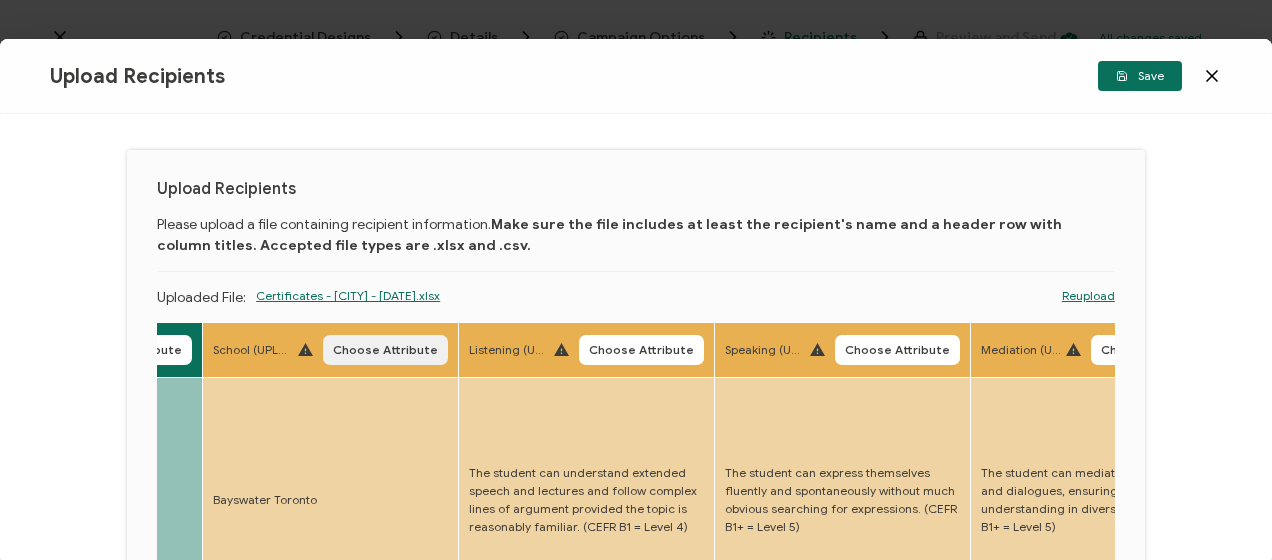 click on "Choose Attribute" at bounding box center [385, 350] 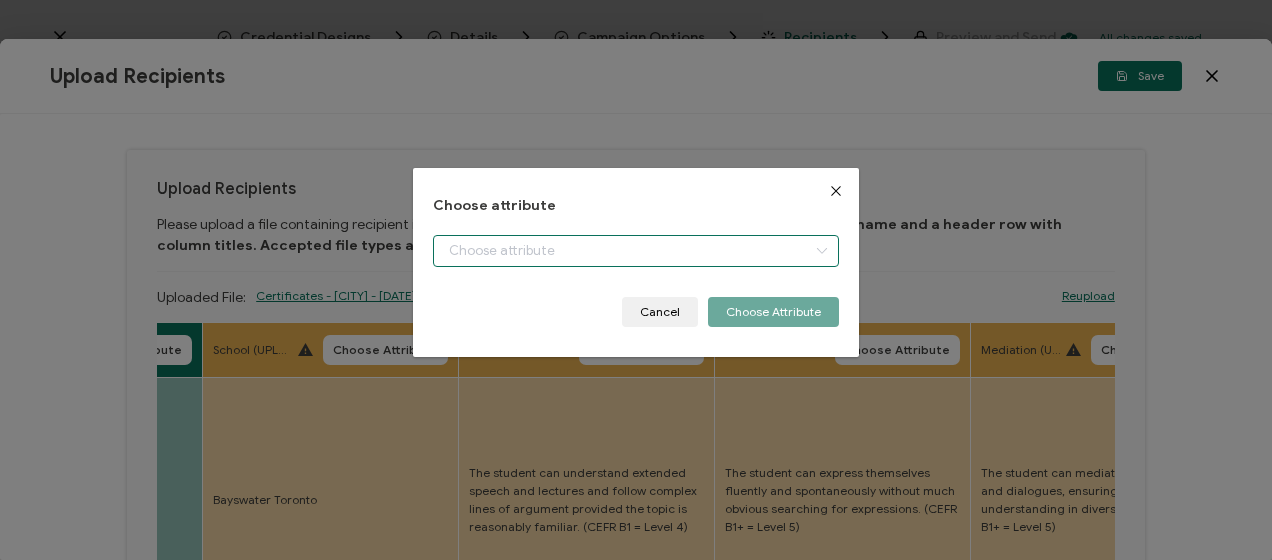 click at bounding box center [635, 251] 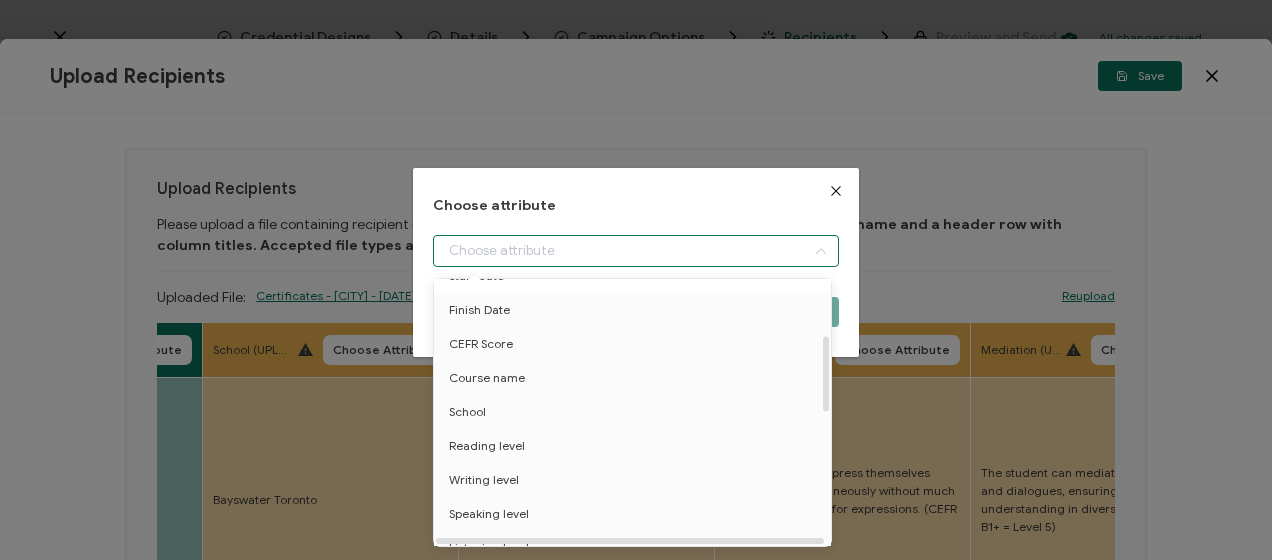 scroll, scrollTop: 200, scrollLeft: 0, axis: vertical 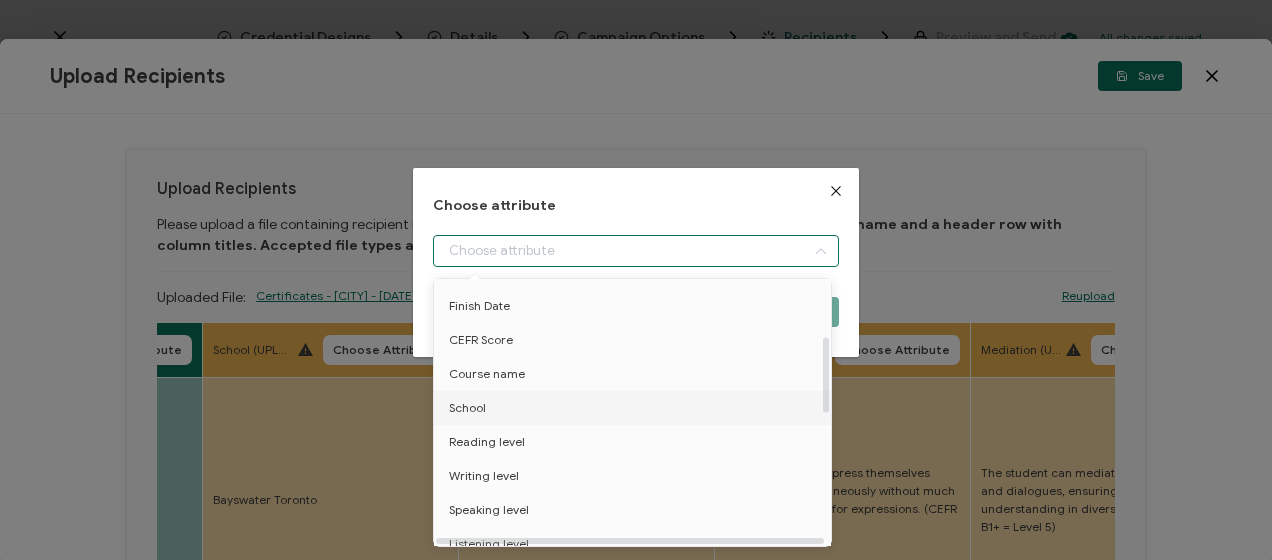 click on "School" at bounding box center (636, 408) 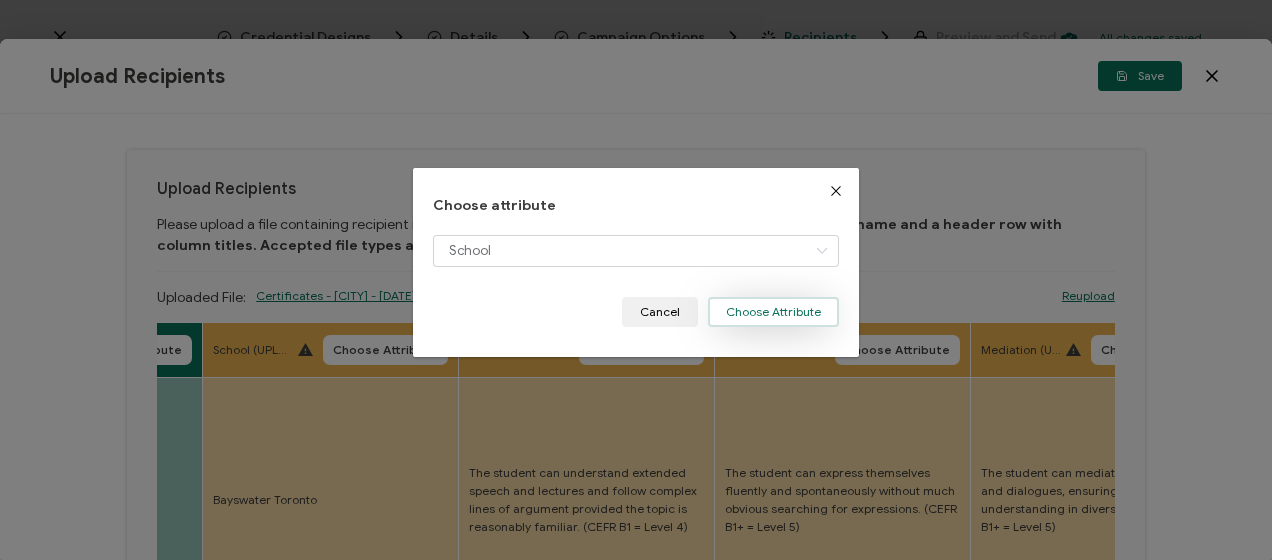 click on "Choose Attribute" at bounding box center [773, 312] 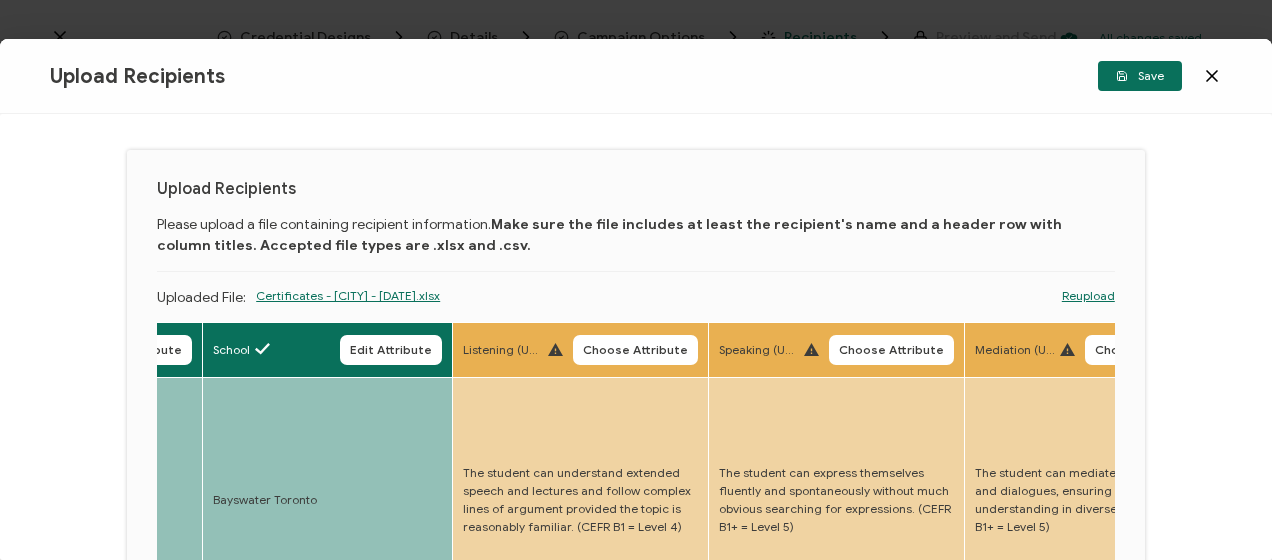 click on "Choose Attribute" at bounding box center [635, 350] 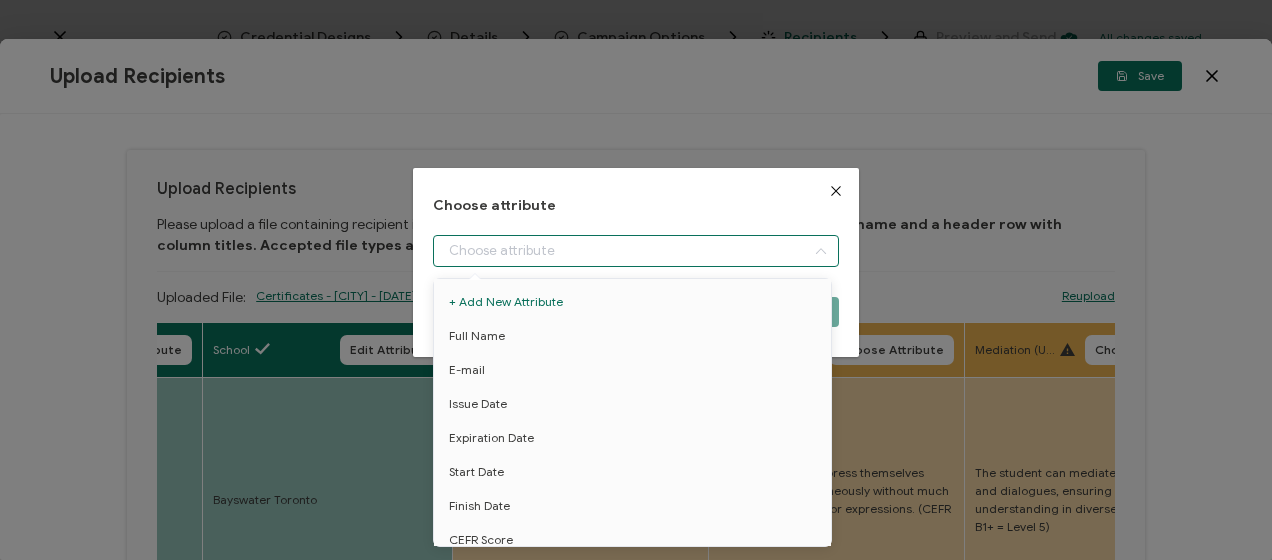 click at bounding box center (635, 251) 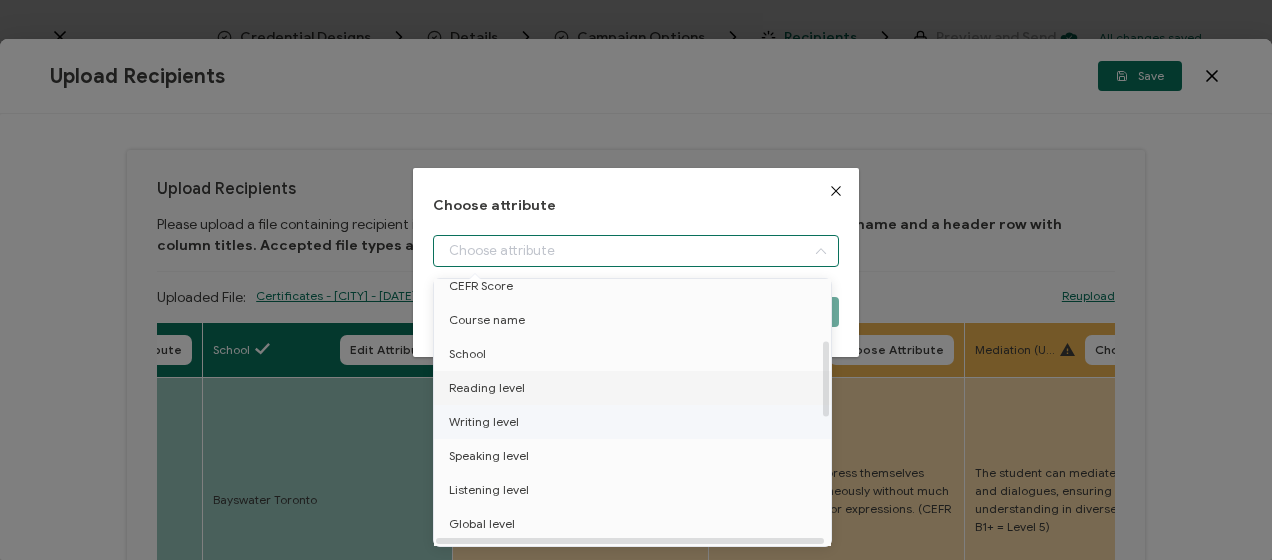 scroll, scrollTop: 300, scrollLeft: 0, axis: vertical 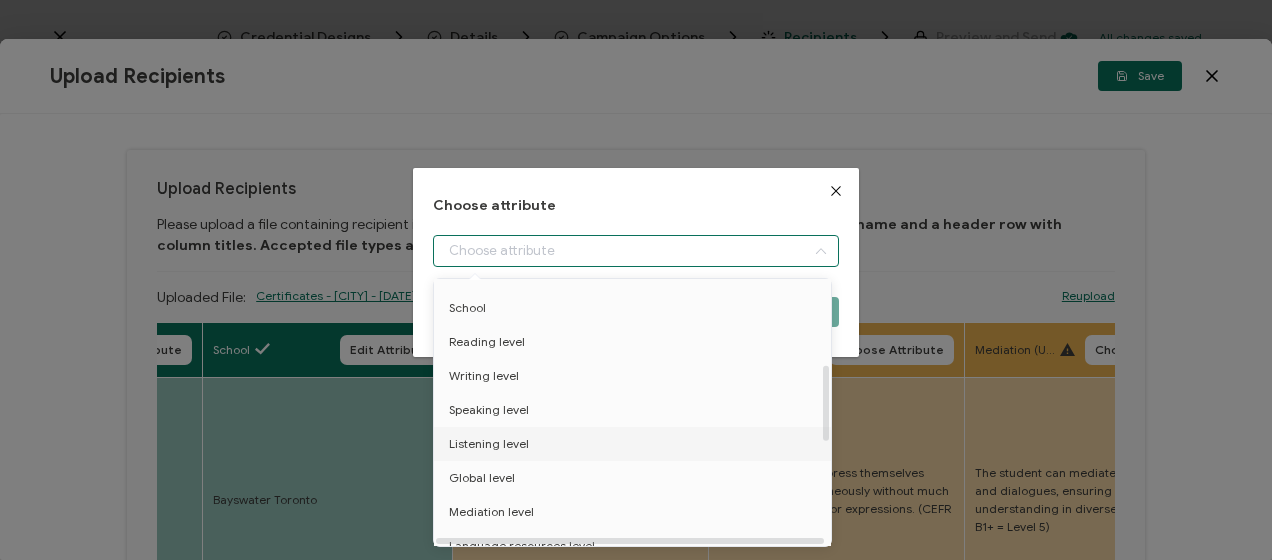 click on "Listening level" at bounding box center [489, 444] 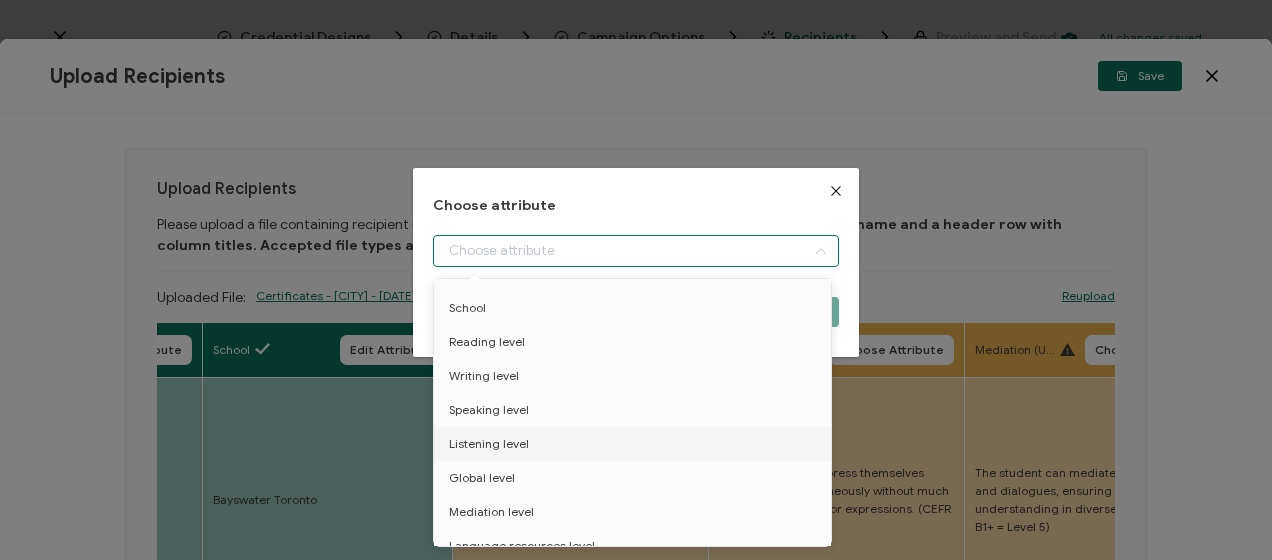 type on "Listening level" 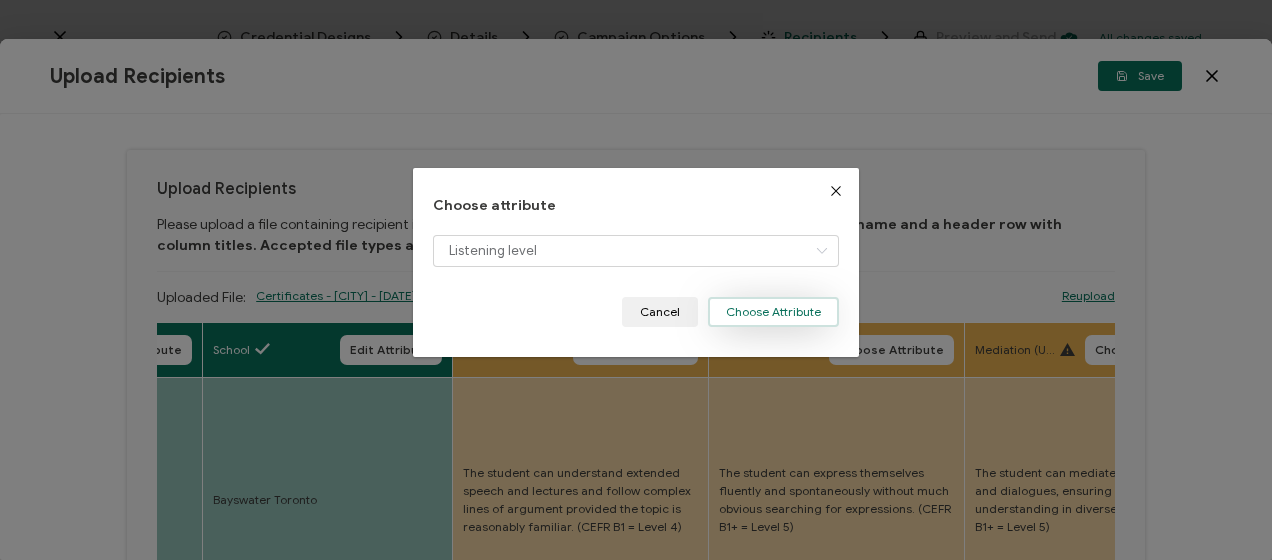 click on "Choose Attribute" at bounding box center (773, 312) 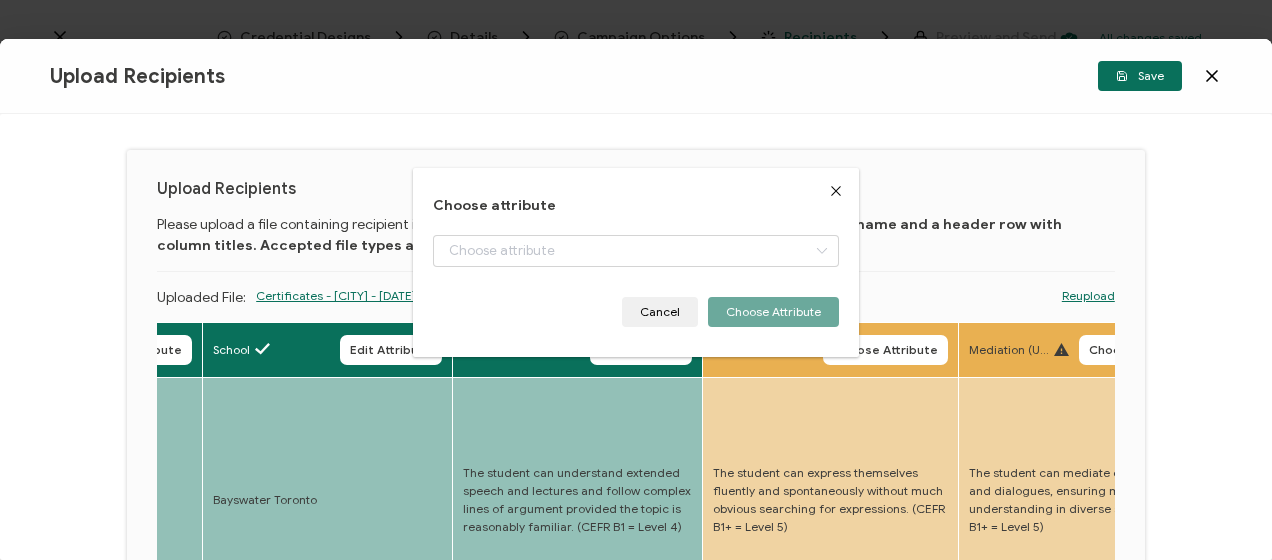 click on "Choose Attribute" at bounding box center [885, 350] 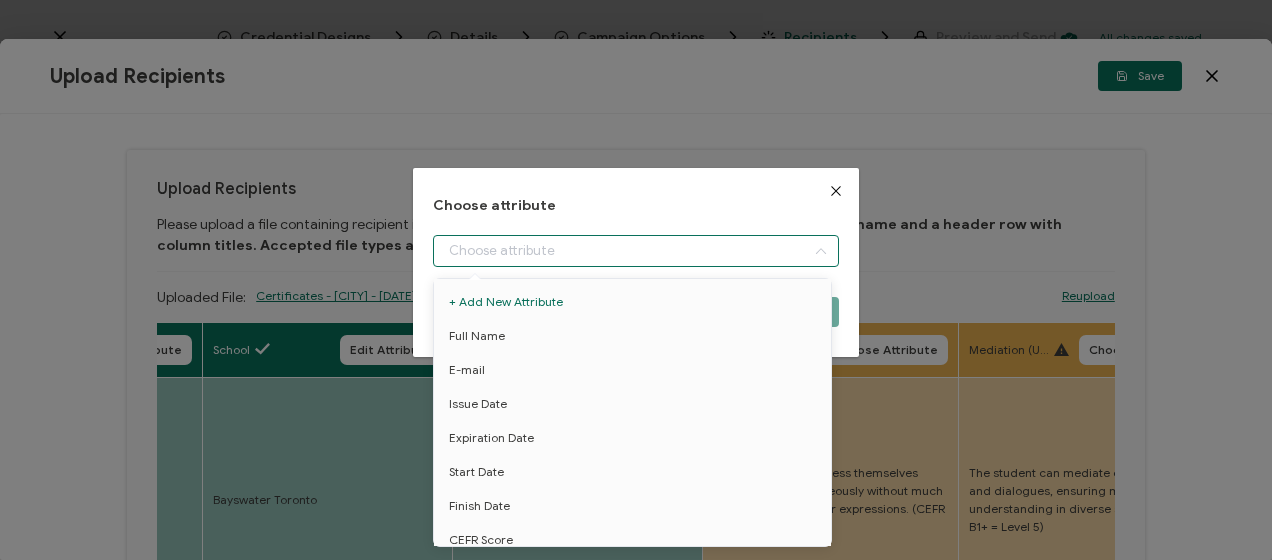 click at bounding box center [635, 251] 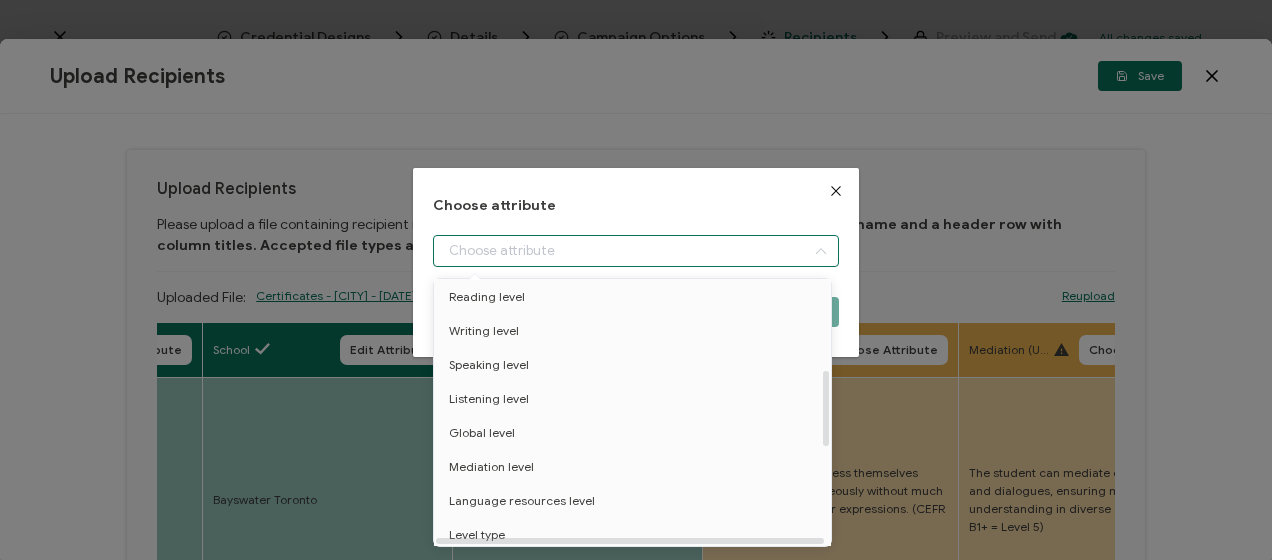 scroll, scrollTop: 400, scrollLeft: 0, axis: vertical 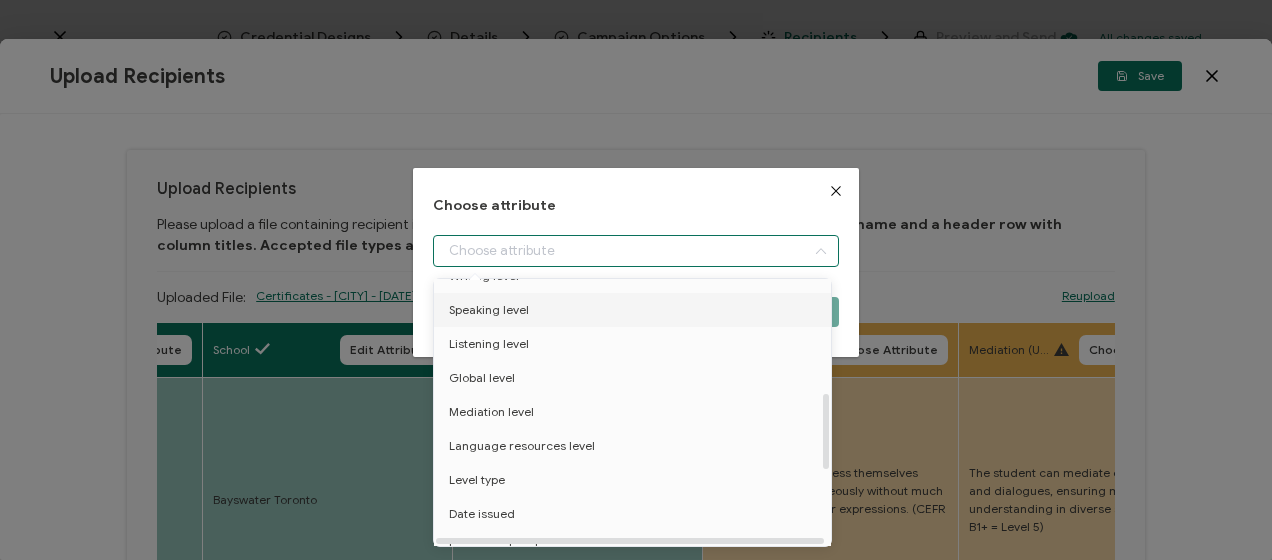 click on "Speaking level" at bounding box center (489, 310) 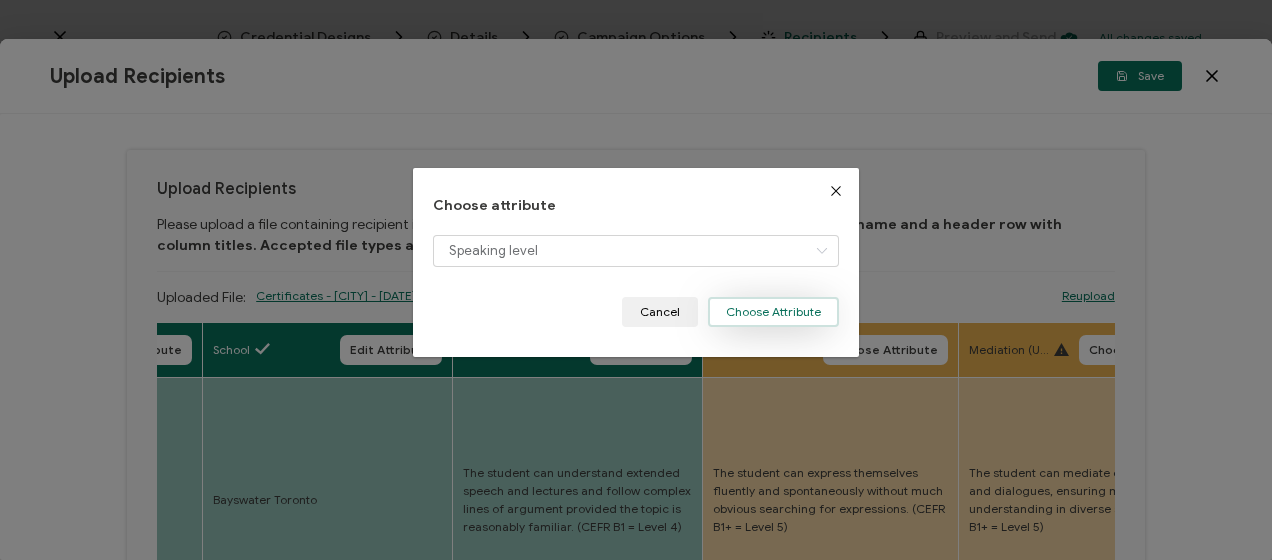 click on "Choose Attribute" at bounding box center [773, 312] 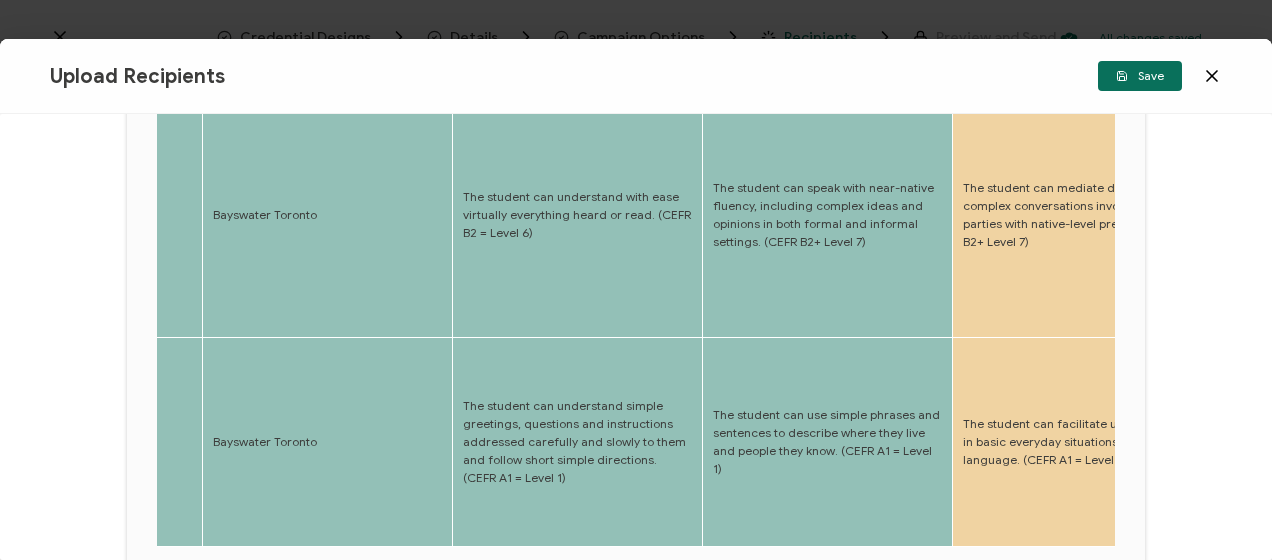 scroll, scrollTop: 814, scrollLeft: 0, axis: vertical 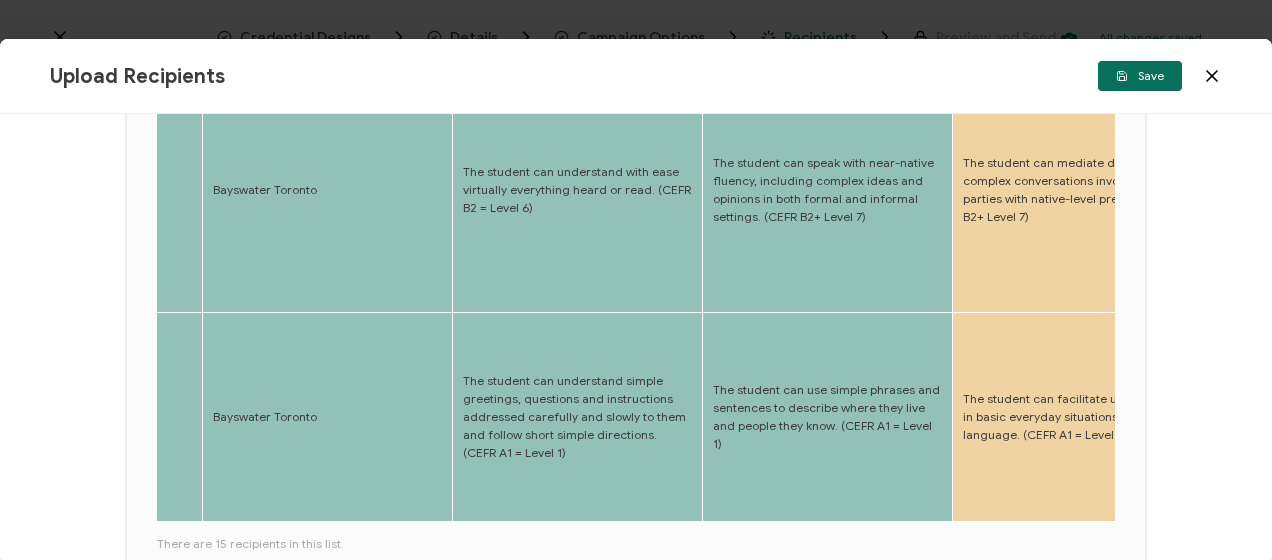 drag, startPoint x: 272, startPoint y: 522, endPoint x: 290, endPoint y: 524, distance: 18.110771 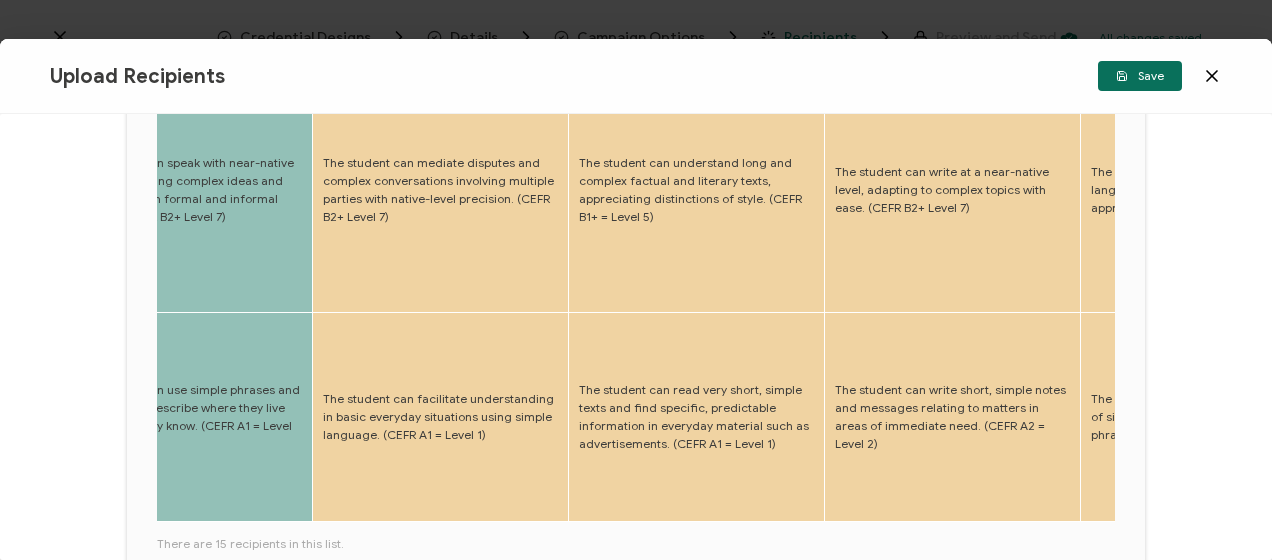 scroll, scrollTop: 0, scrollLeft: 2128, axis: horizontal 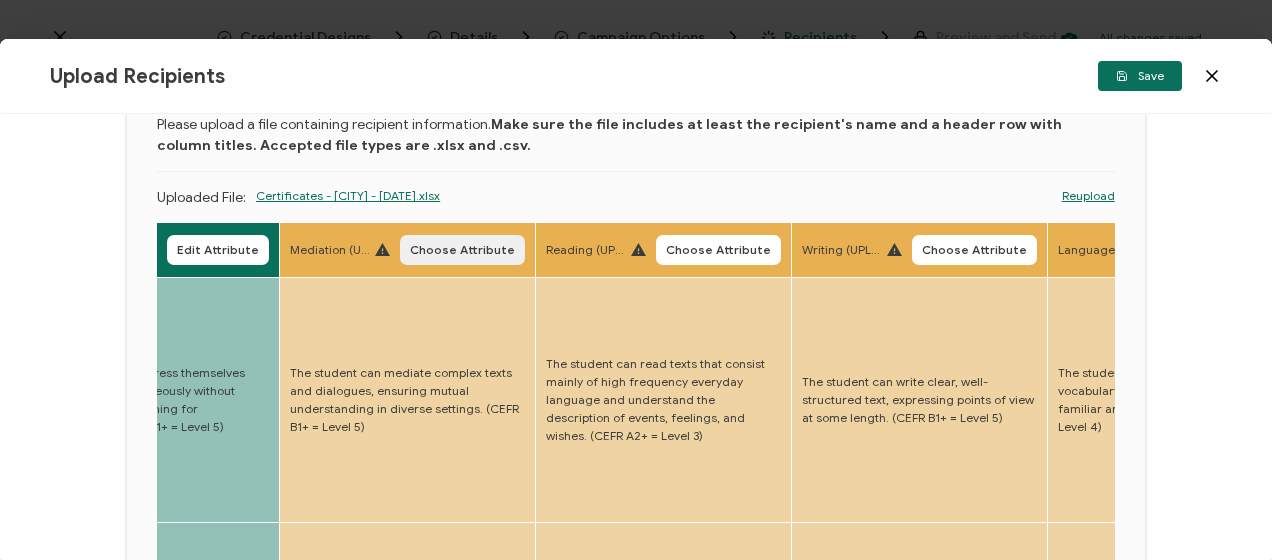 click on "Choose Attribute" at bounding box center [462, 250] 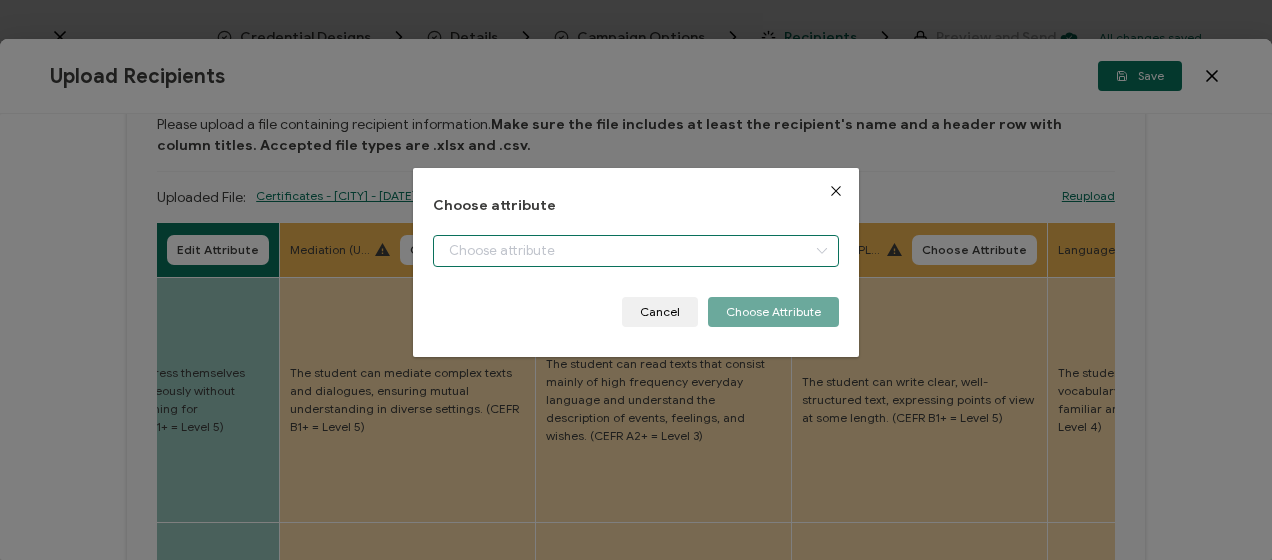 click at bounding box center (635, 251) 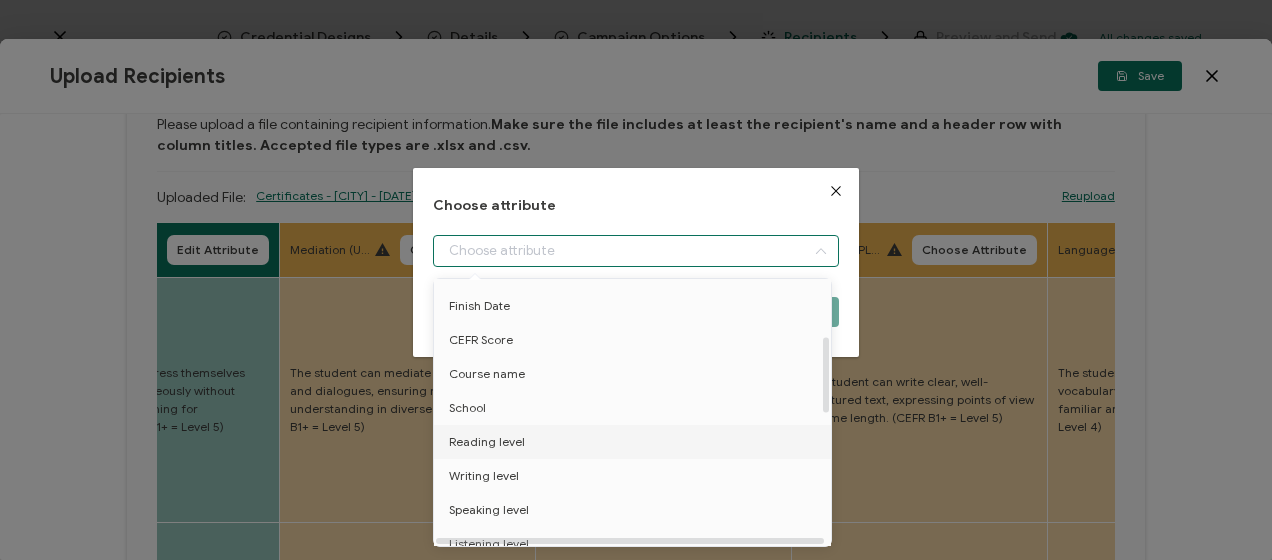 scroll, scrollTop: 300, scrollLeft: 0, axis: vertical 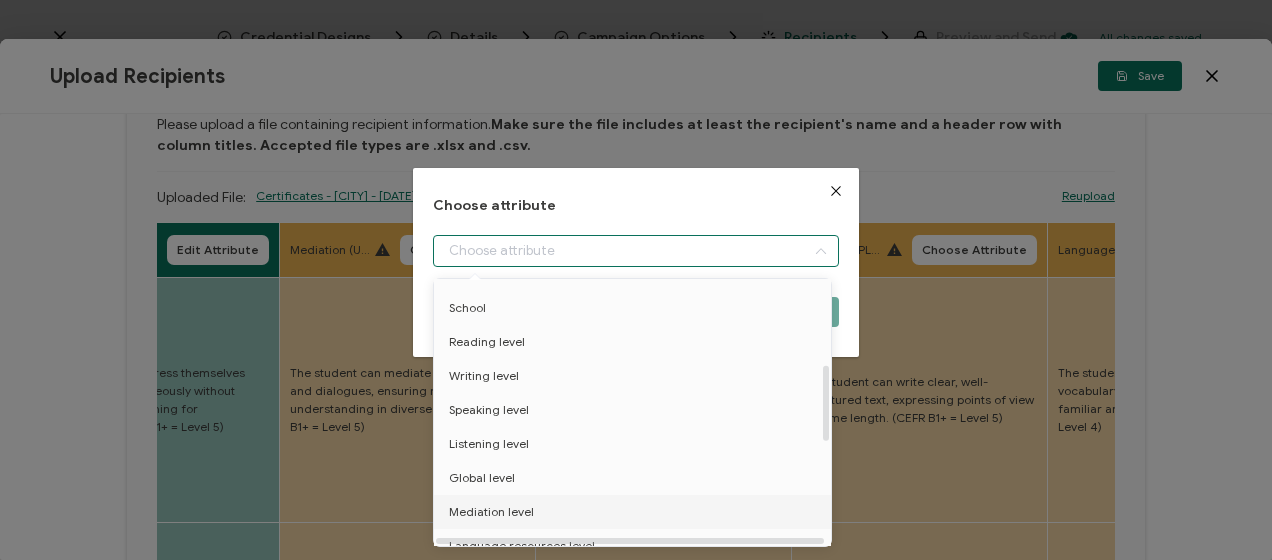click on "Mediation level" at bounding box center [491, 512] 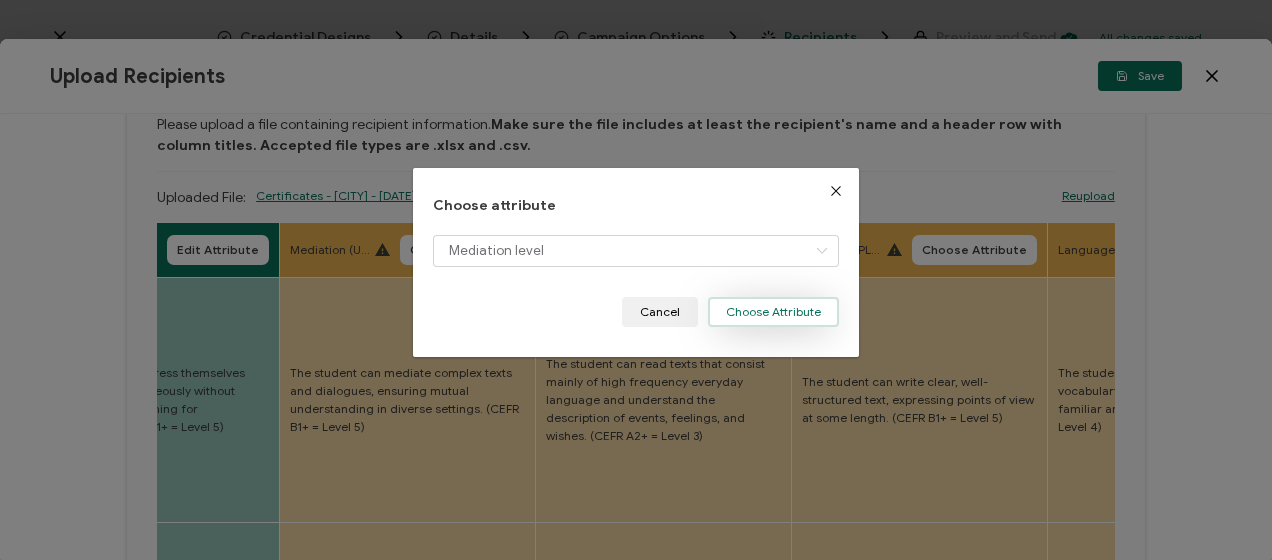click on "Choose Attribute" at bounding box center [773, 312] 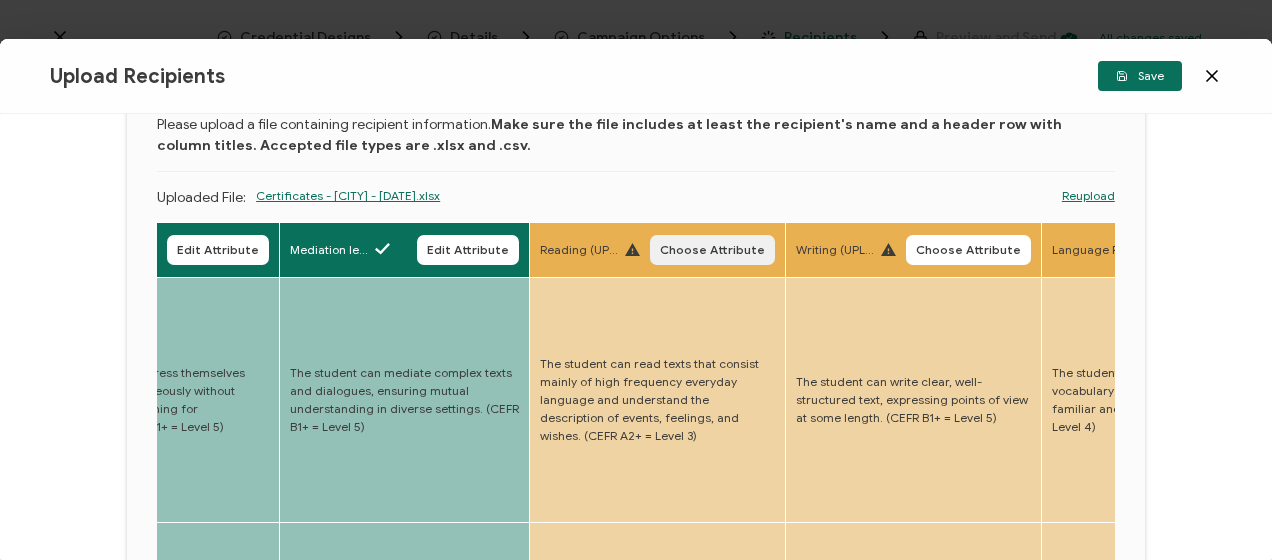 click on "Choose Attribute" at bounding box center [712, 250] 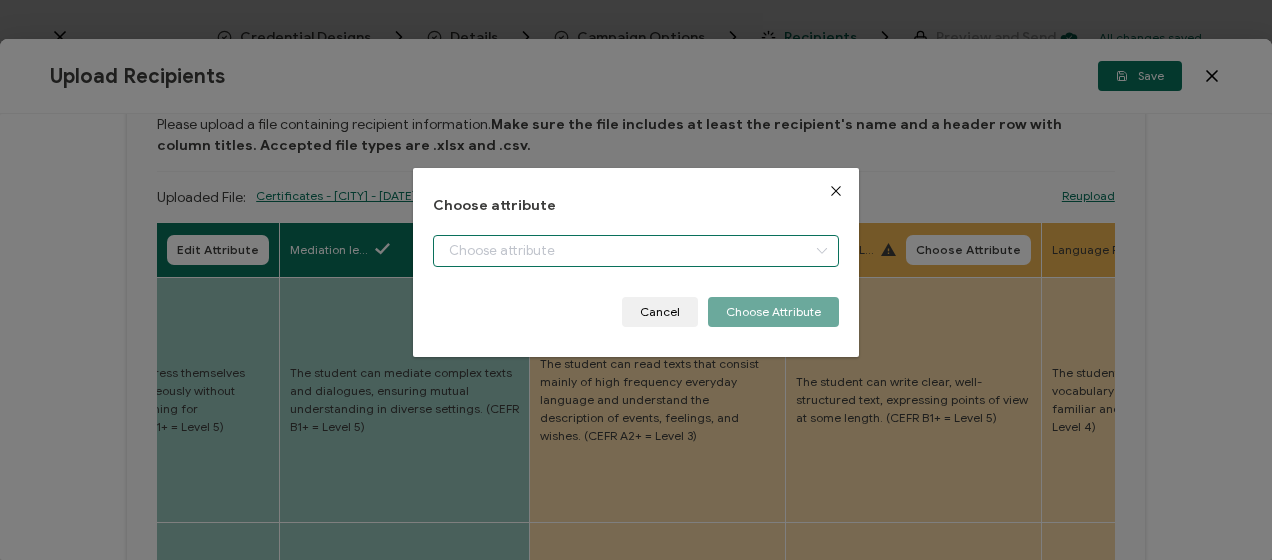 click at bounding box center (635, 251) 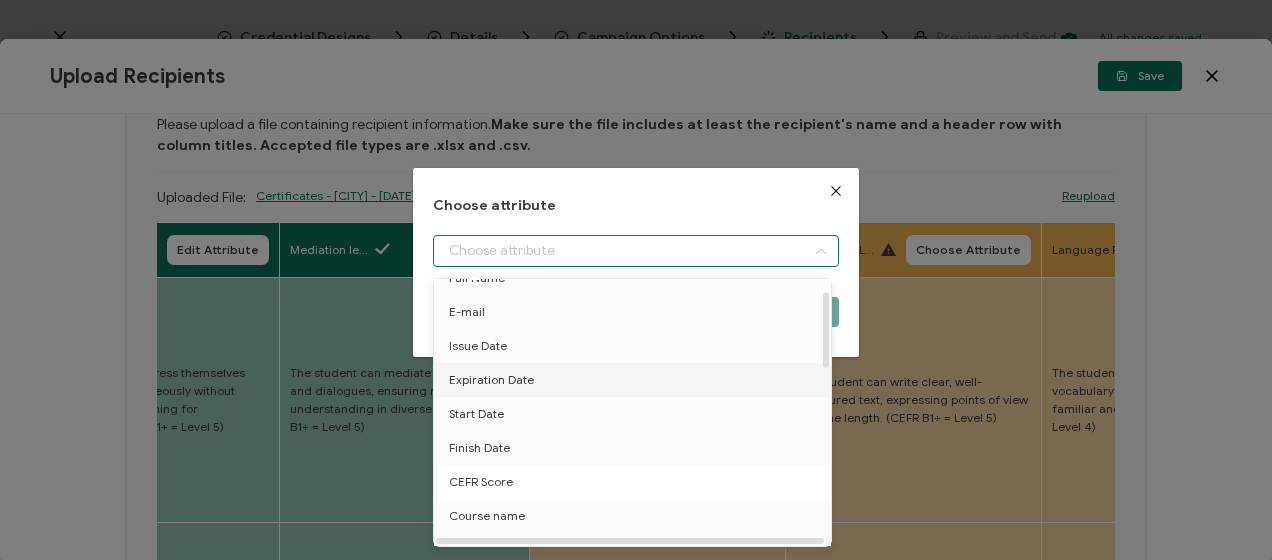 scroll, scrollTop: 200, scrollLeft: 0, axis: vertical 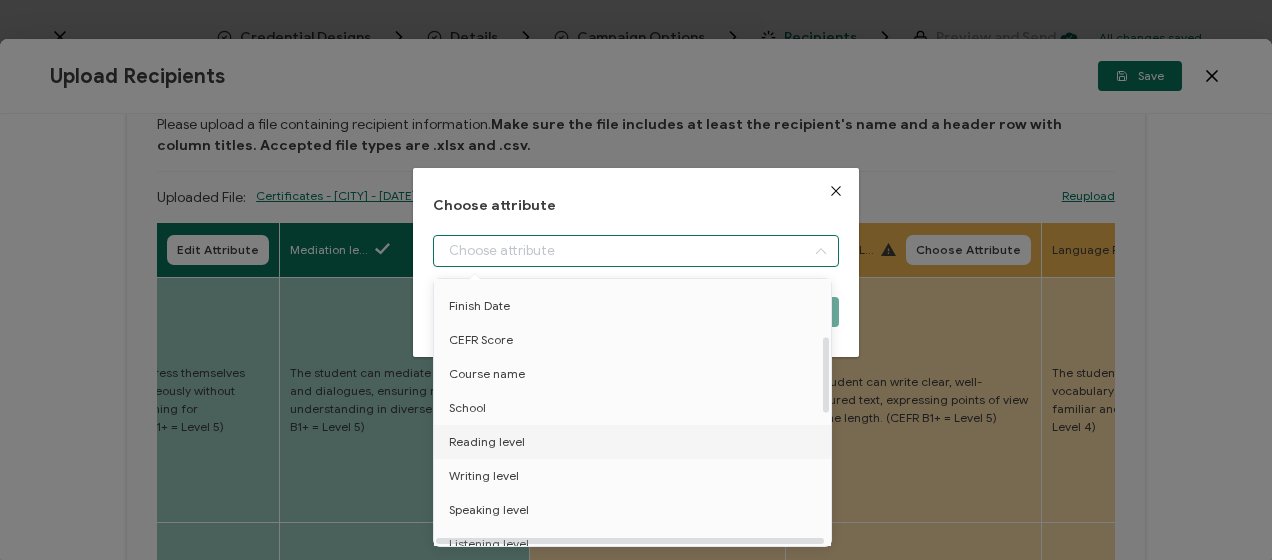 click on "Reading level" at bounding box center (487, 442) 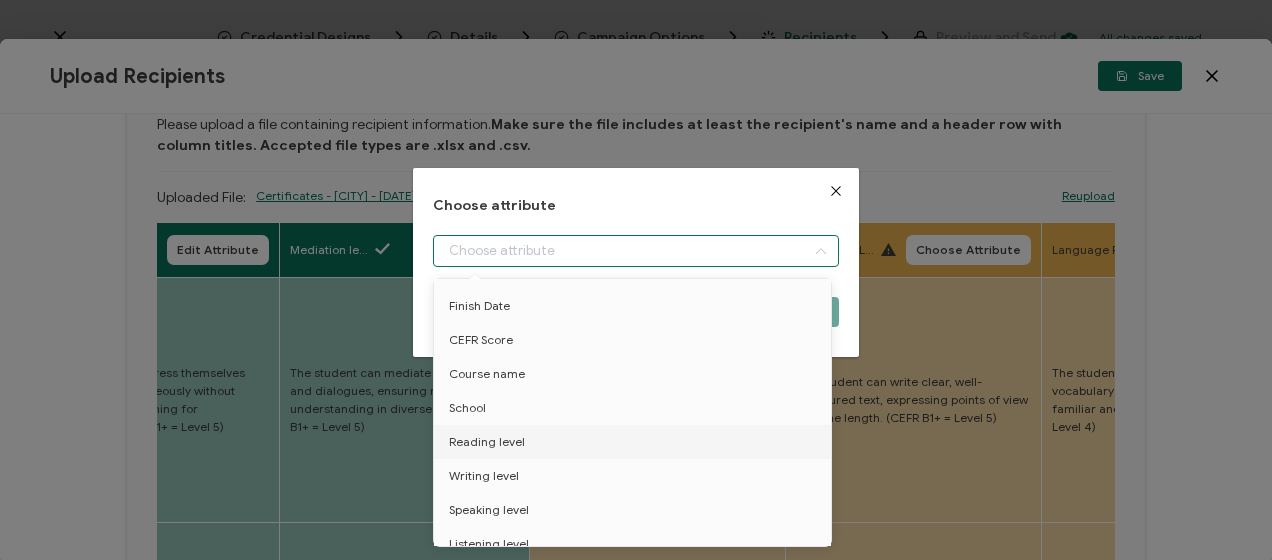 type on "Reading level" 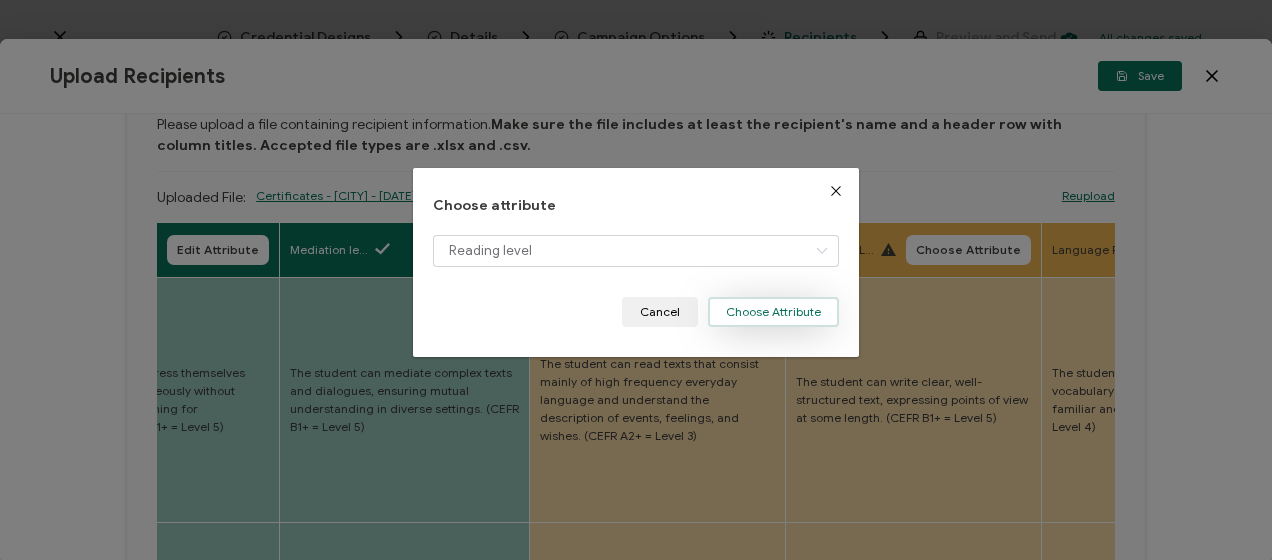 click on "Choose Attribute" at bounding box center (773, 312) 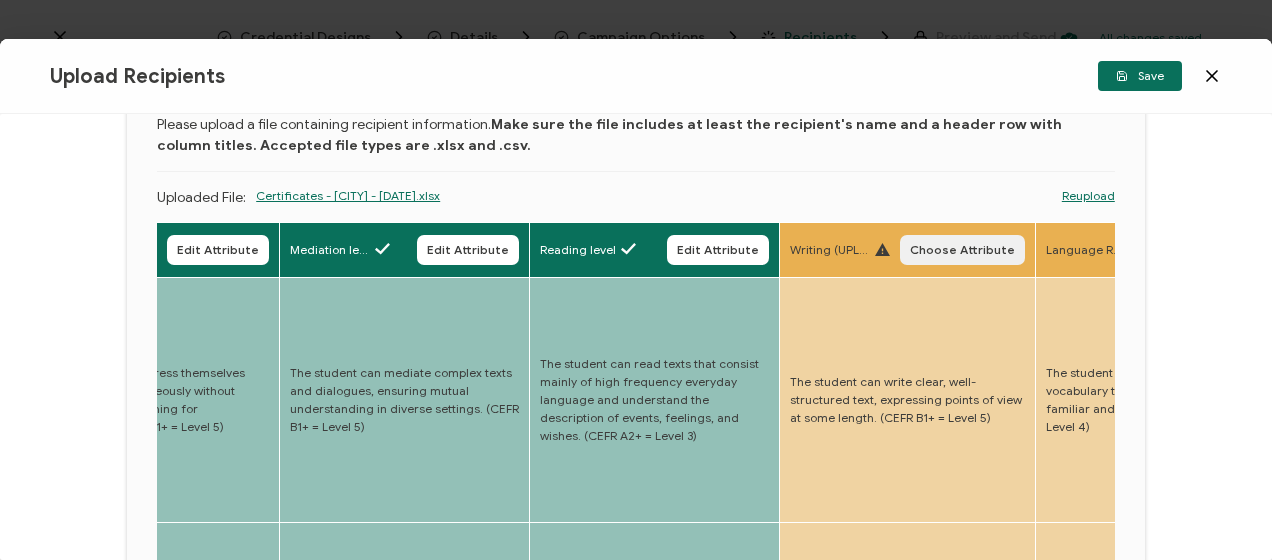click on "Choose Attribute" at bounding box center (962, 250) 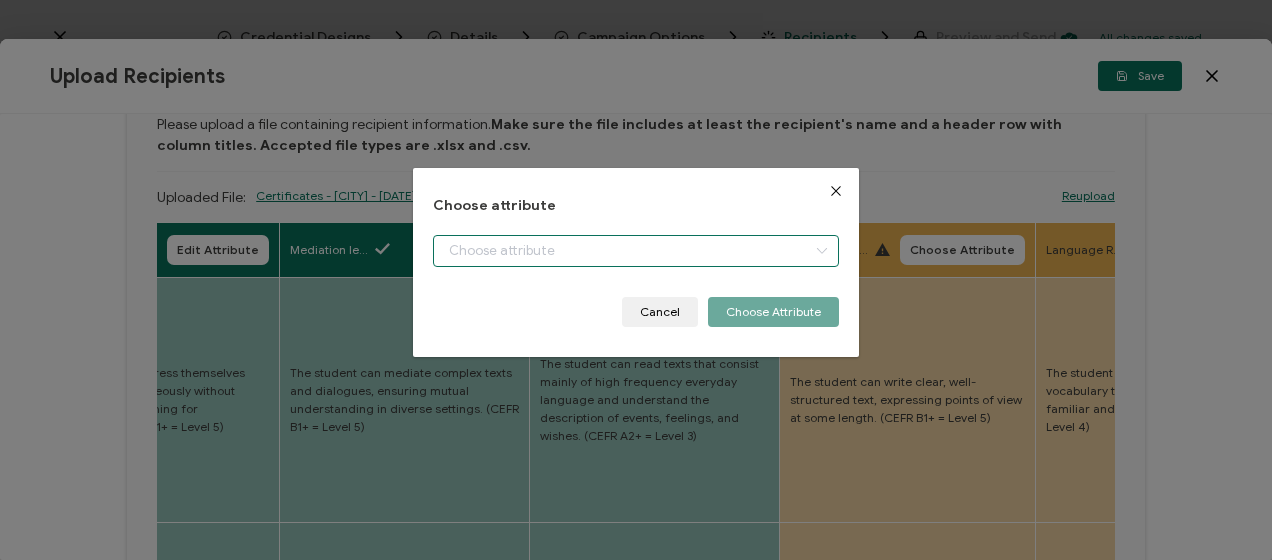 click at bounding box center (635, 251) 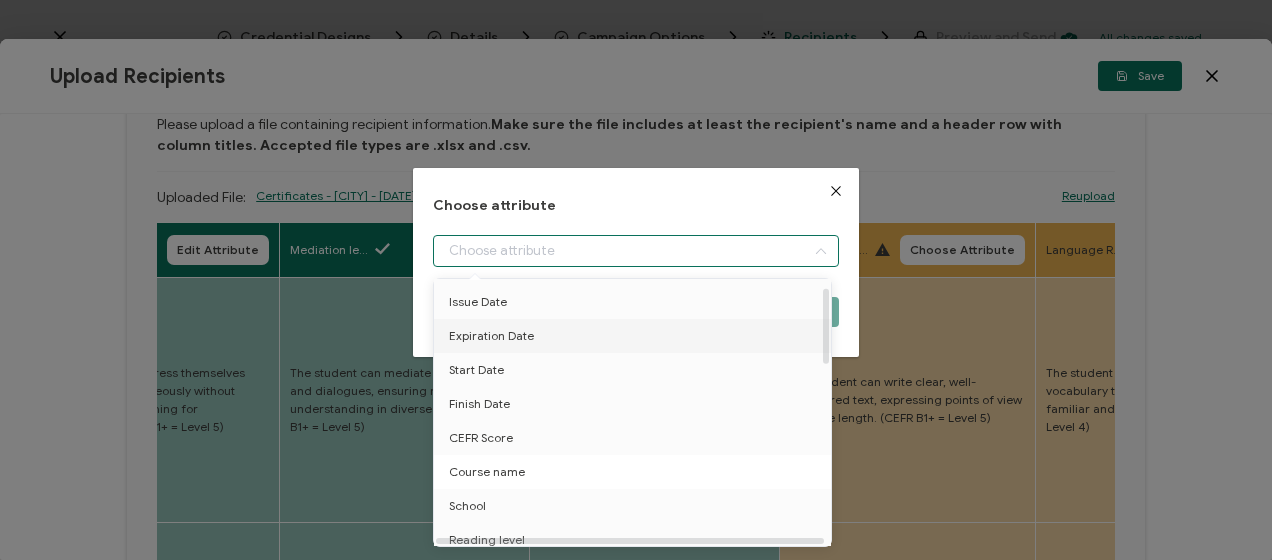 scroll, scrollTop: 200, scrollLeft: 0, axis: vertical 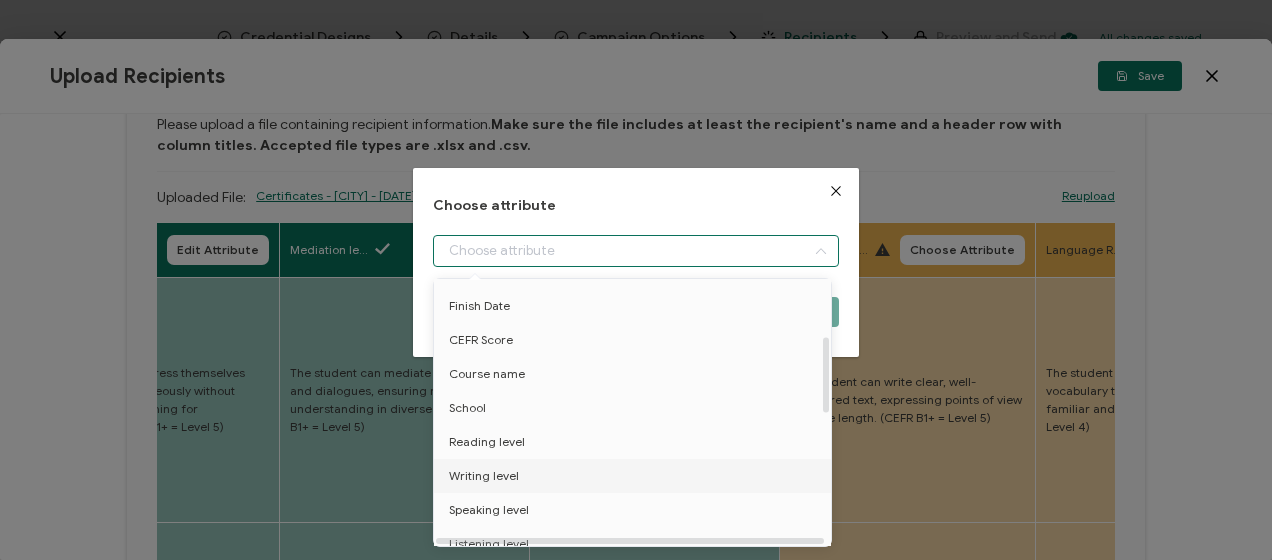 click on "Writing level" at bounding box center (484, 476) 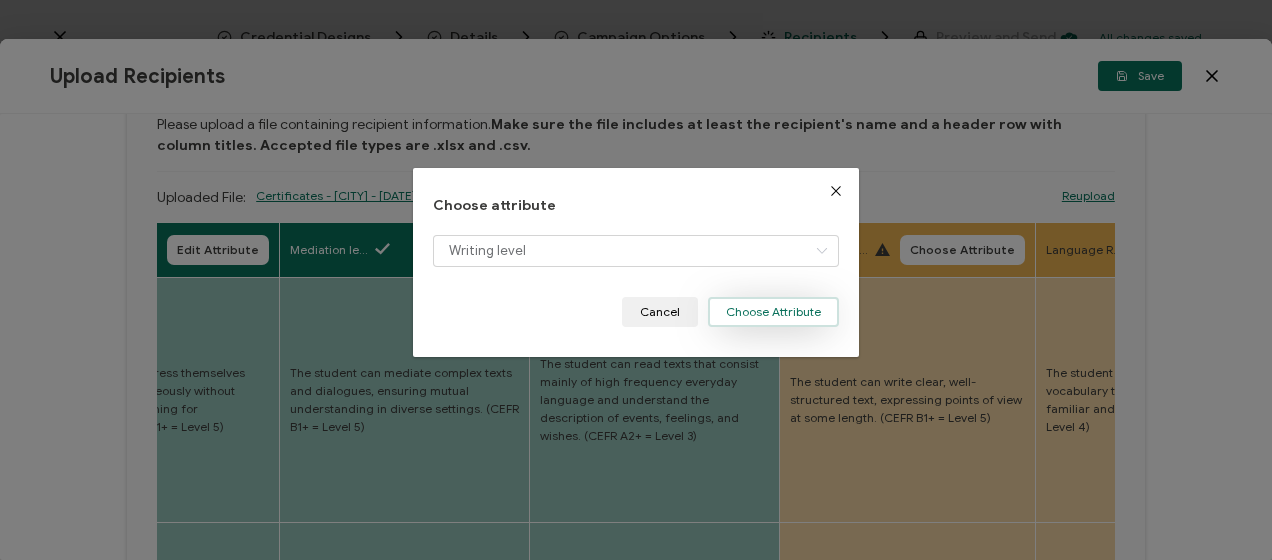 click on "Choose Attribute" at bounding box center (773, 312) 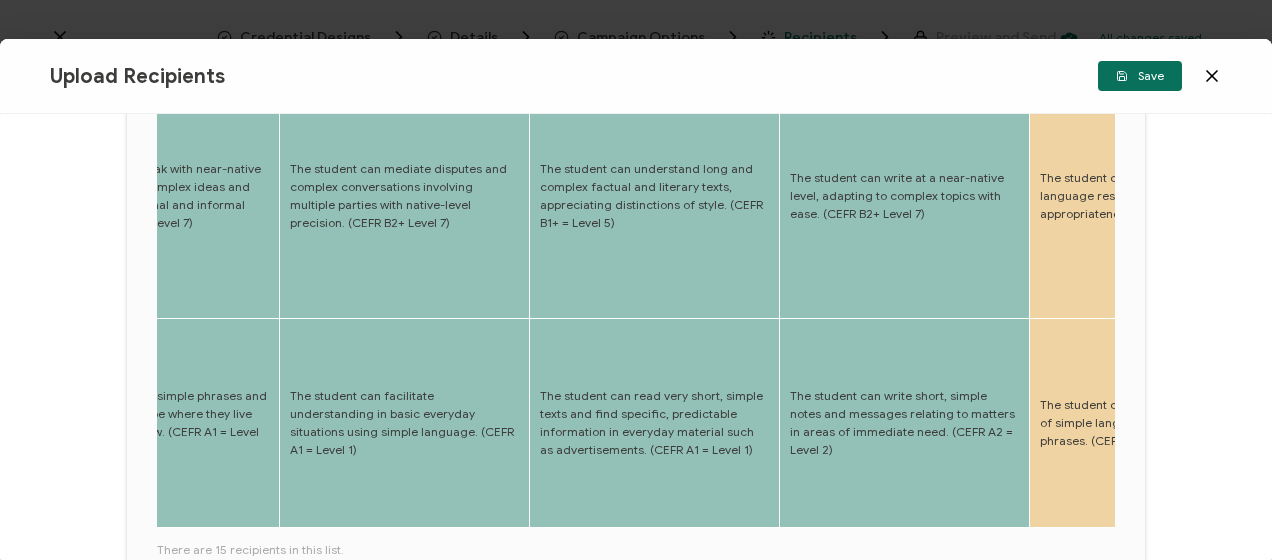 scroll, scrollTop: 814, scrollLeft: 0, axis: vertical 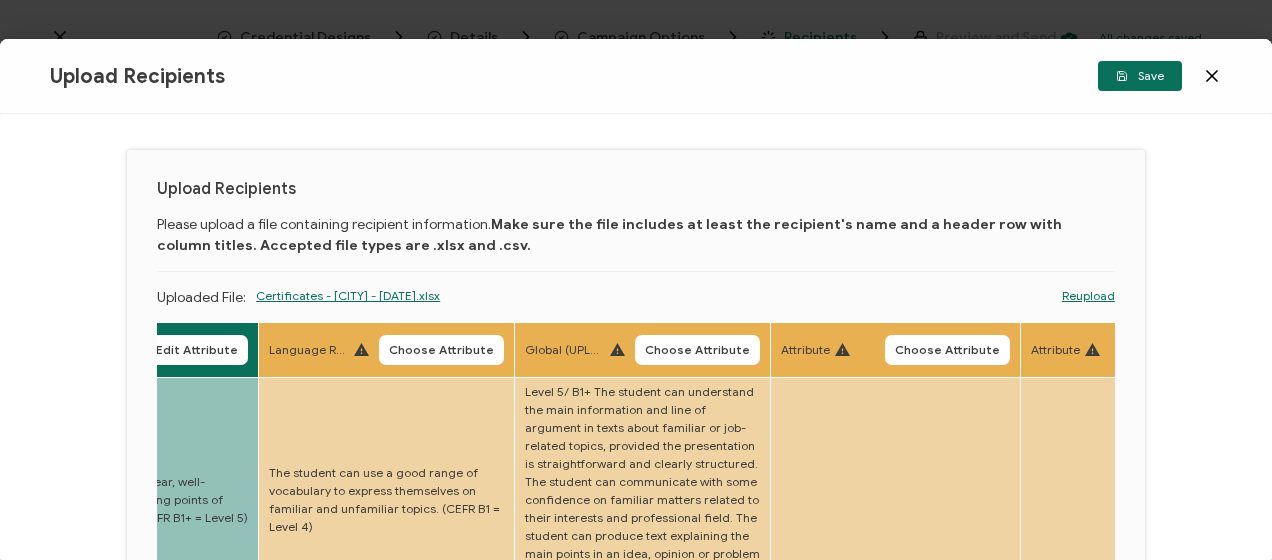 click on "Choose Attribute" at bounding box center (441, 350) 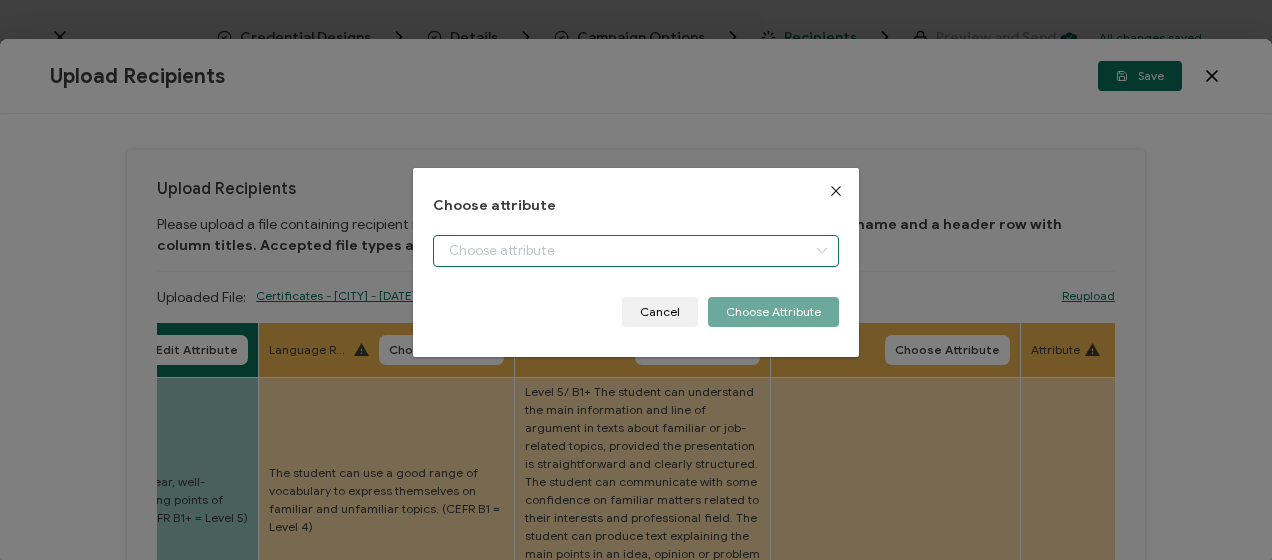 click at bounding box center [635, 251] 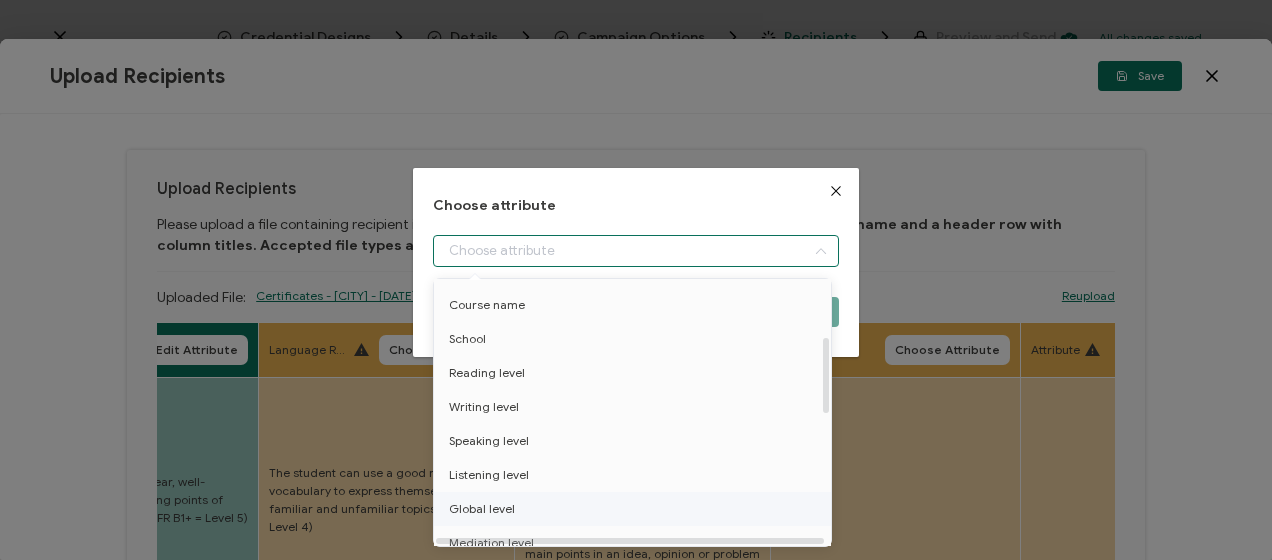 scroll, scrollTop: 300, scrollLeft: 0, axis: vertical 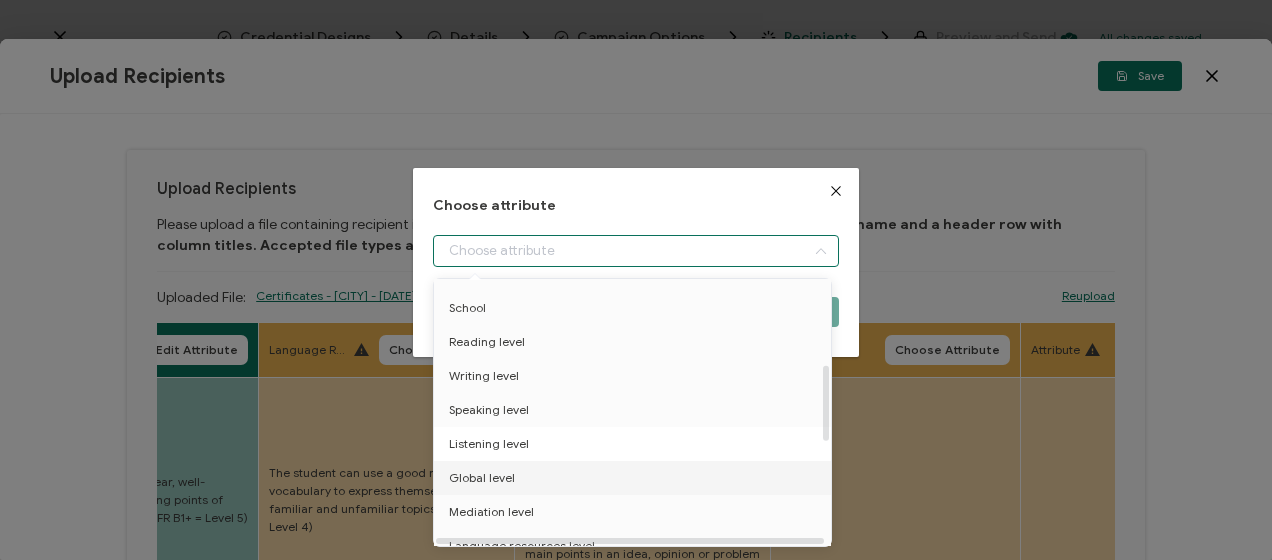 click on "Listening level" at bounding box center [489, 444] 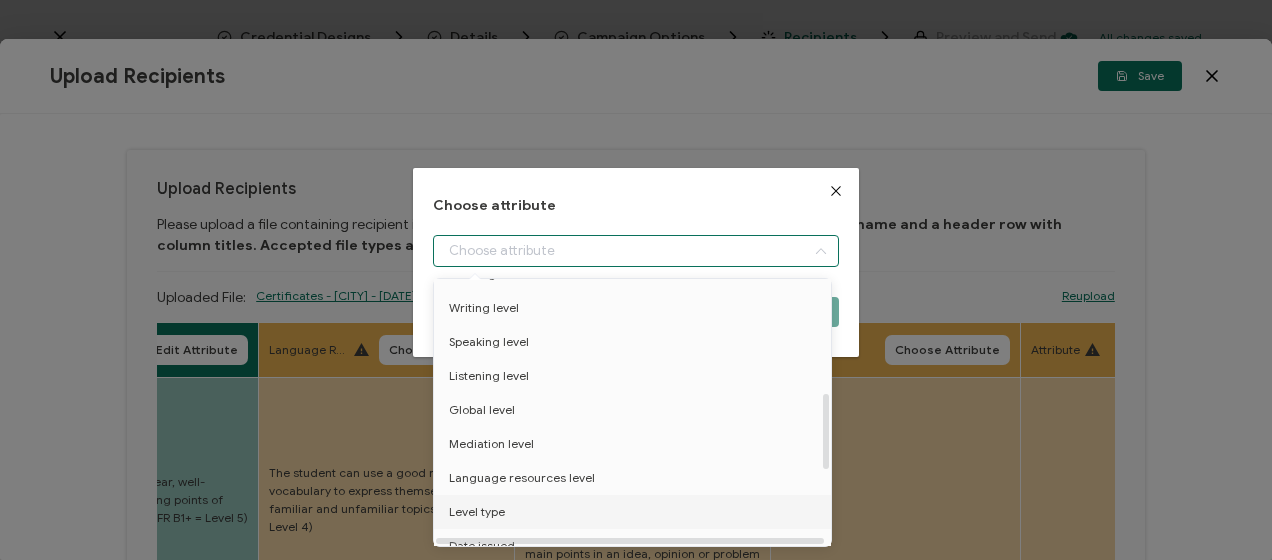 scroll, scrollTop: 400, scrollLeft: 0, axis: vertical 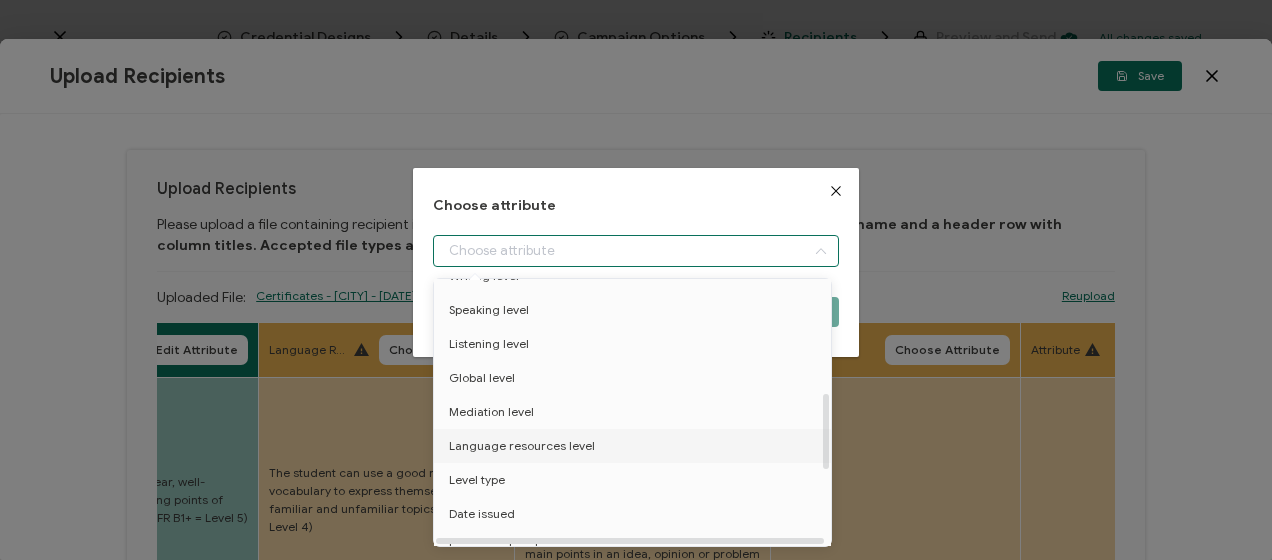click on "Language resources level" at bounding box center [522, 446] 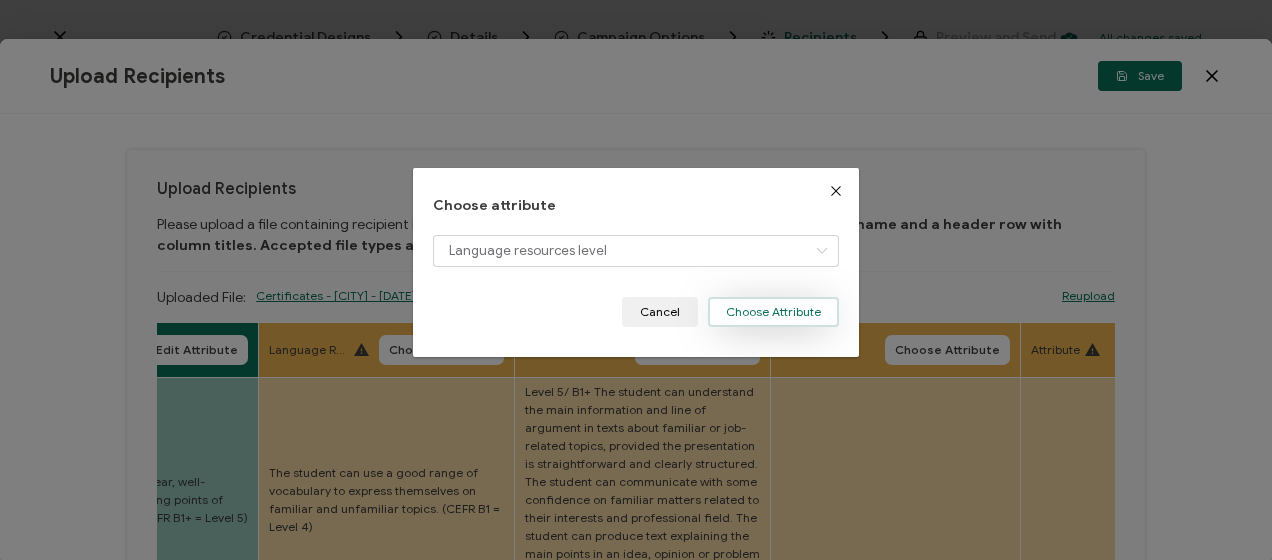 click on "Choose Attribute" at bounding box center [773, 312] 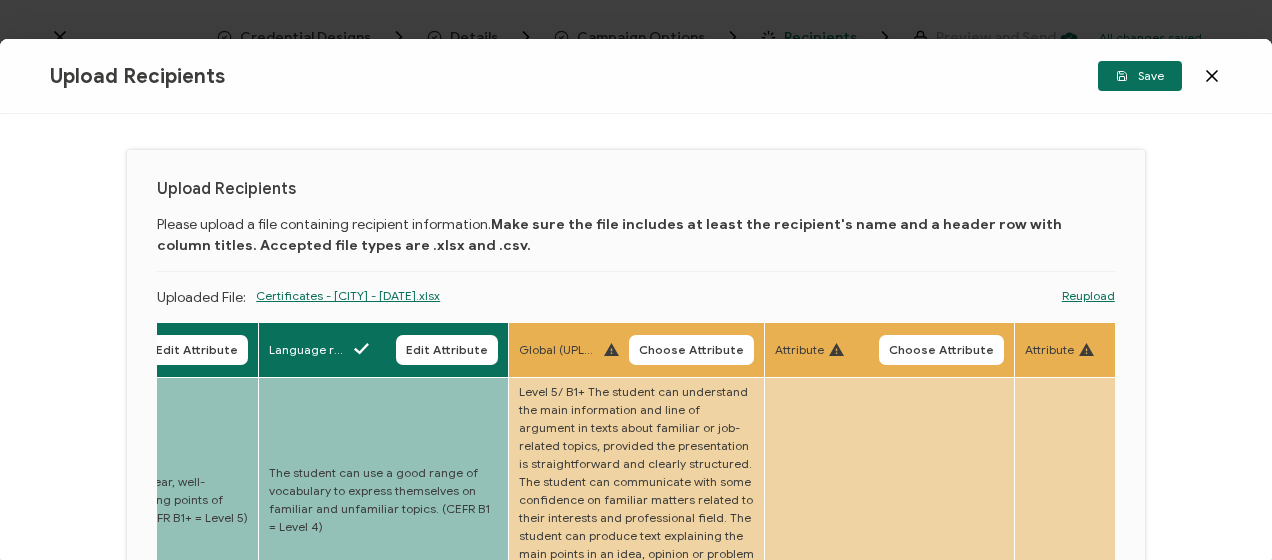 click on "Choose Attribute" at bounding box center [691, 350] 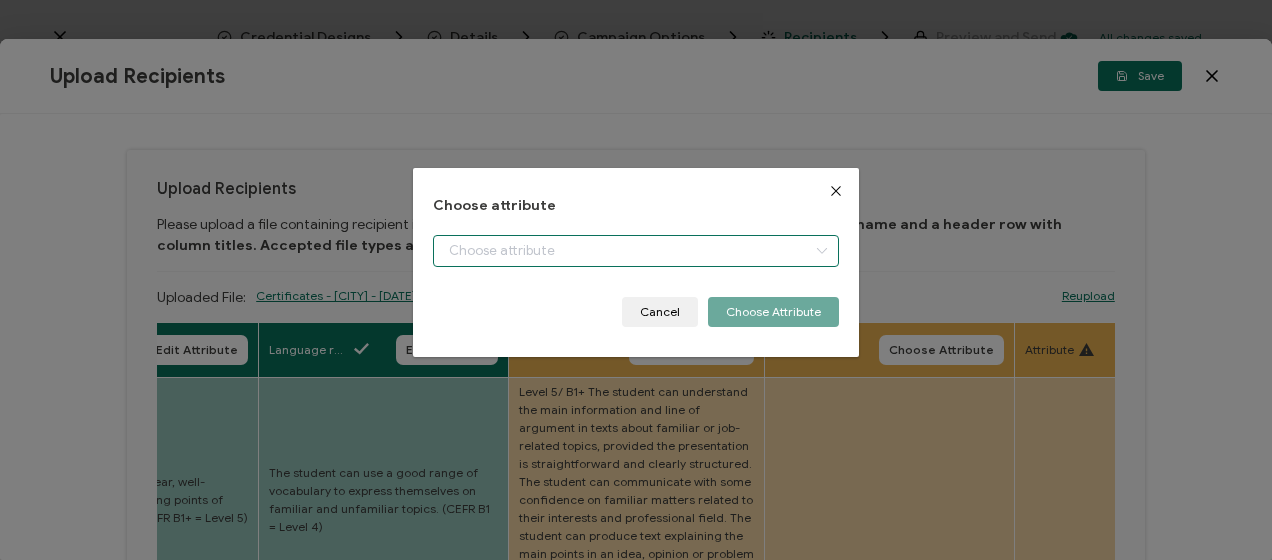click at bounding box center (635, 251) 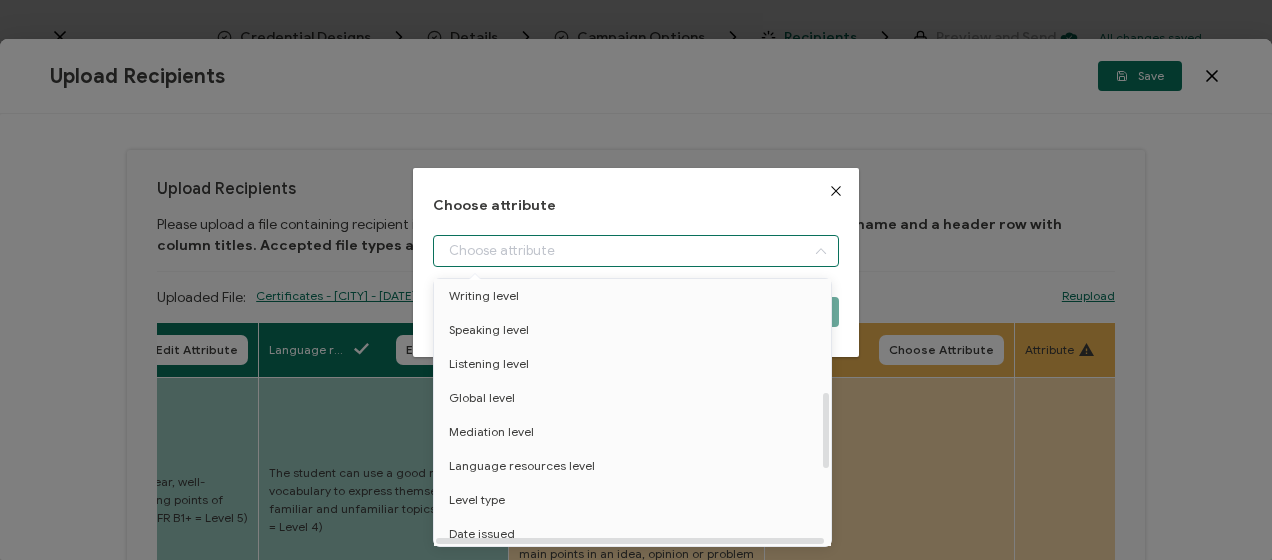 scroll, scrollTop: 400, scrollLeft: 0, axis: vertical 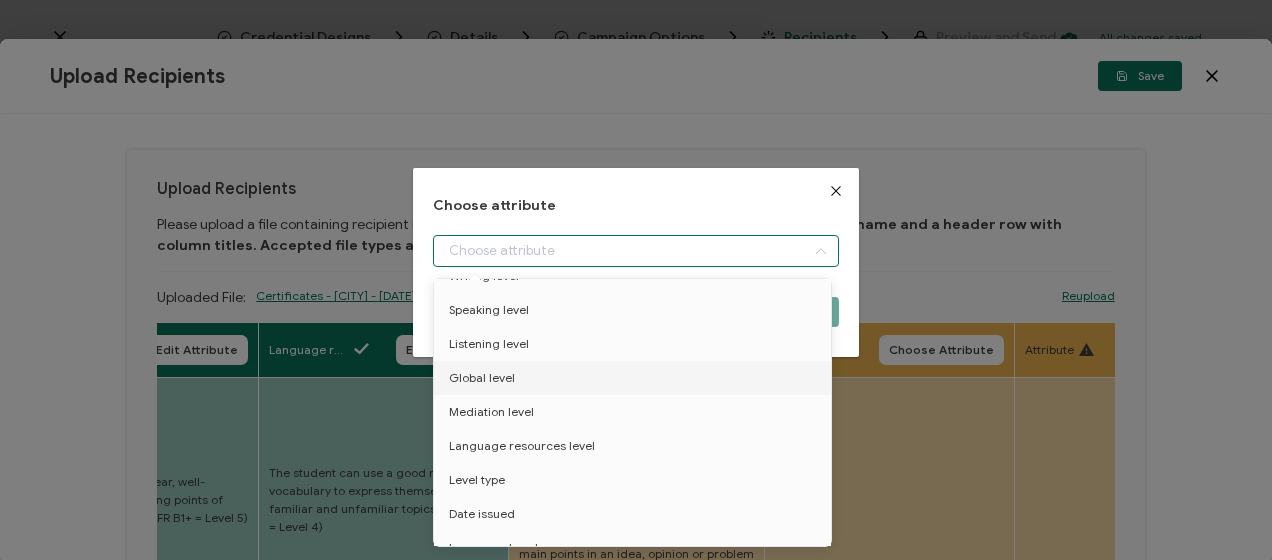 drag, startPoint x: 518, startPoint y: 377, endPoint x: 545, endPoint y: 372, distance: 27.45906 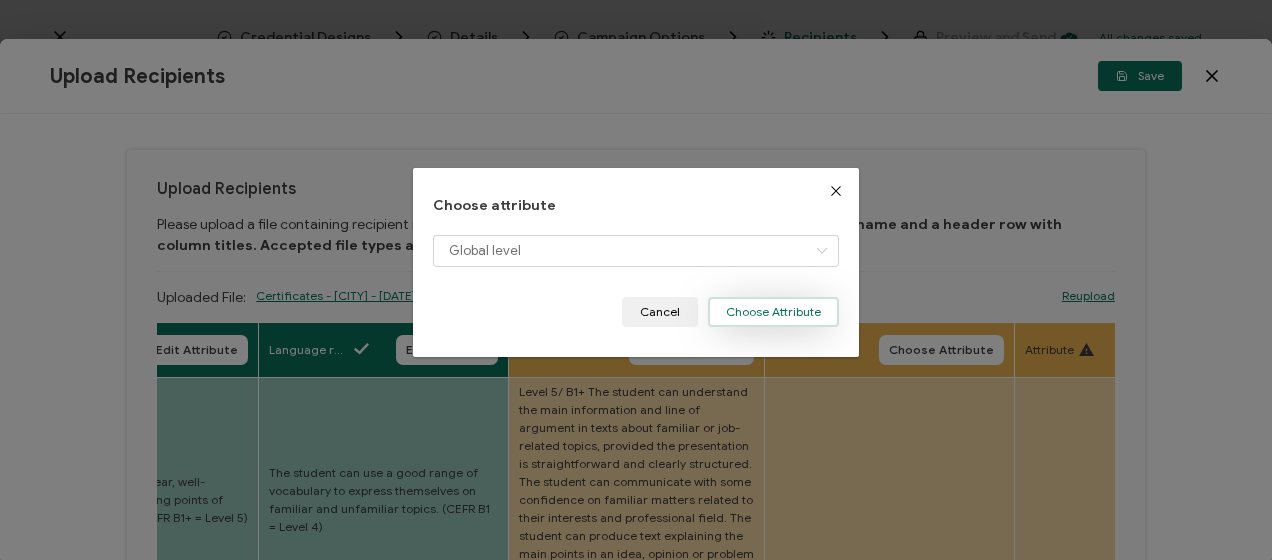 click on "Choose Attribute" at bounding box center (773, 312) 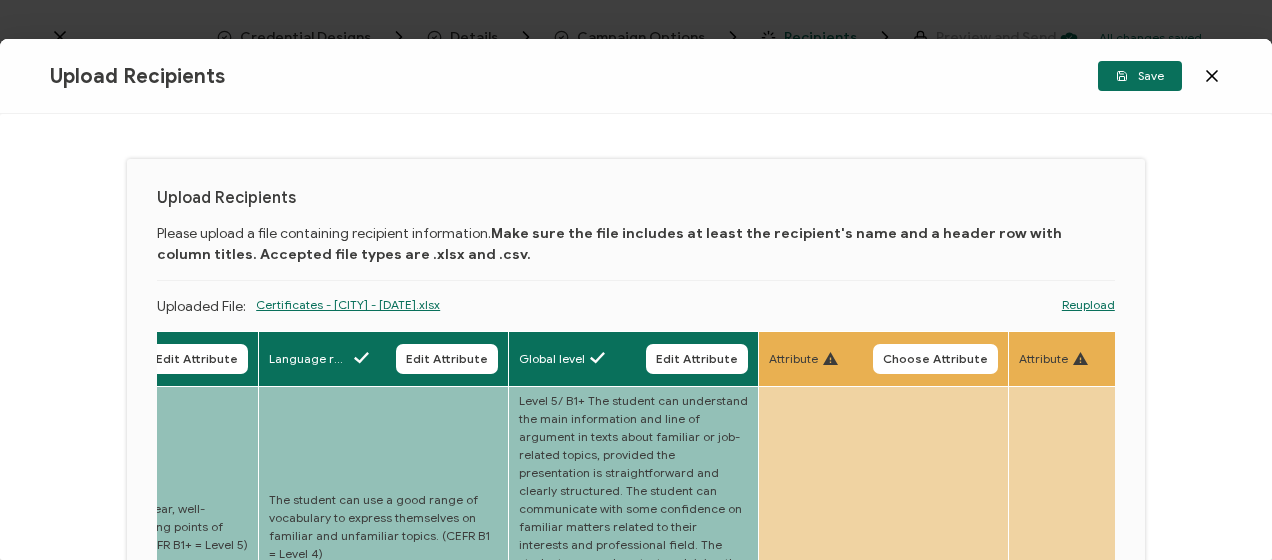 scroll, scrollTop: 0, scrollLeft: 0, axis: both 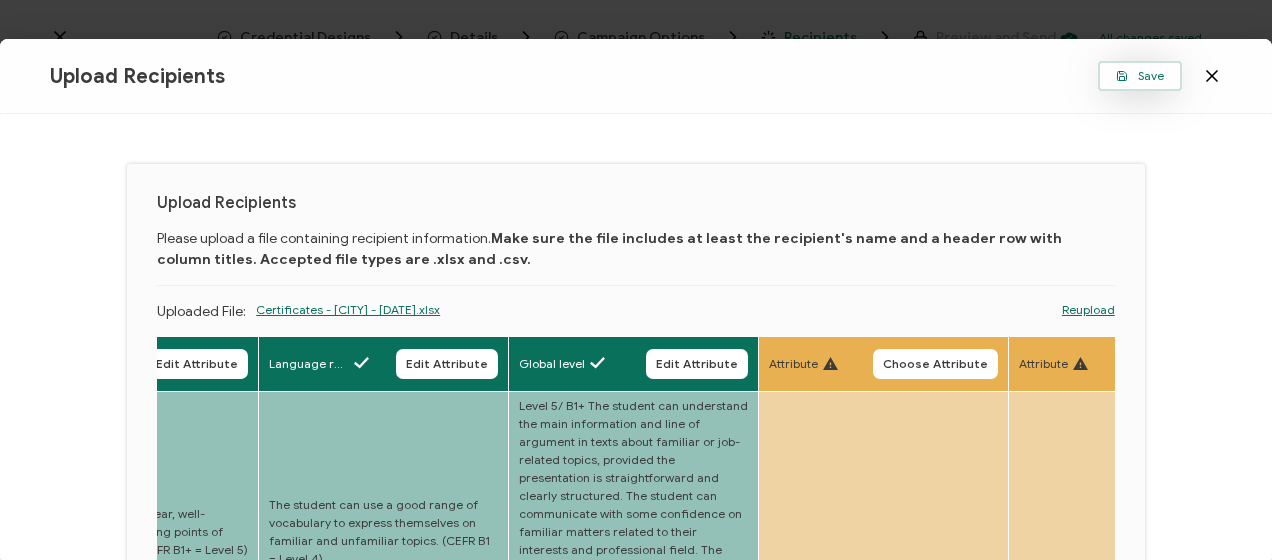 click on "Upload Recipients
Save" at bounding box center (636, 76) 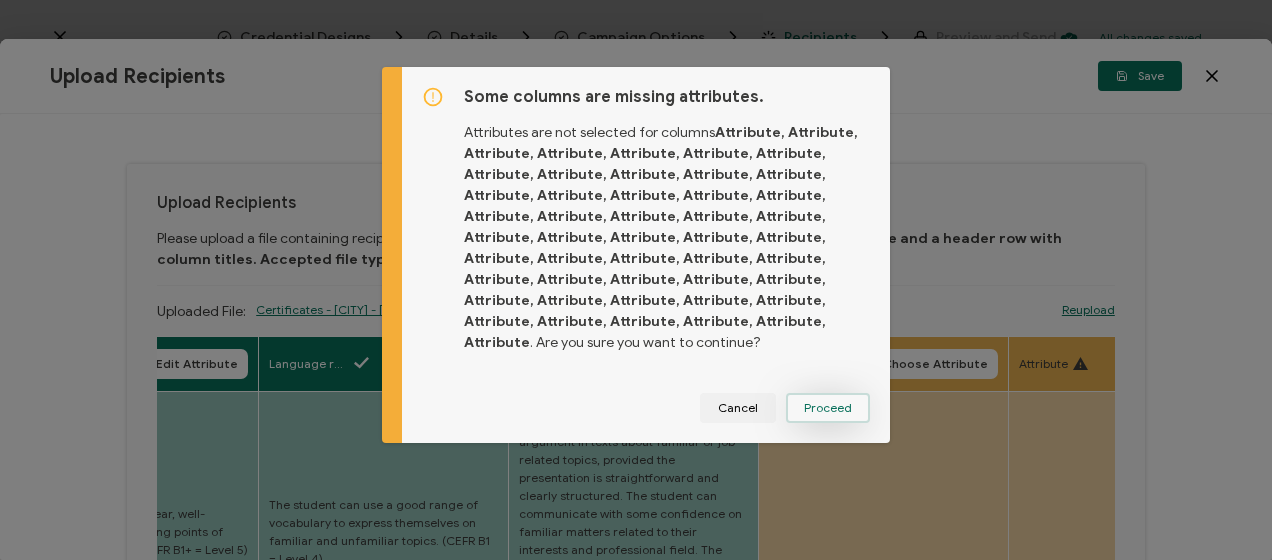 click on "Proceed" at bounding box center [828, 408] 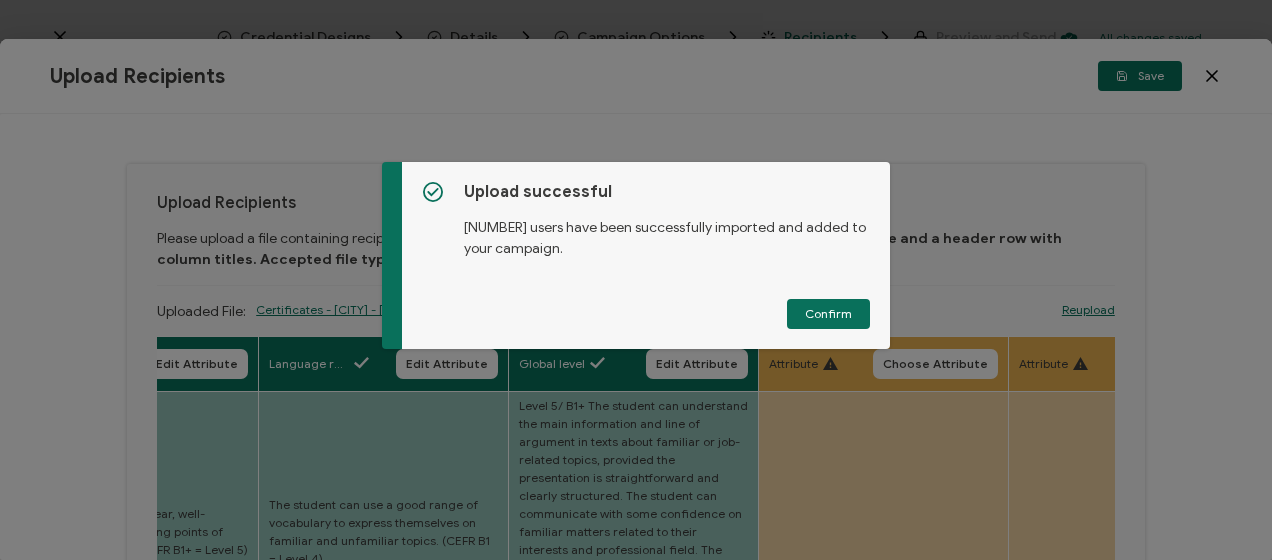click on "Confirm" at bounding box center [828, 314] 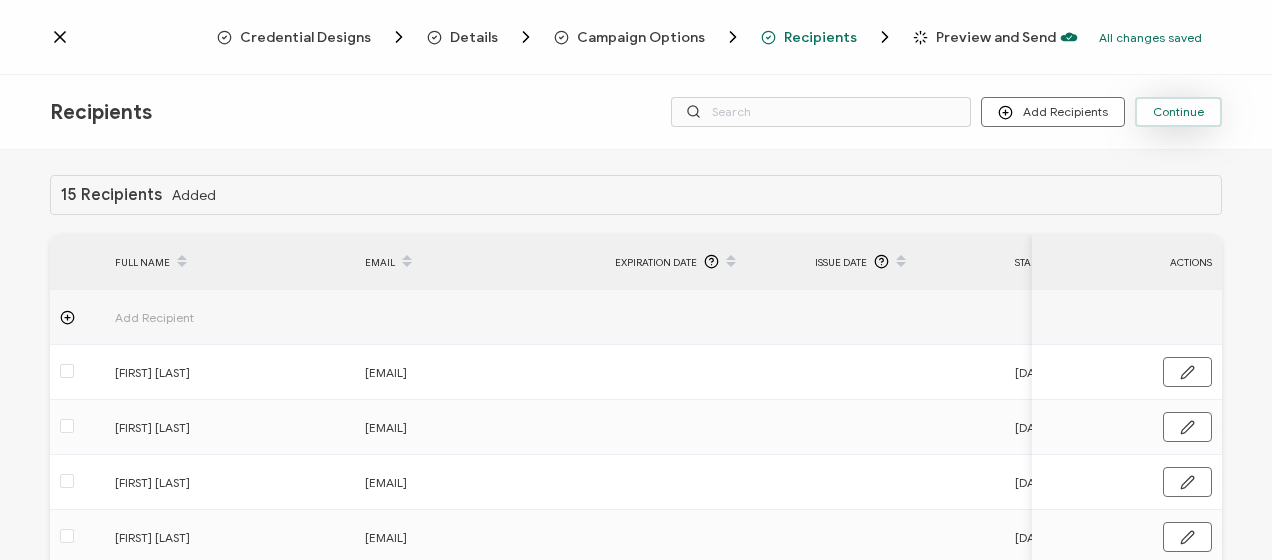 click on "Continue" at bounding box center (1178, 112) 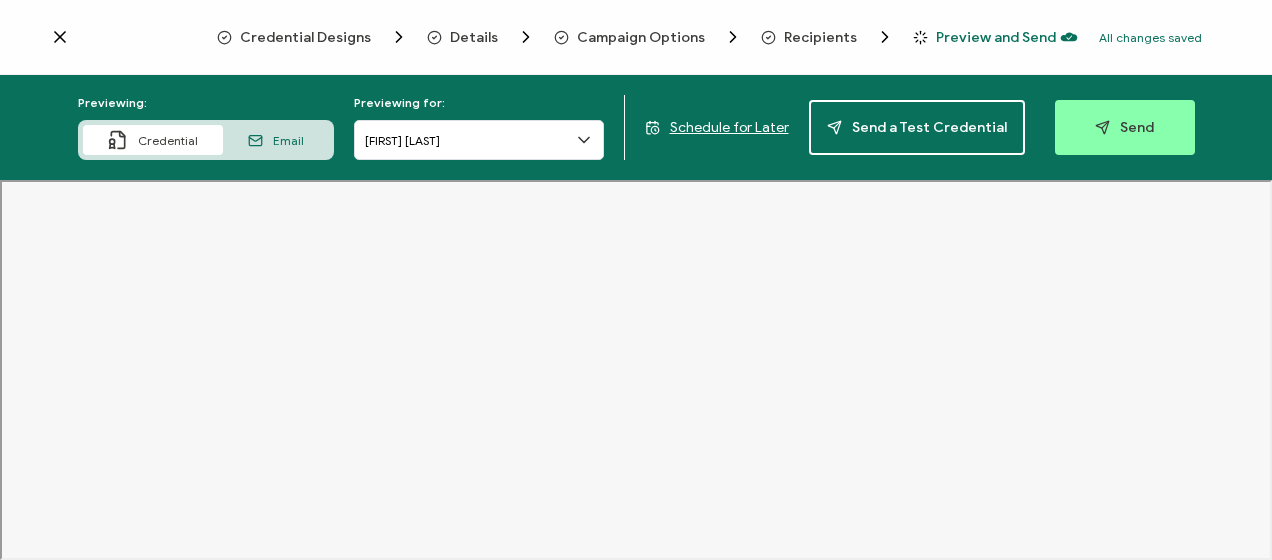 click on "Schedule for Later" at bounding box center (729, 127) 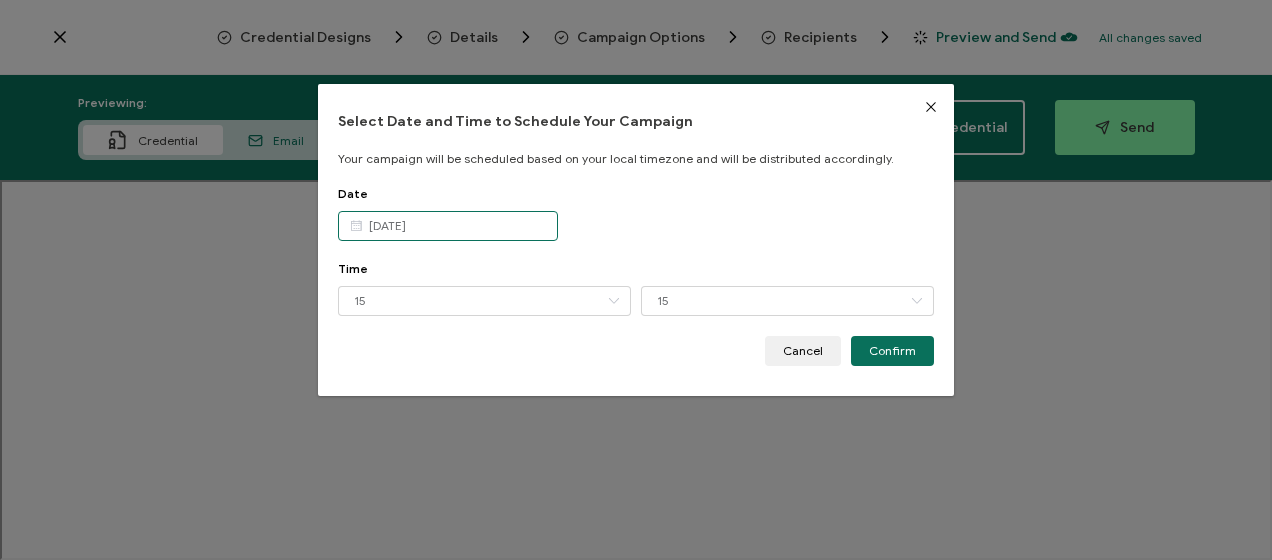click on "All changes saved
We save your content automatically as you keep working.
Changes are saved automatically. Any credentials sent from this campaign will update automatically. To undo modifications, re-edit the relevant element.
All changes saved
Last saved on [DATE] [TIME]
Select Date and Time to Schedule Your Campaign
Your campaign will be scheduled based on your local timezone and will be distributed accordingly.
Date   [DATE]   Time   15 00 01 02 03 04 05 06 07 08 09 10 11 12 13 14 15 16 17 18 19 20 21" at bounding box center [636, 280] 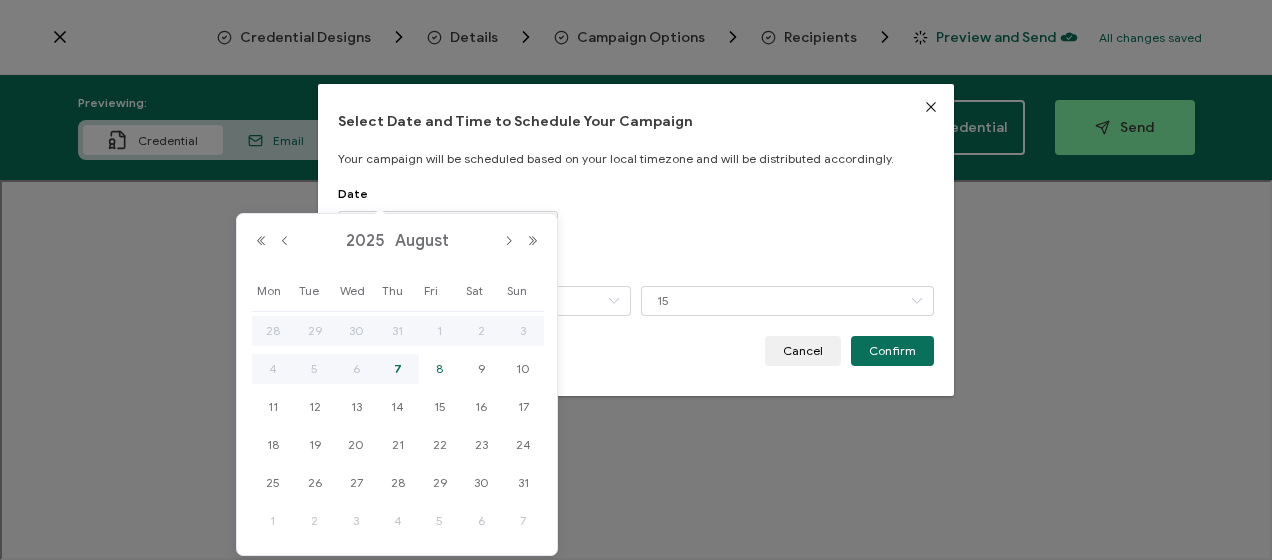 click on "8" at bounding box center (440, 369) 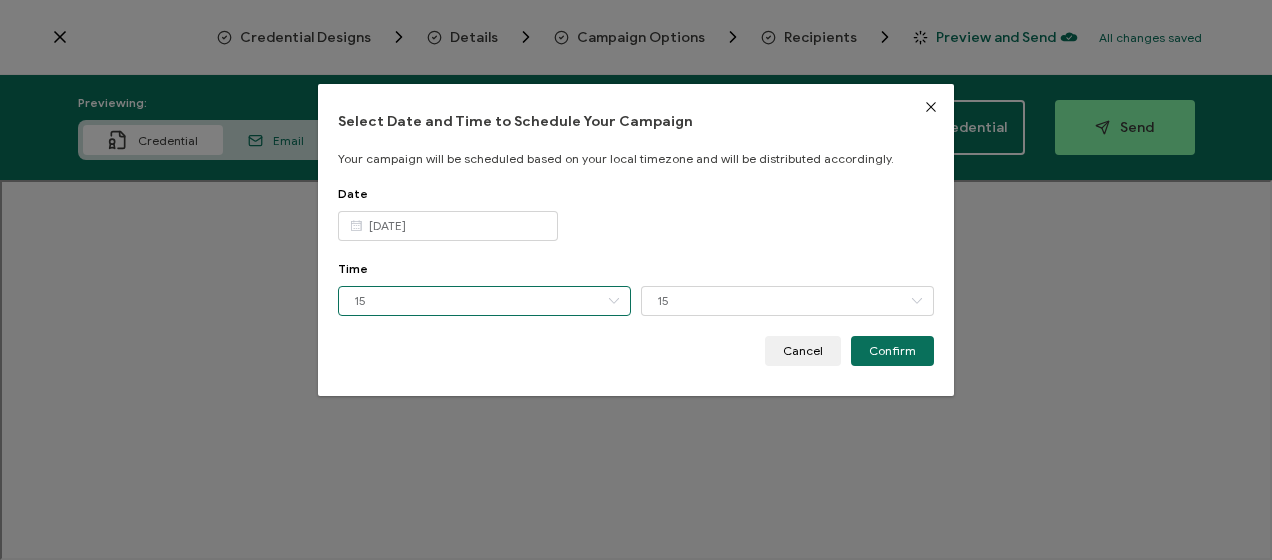 click on "15" at bounding box center [484, 301] 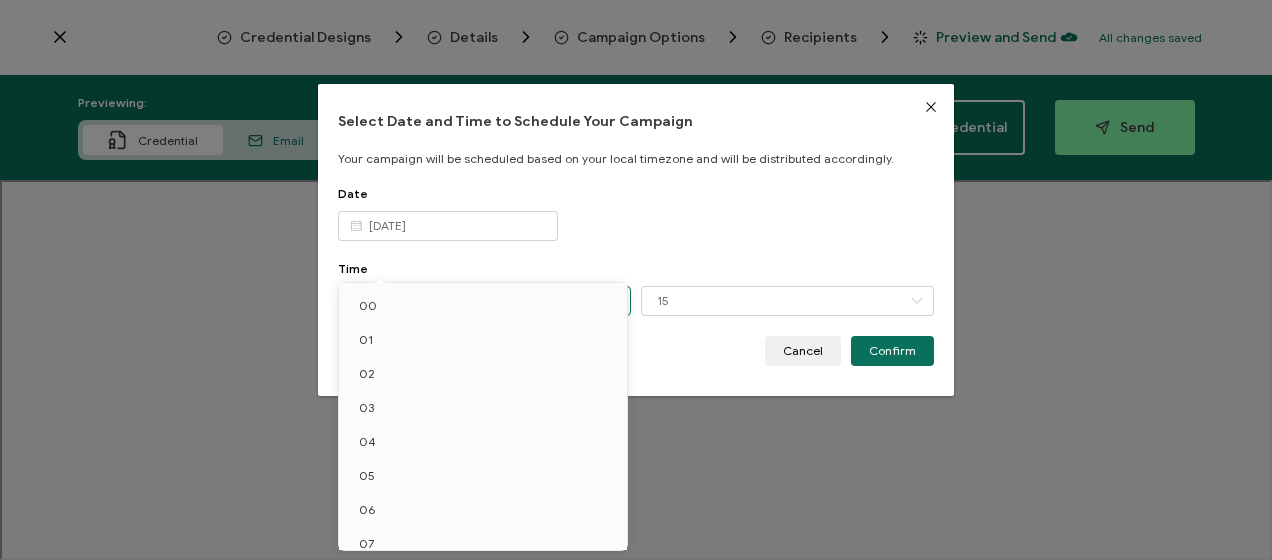 scroll, scrollTop: 286, scrollLeft: 0, axis: vertical 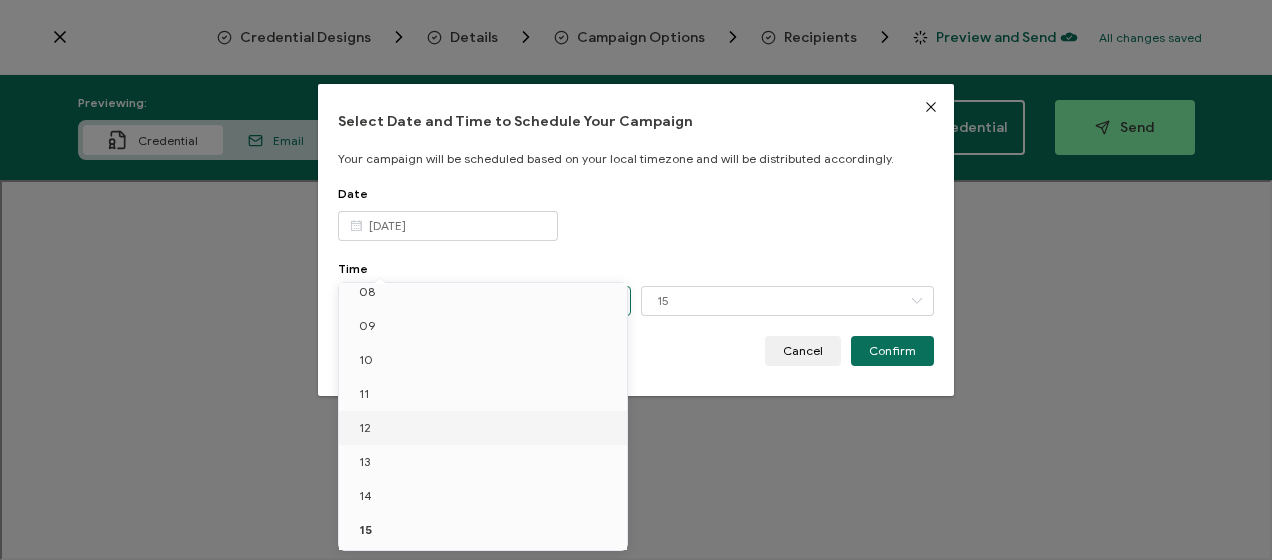 drag, startPoint x: 394, startPoint y: 433, endPoint x: 428, endPoint y: 416, distance: 38.013157 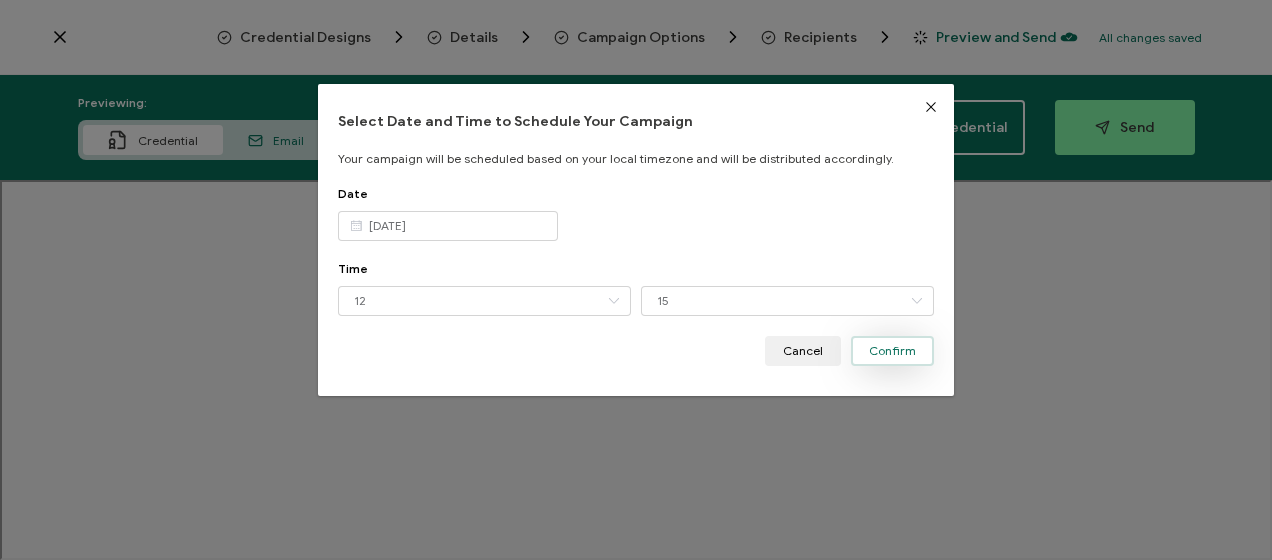 click on "Confirm" at bounding box center [892, 351] 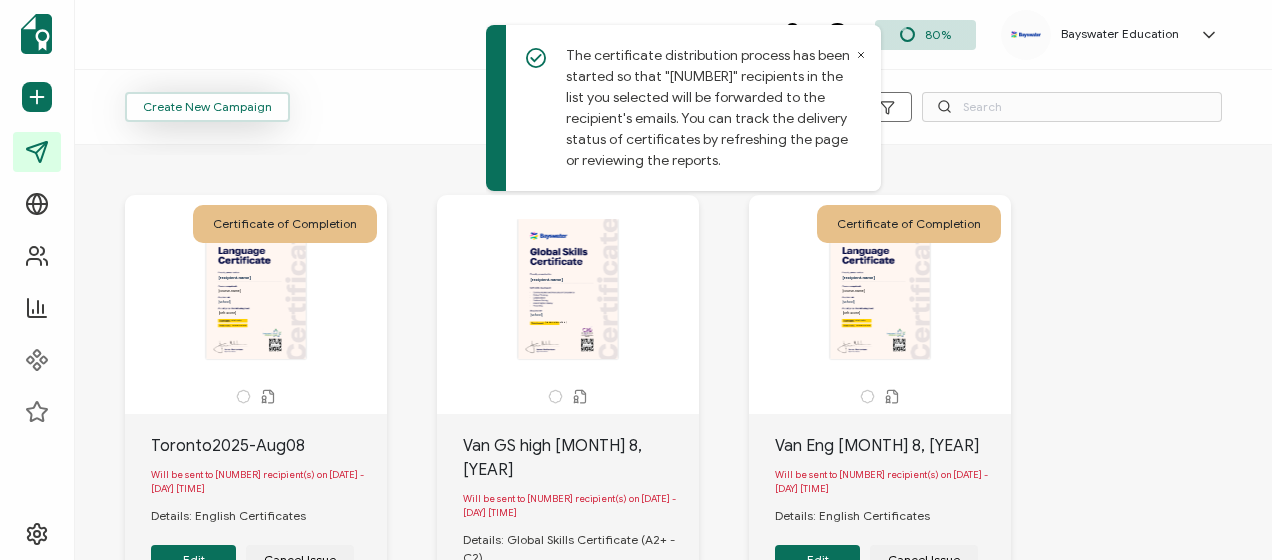 click on "Create New Campaign" at bounding box center (207, 107) 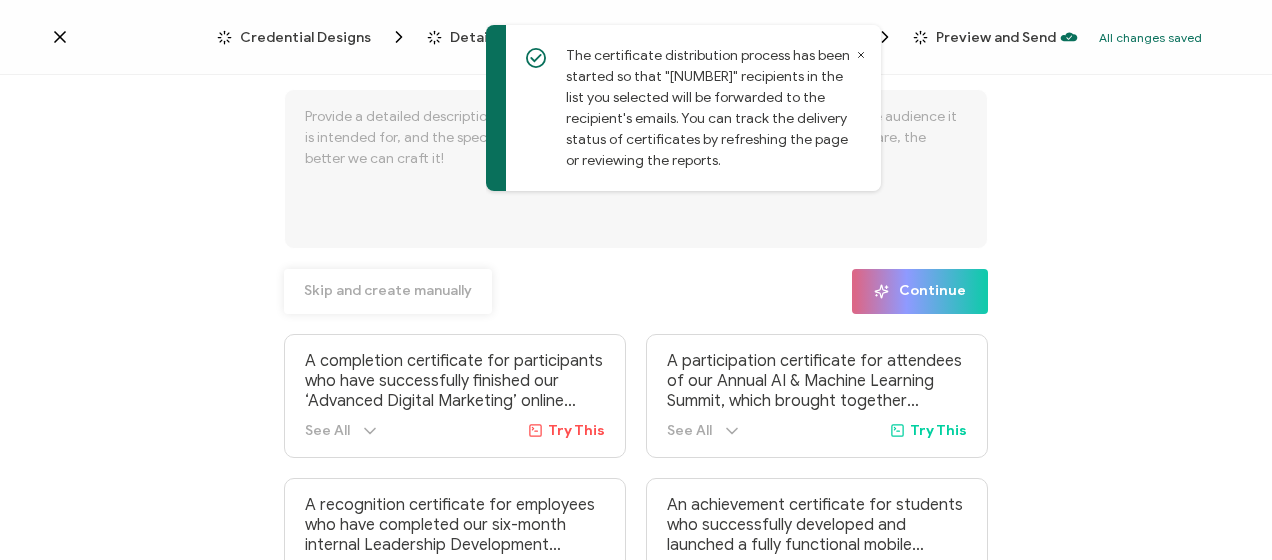 click on "Skip and create manually" at bounding box center (388, 291) 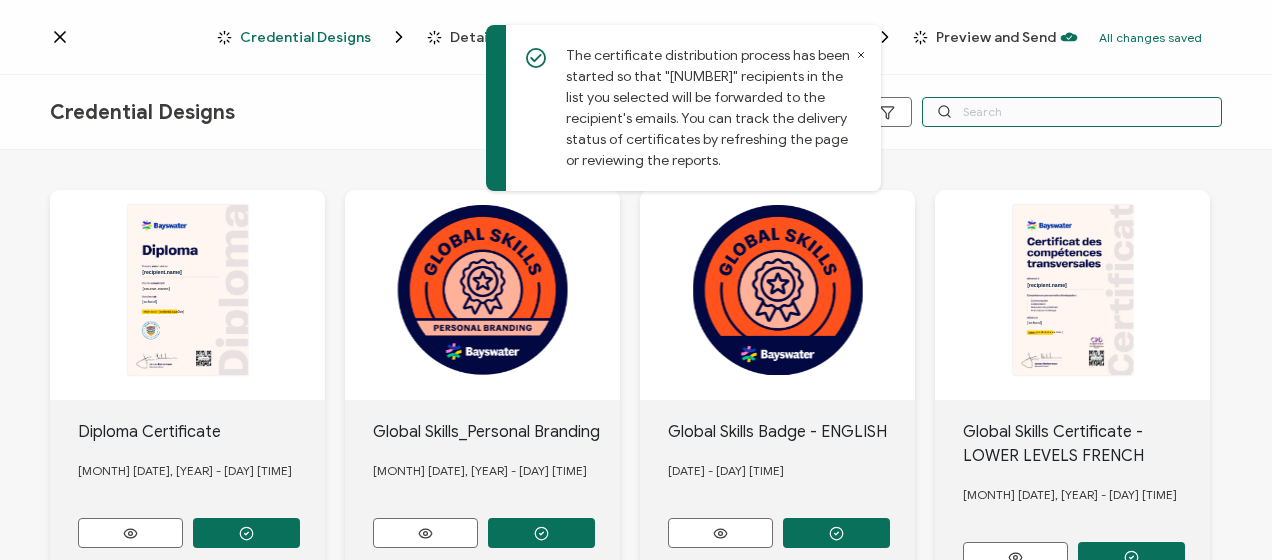 click at bounding box center [1072, 112] 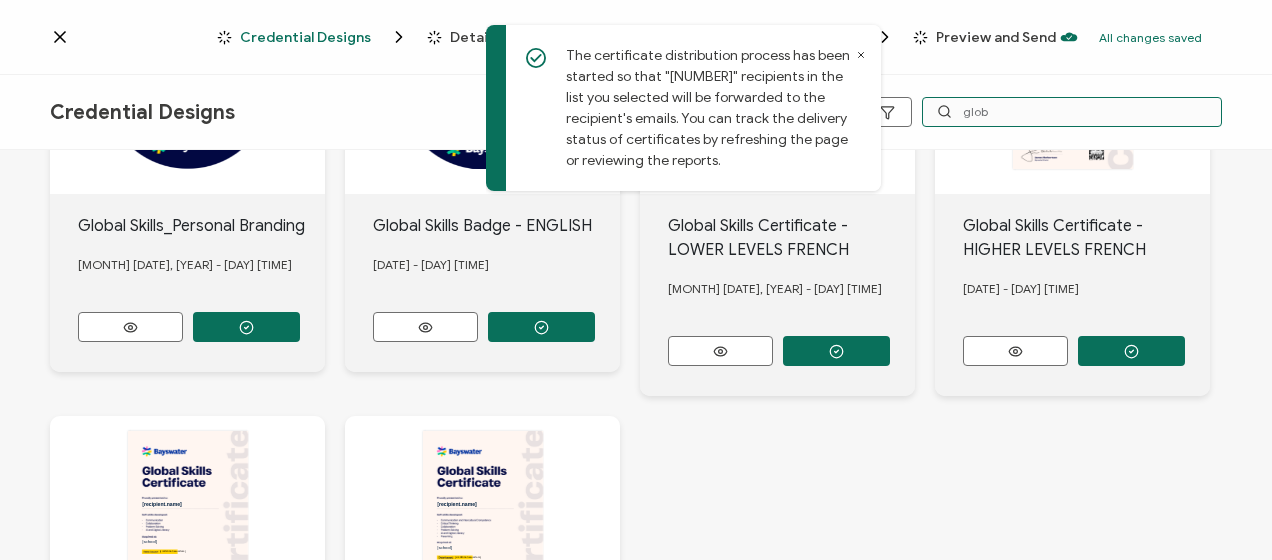 scroll, scrollTop: 500, scrollLeft: 0, axis: vertical 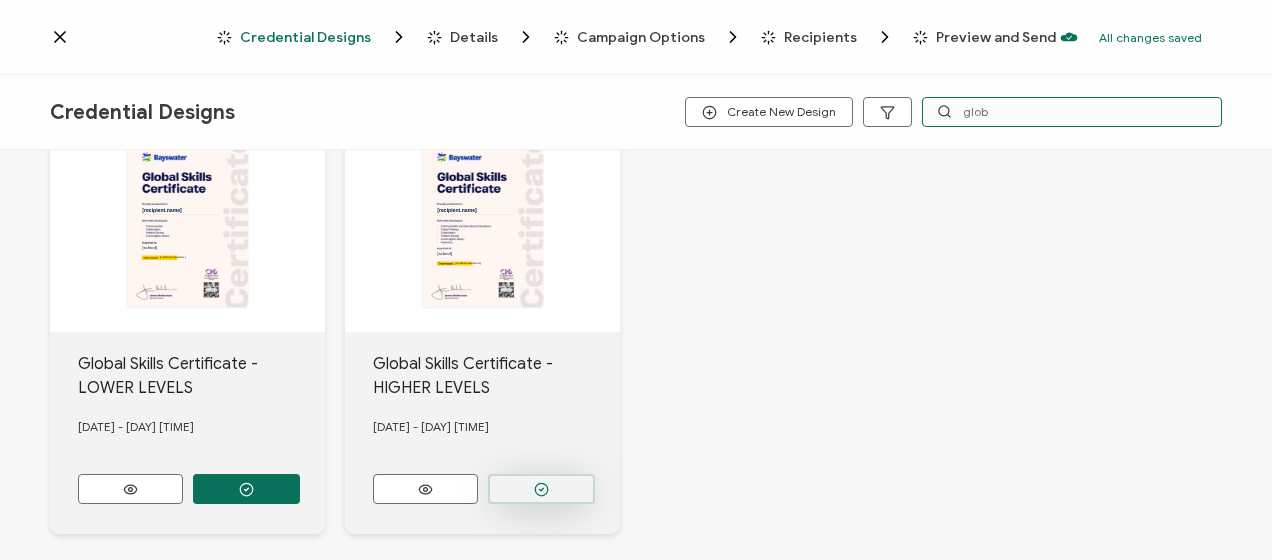 type on "glob" 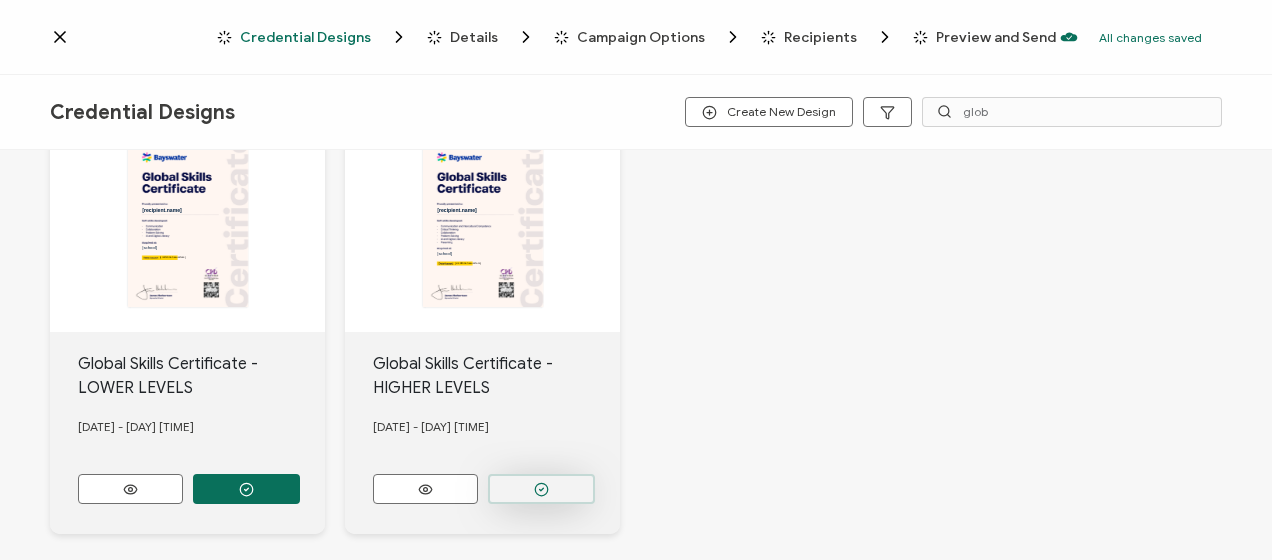 click 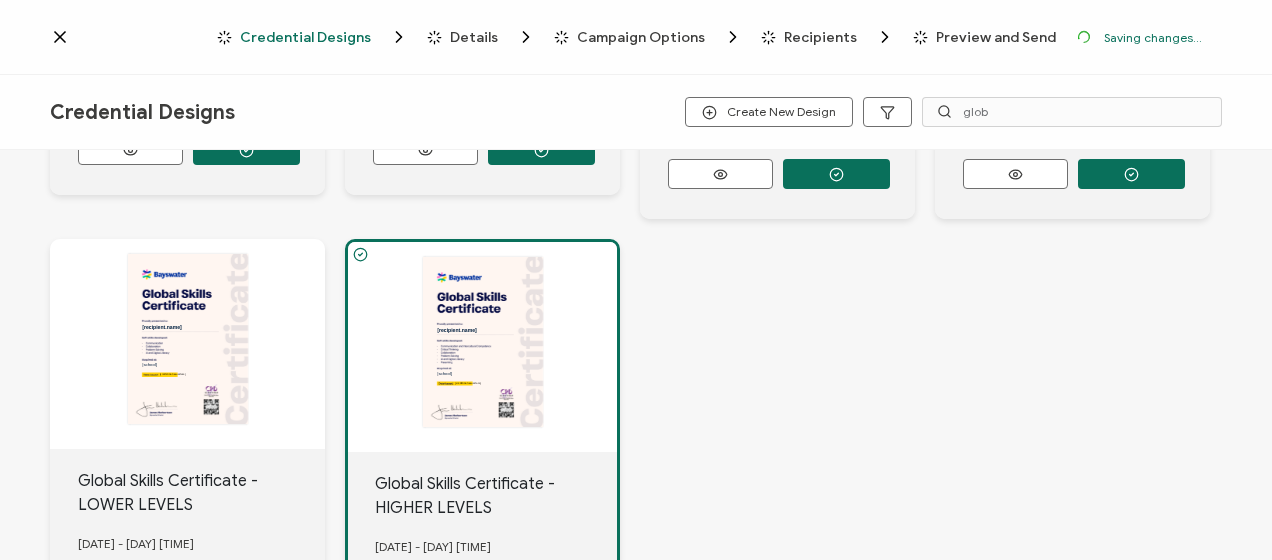 scroll, scrollTop: 616, scrollLeft: 0, axis: vertical 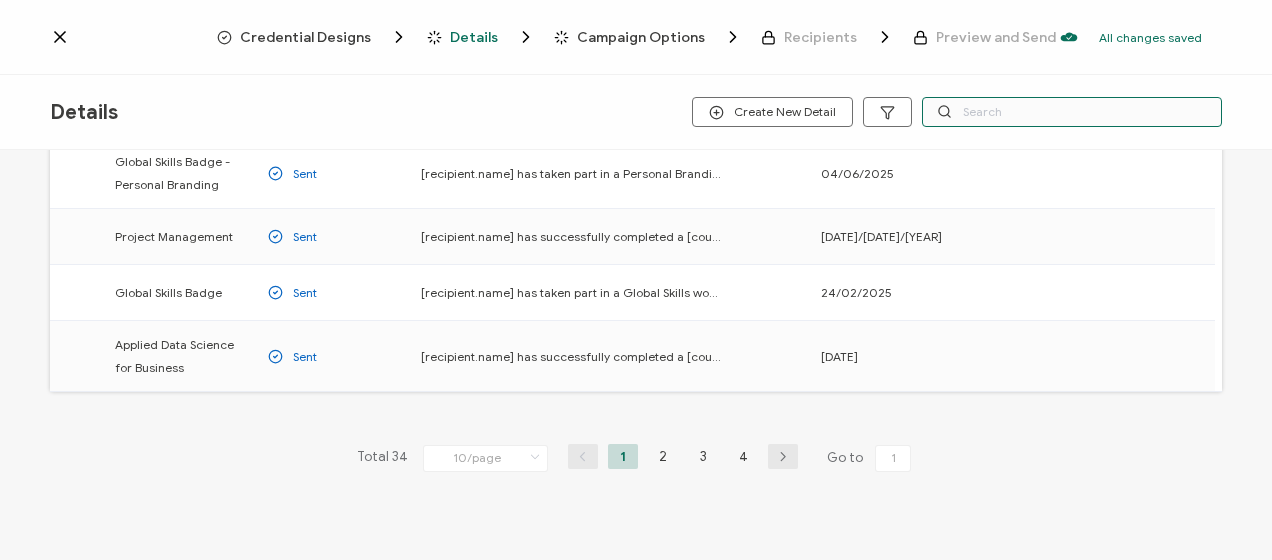 click at bounding box center [1072, 112] 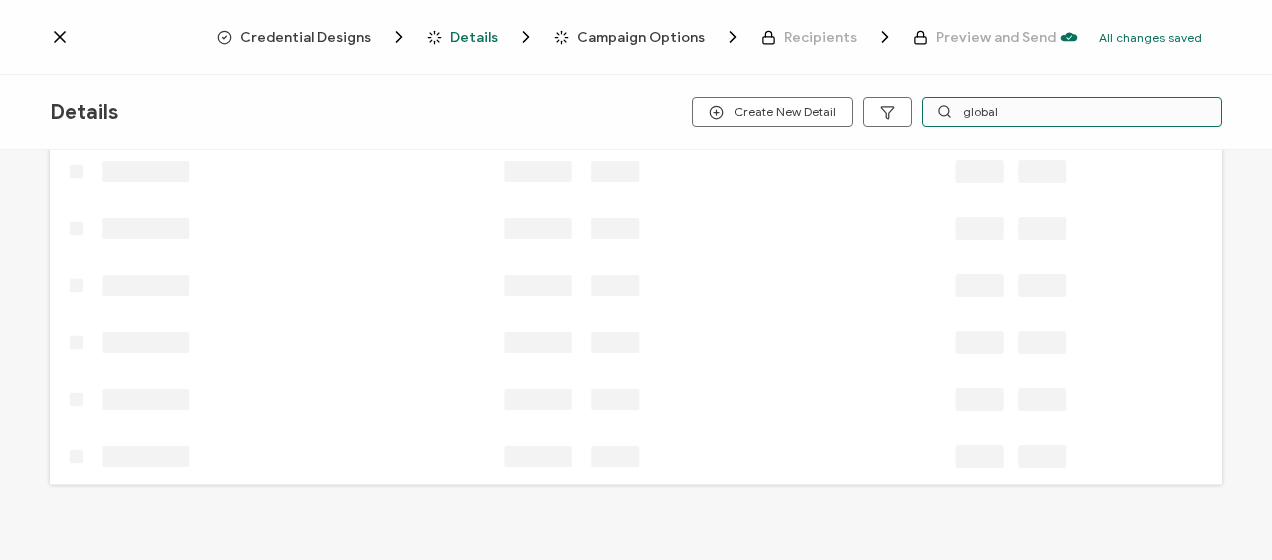 scroll, scrollTop: 56, scrollLeft: 0, axis: vertical 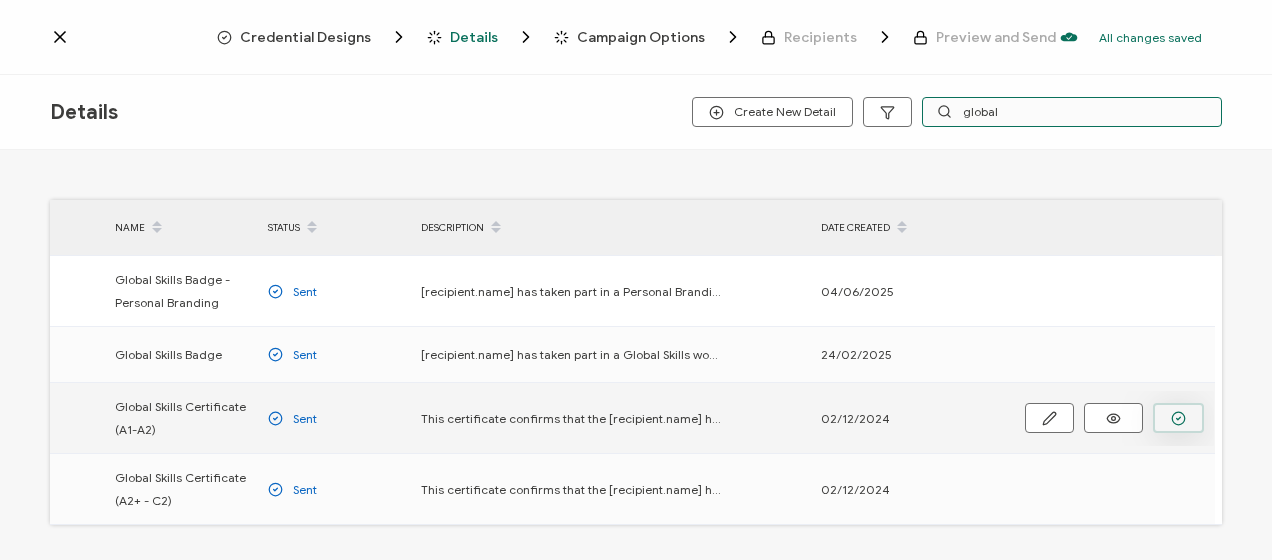 type on "global" 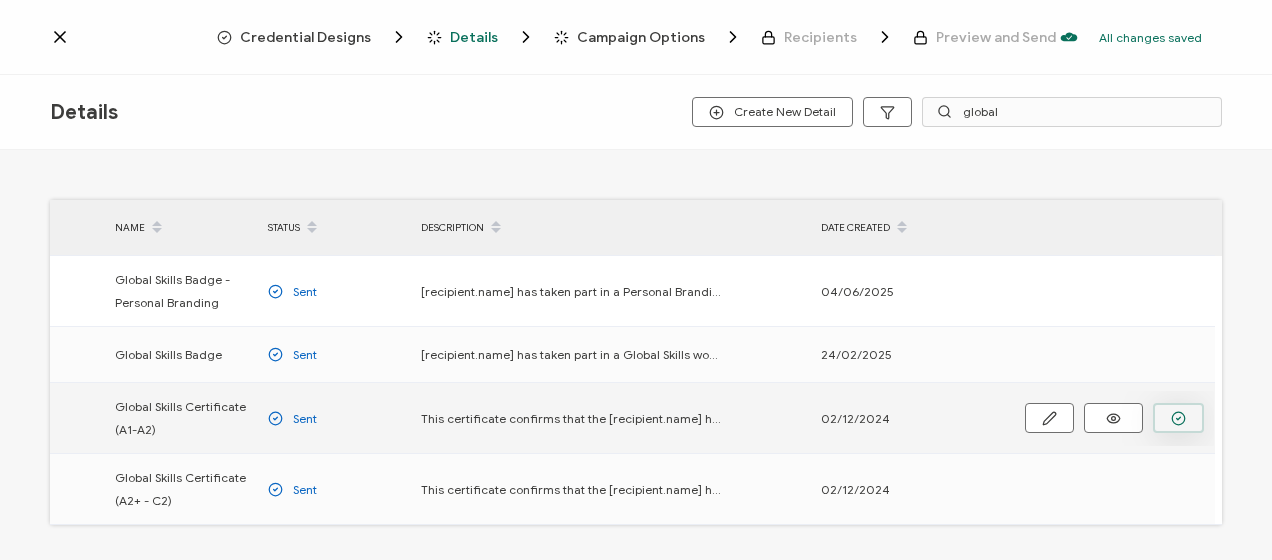 click at bounding box center [0, 0] 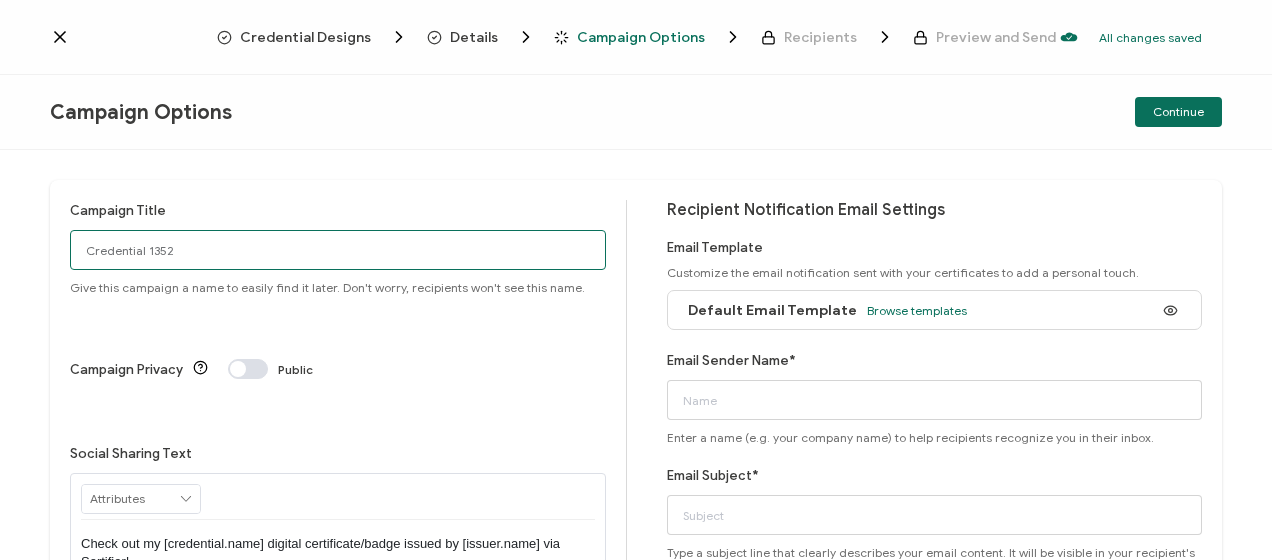 click on "Credential 1352" at bounding box center (338, 250) 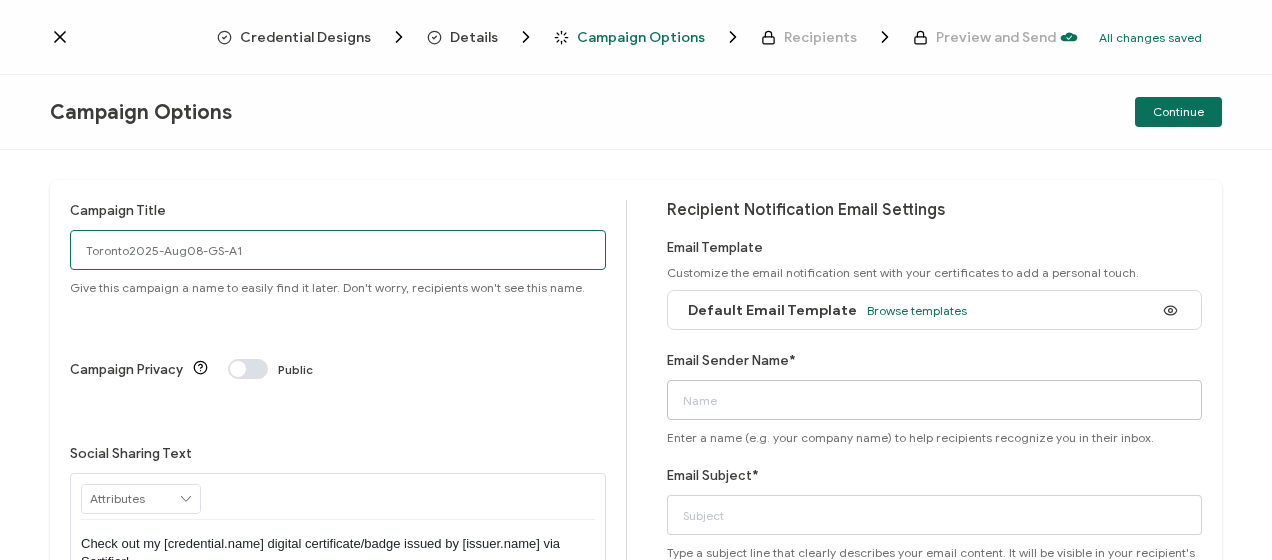 type on "Toronto2025-Aug08-GS-A1" 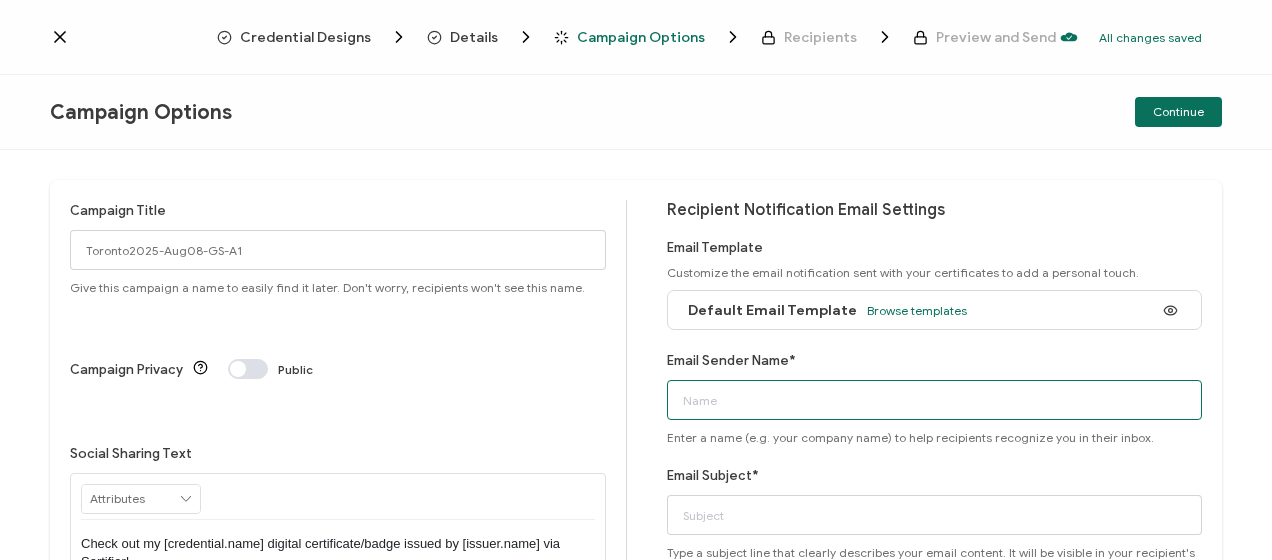 click on "Email Sender Name*" at bounding box center [935, 400] 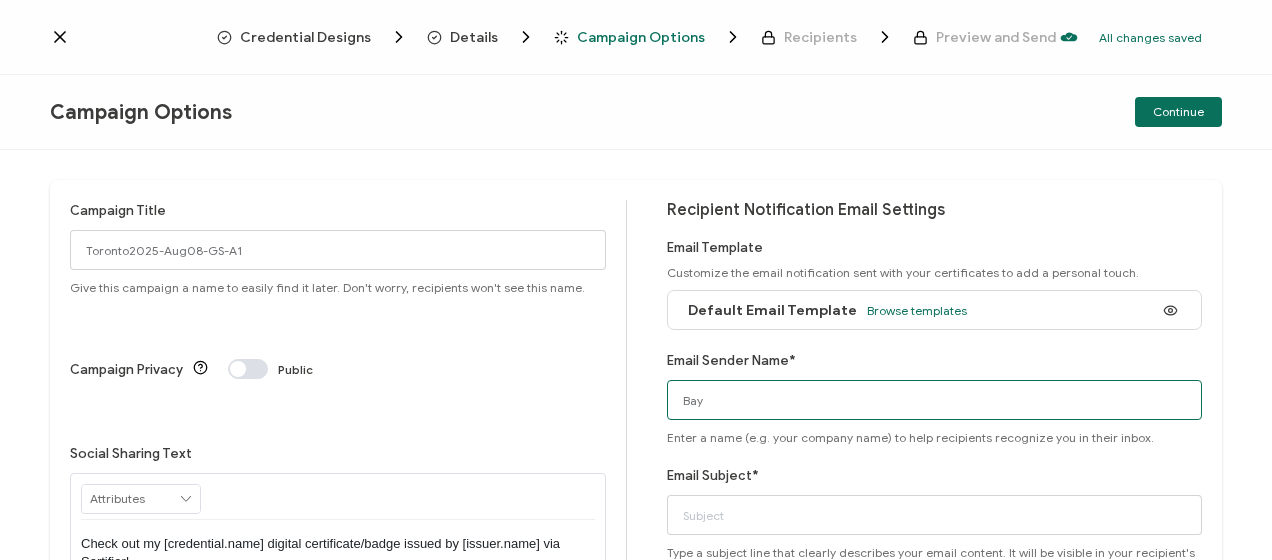 type on "Bayswater Toronto" 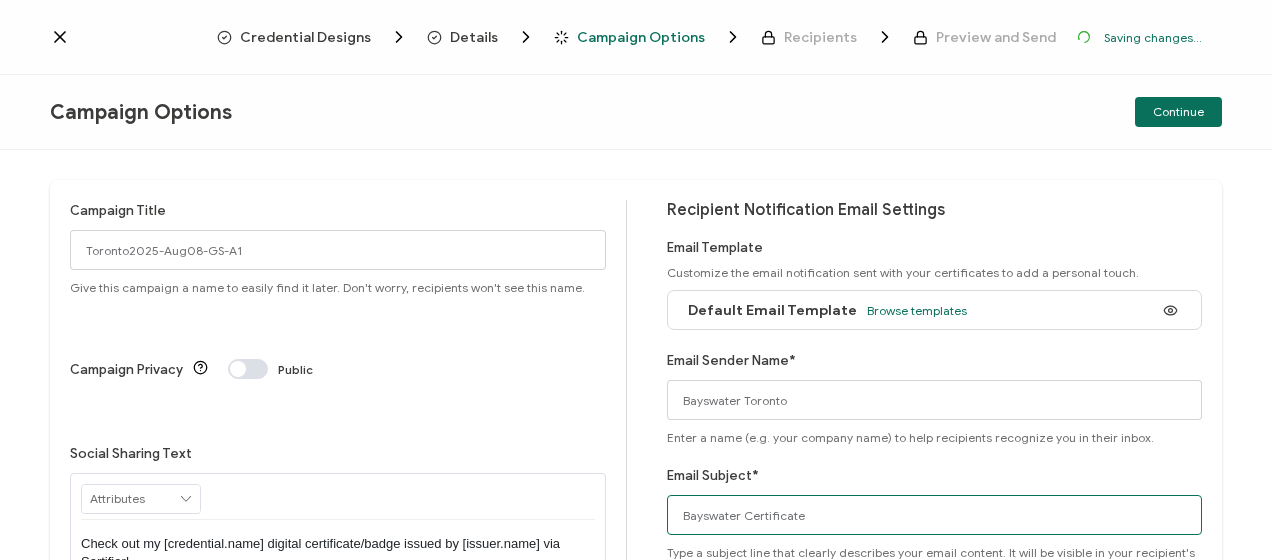 click on "Bayswater Certificate" at bounding box center (935, 515) 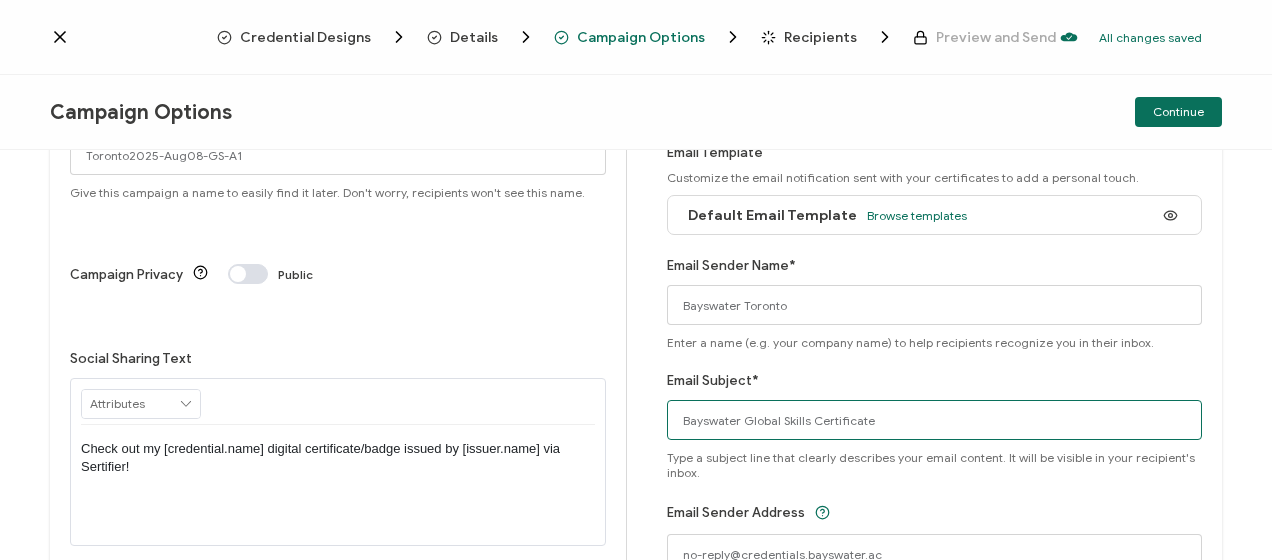 scroll, scrollTop: 0, scrollLeft: 0, axis: both 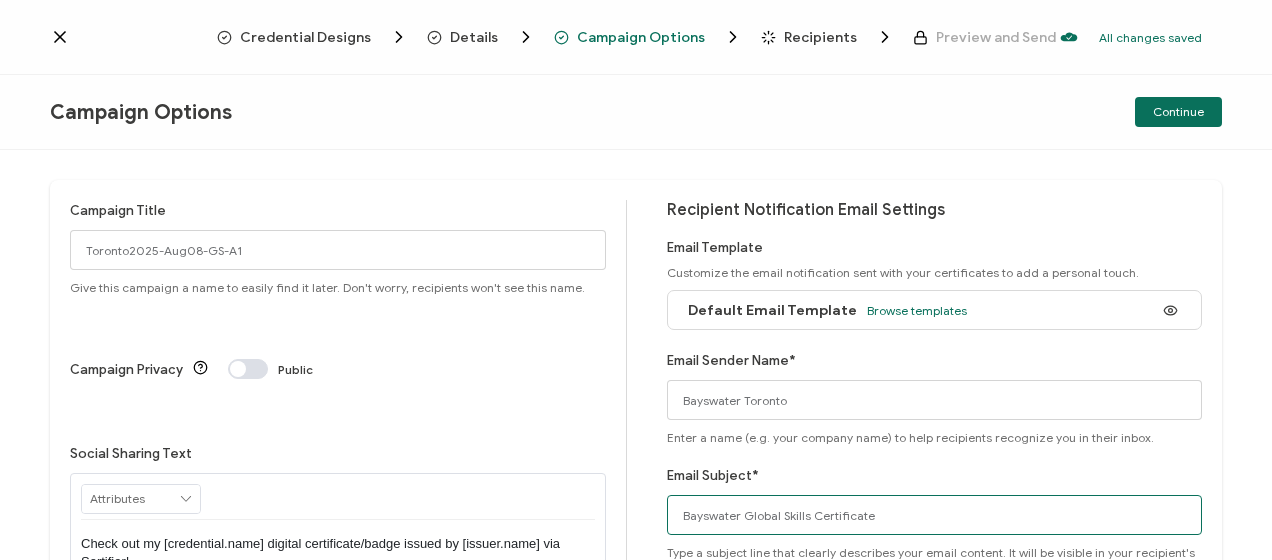 type on "Bayswater Global Skills Certificate" 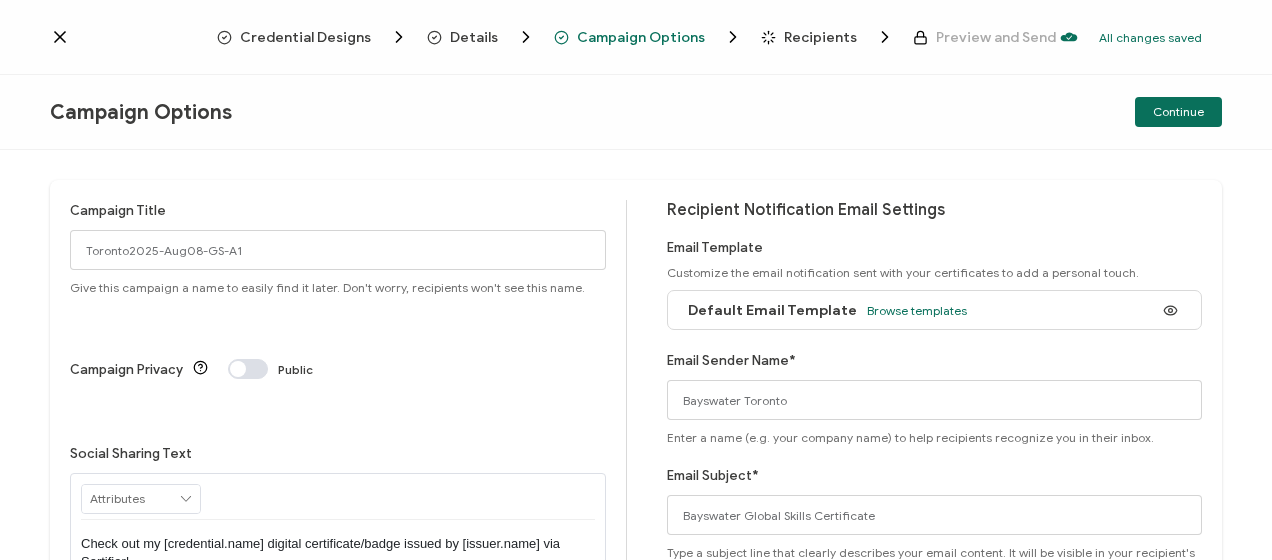 click on "Continue" at bounding box center (1178, 112) 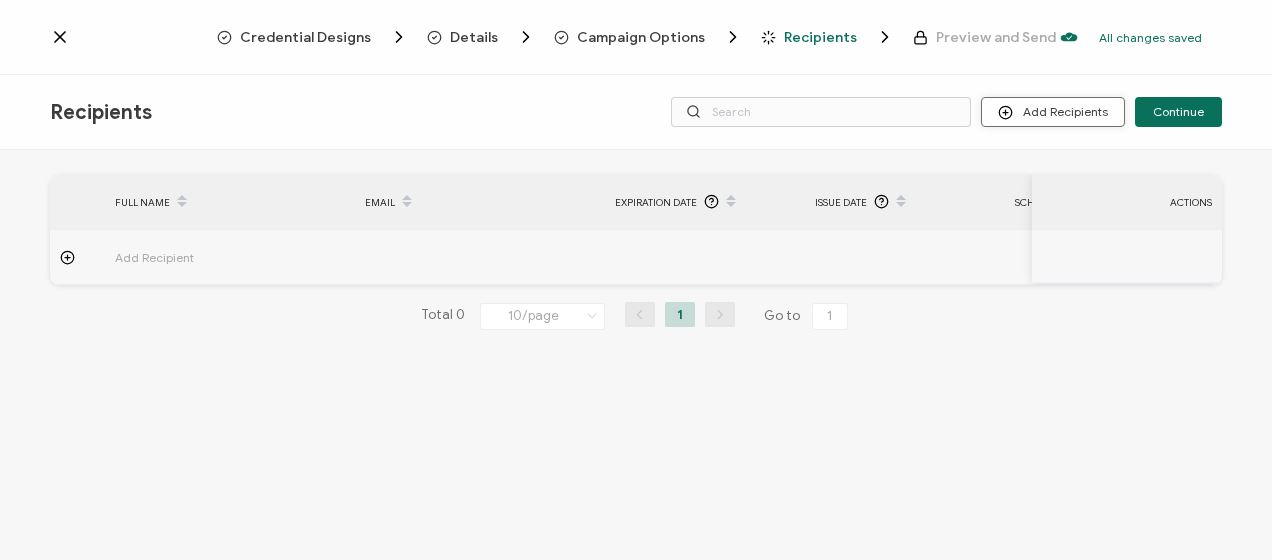 click on "Add Recipients" at bounding box center [1053, 112] 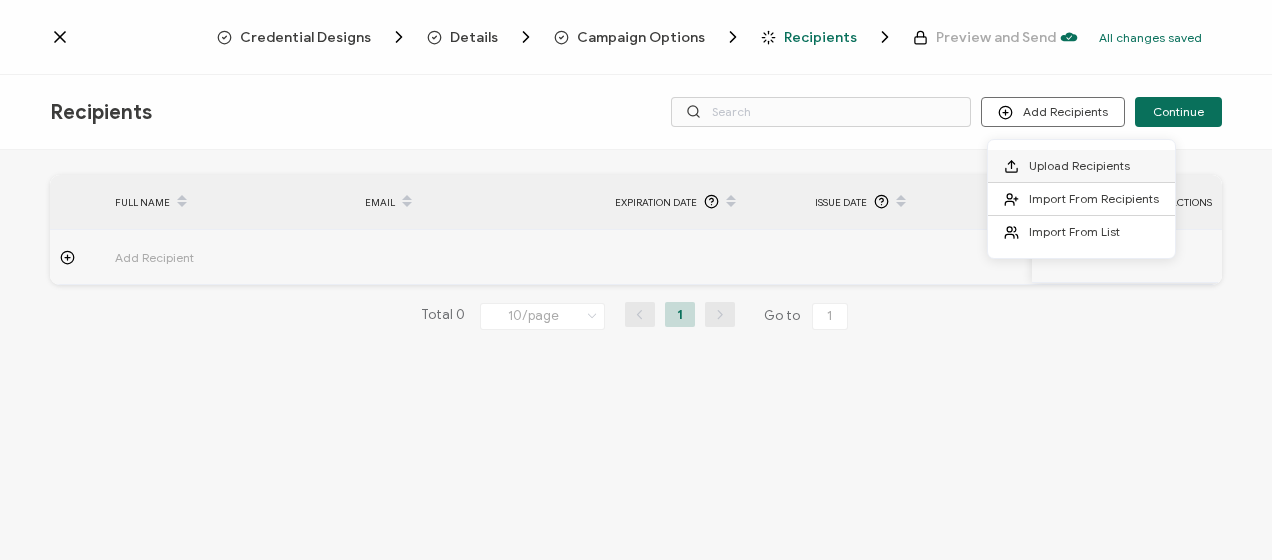 click on "Upload Recipients" at bounding box center (1079, 165) 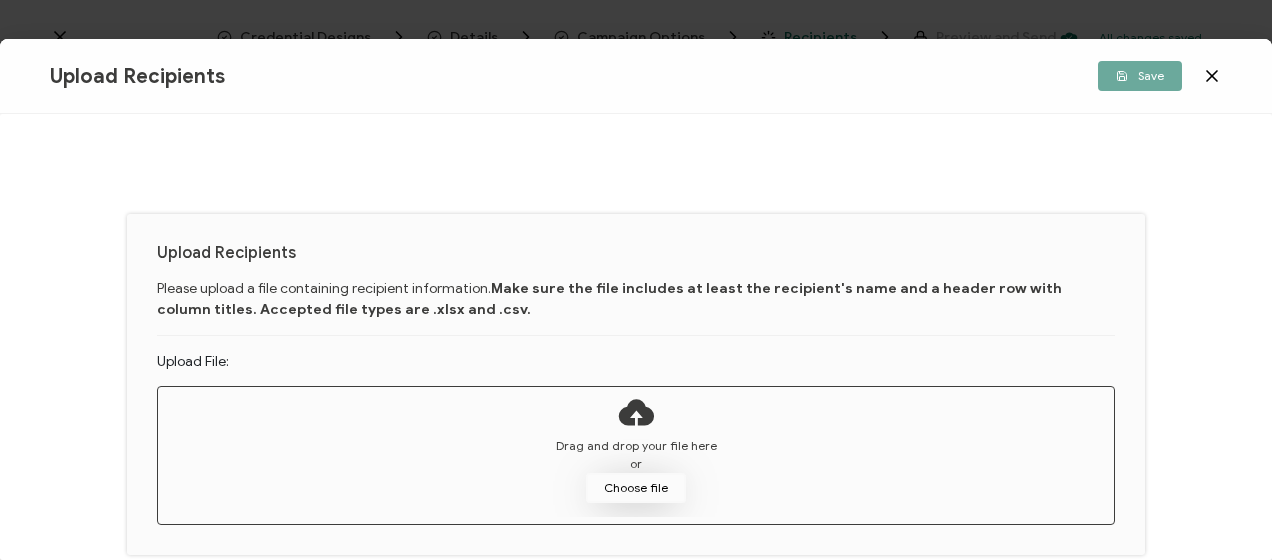 click on "Choose file" at bounding box center (636, 488) 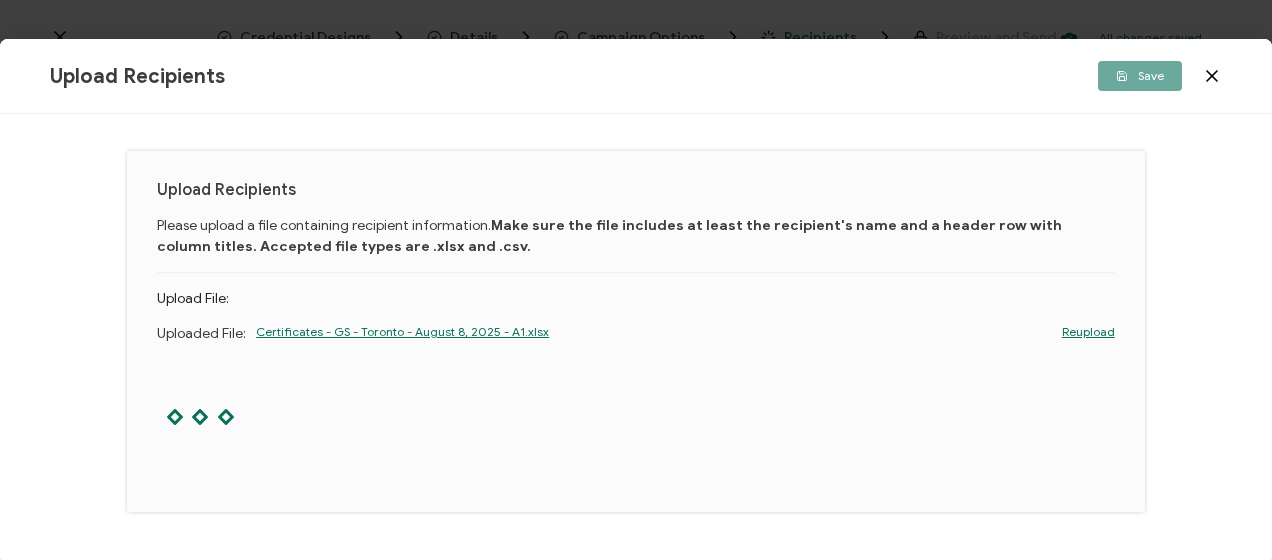 scroll, scrollTop: 114, scrollLeft: 0, axis: vertical 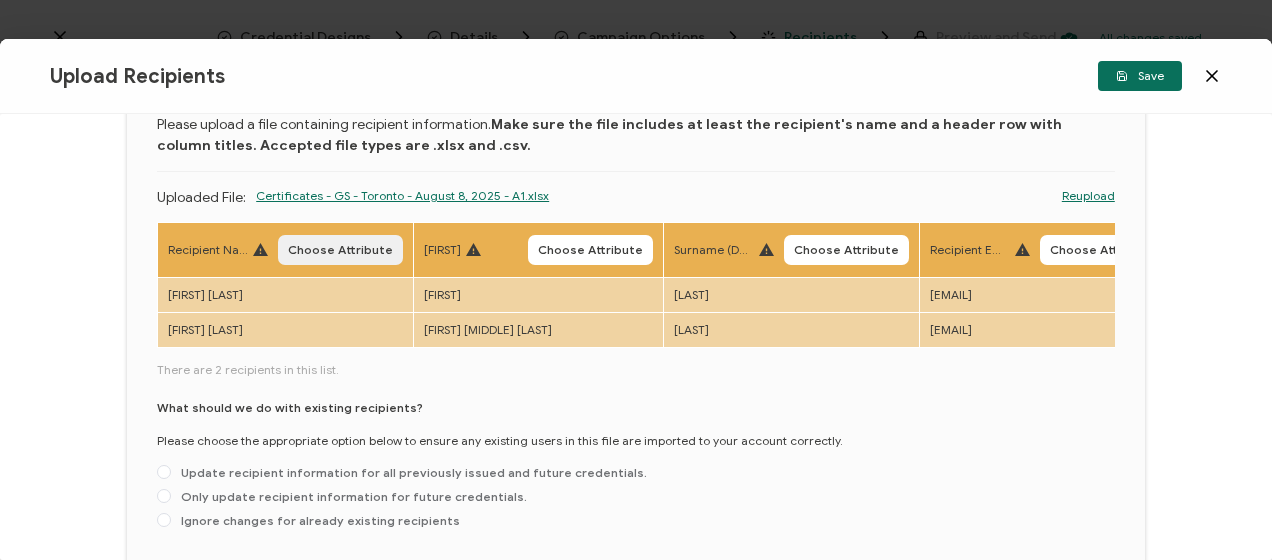 click on "Choose Attribute" at bounding box center (340, 250) 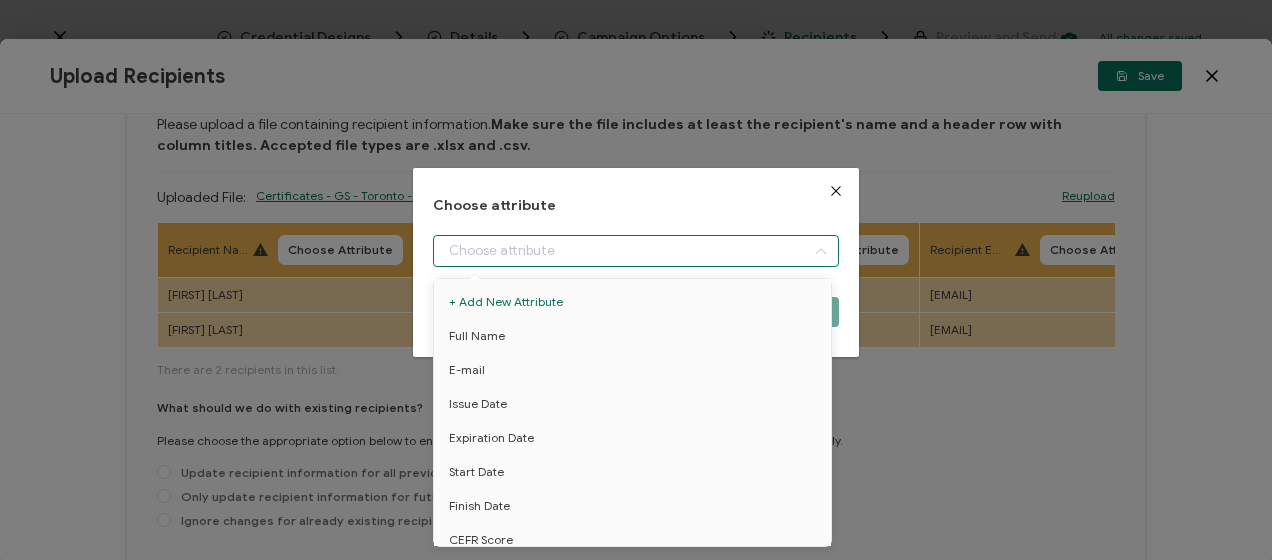 click at bounding box center (635, 251) 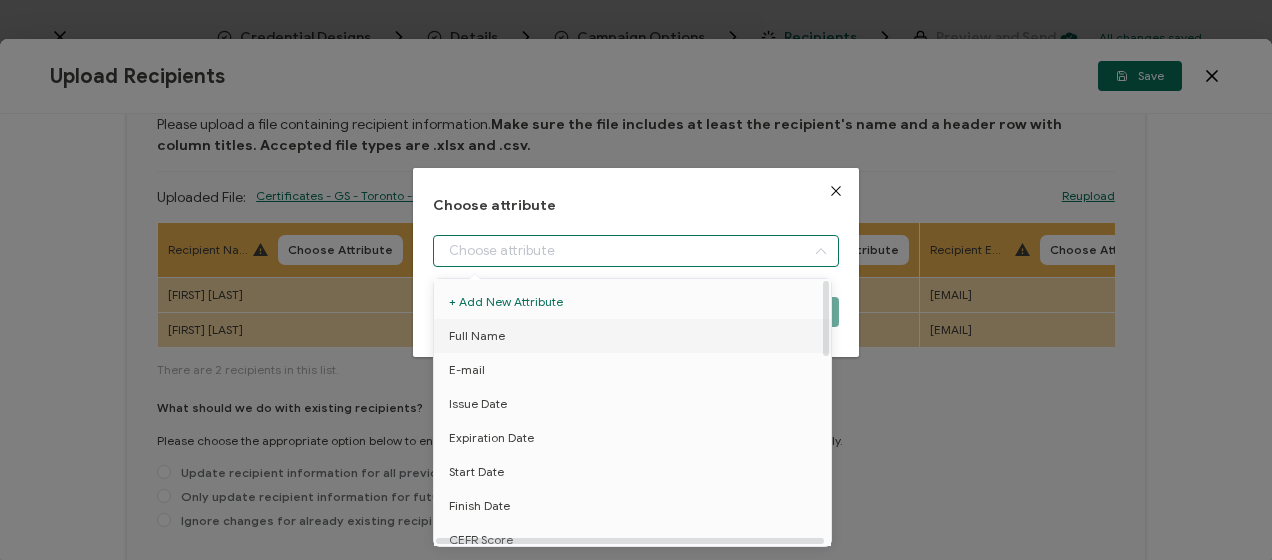 click on "Full Name" at bounding box center (636, 336) 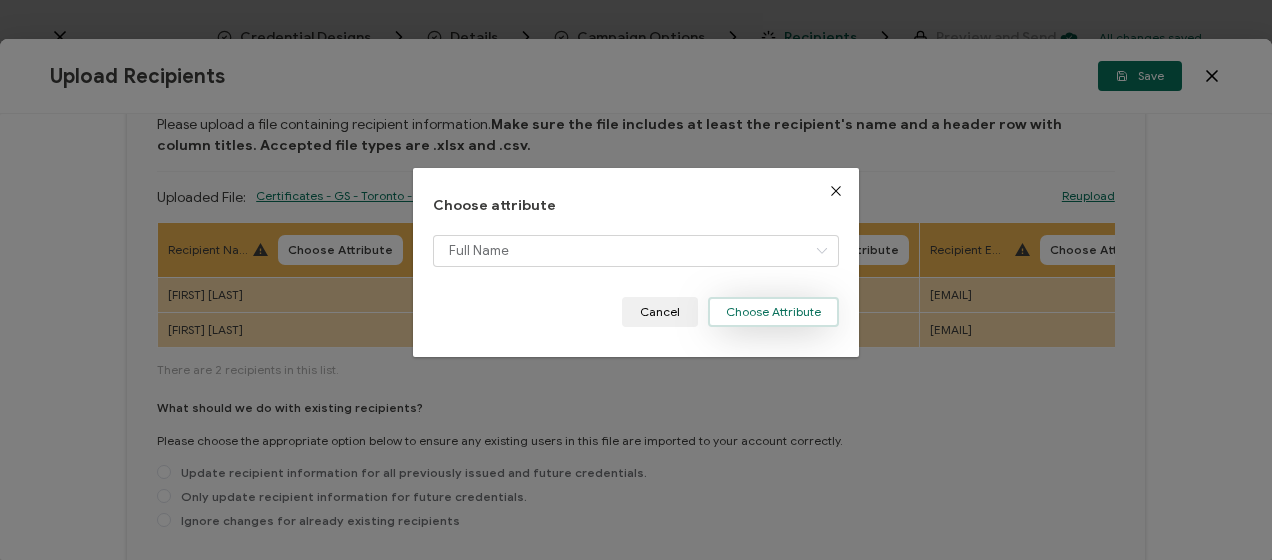 click on "Choose Attribute" at bounding box center (773, 312) 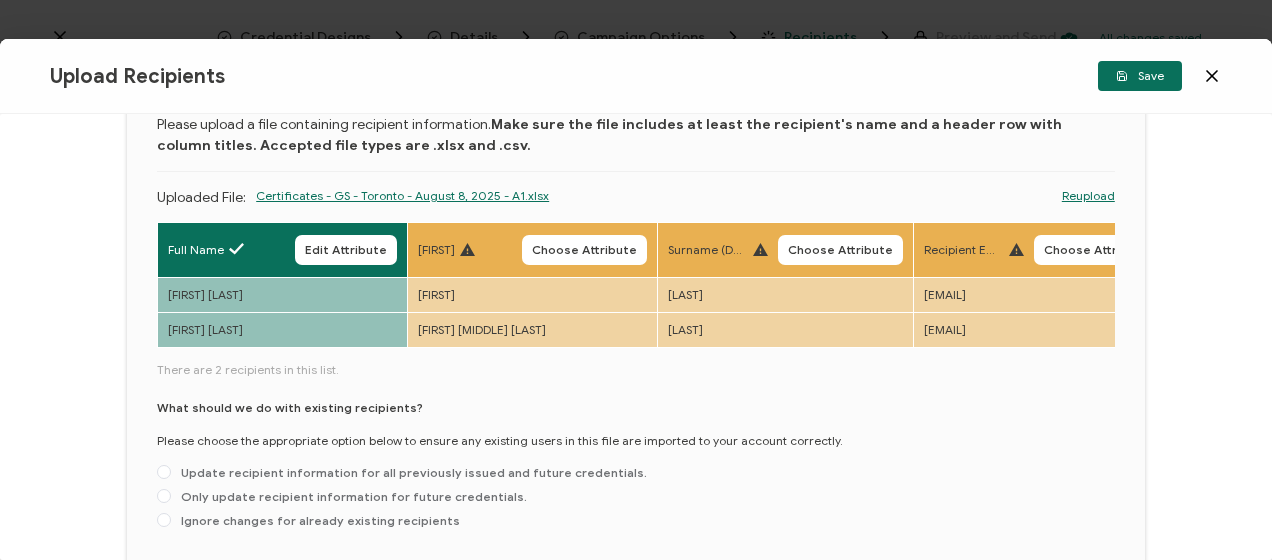 click on "Choose Attribute" at bounding box center [1096, 250] 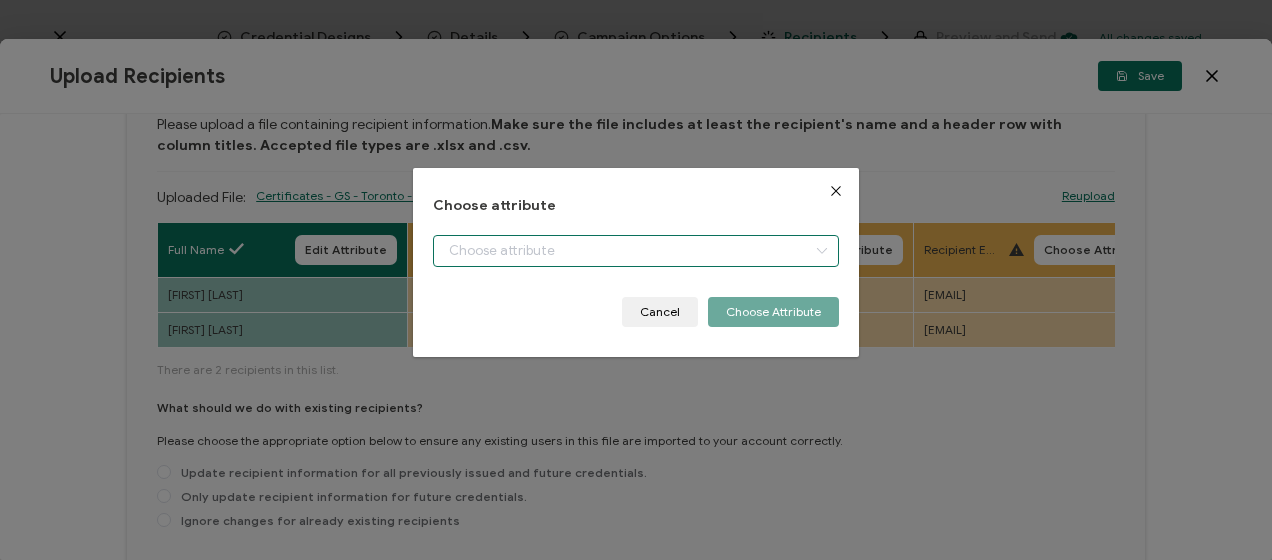 click at bounding box center [635, 251] 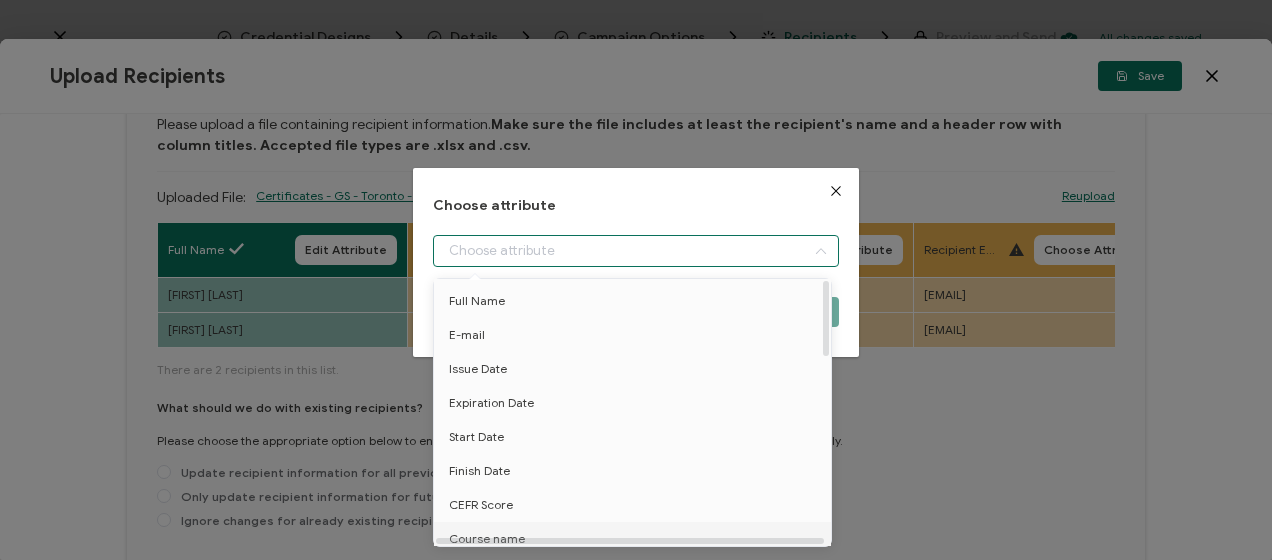 scroll, scrollTop: 0, scrollLeft: 0, axis: both 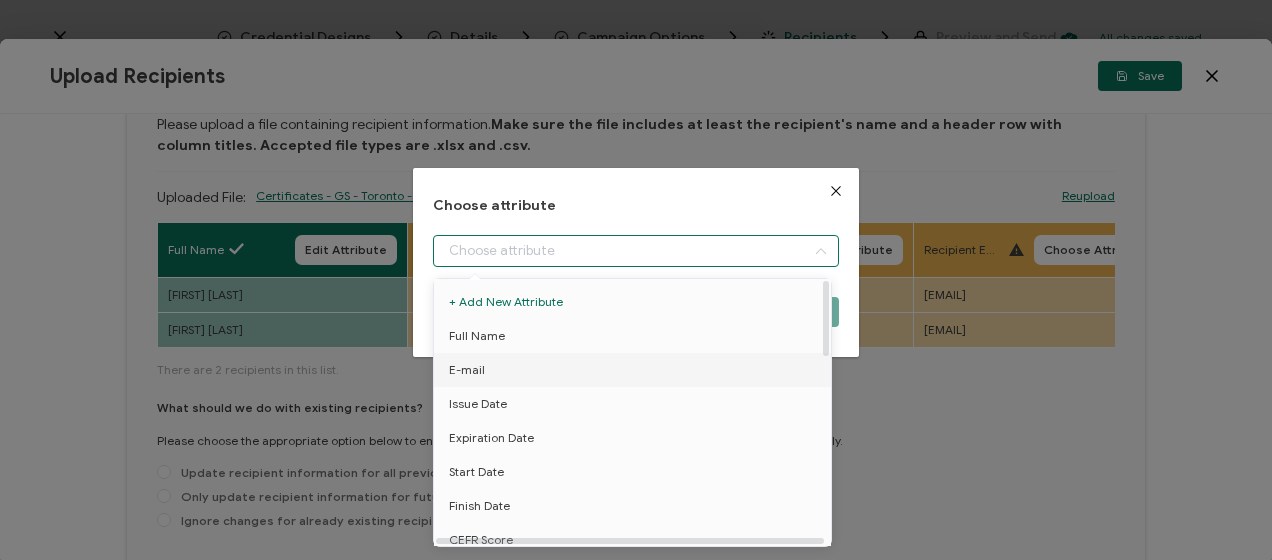 click on "E-mail" at bounding box center [636, 370] 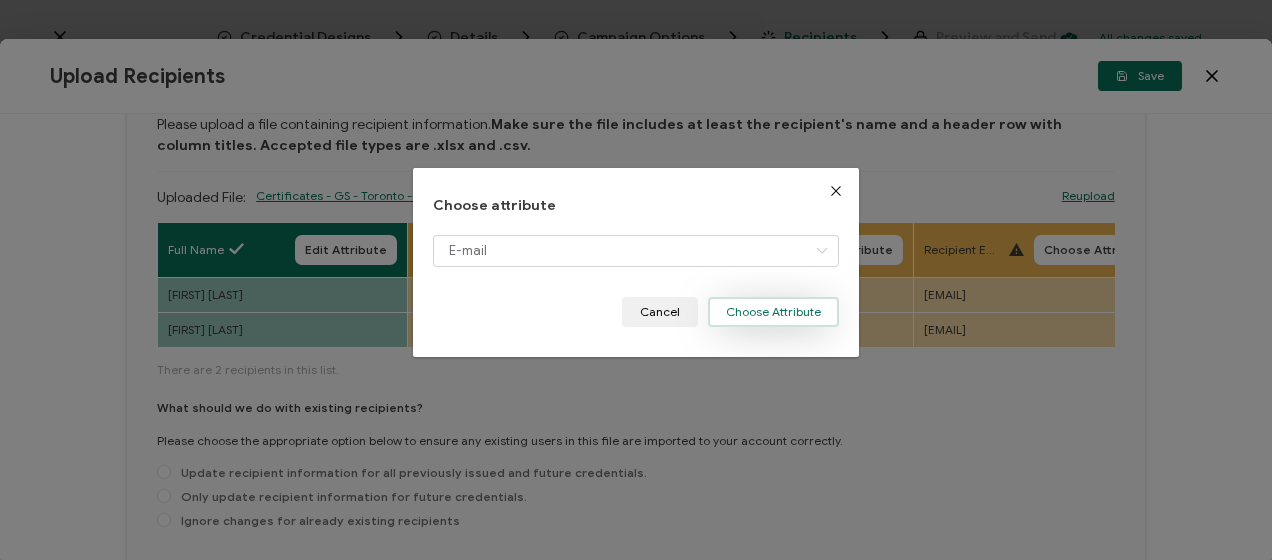 click on "Choose Attribute" at bounding box center [773, 312] 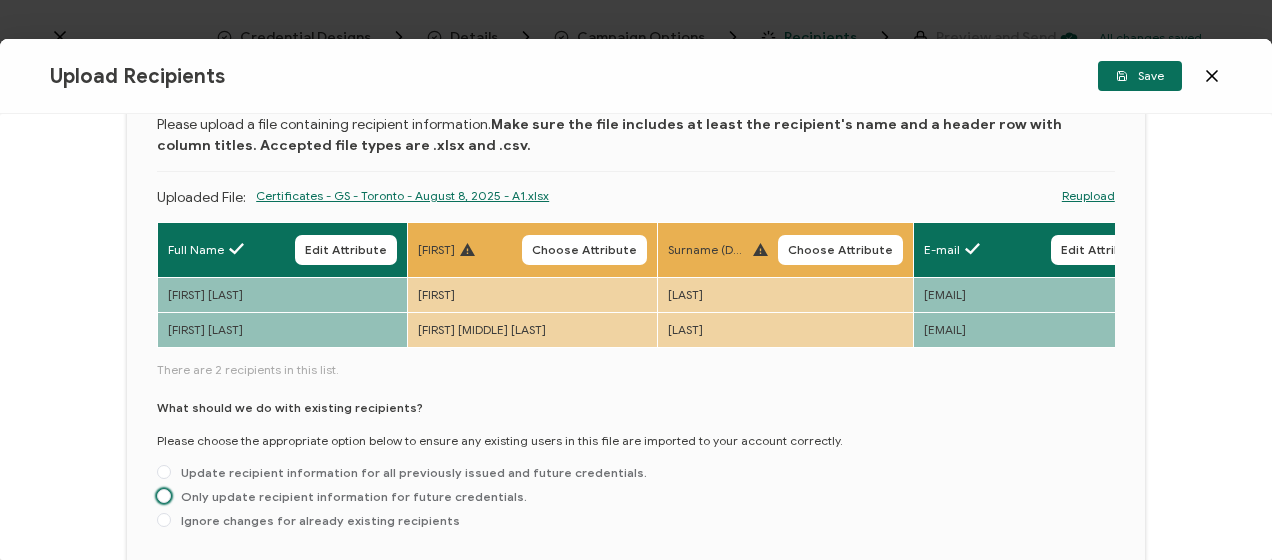 click on "Only update recipient information for future credentials." at bounding box center [349, 496] 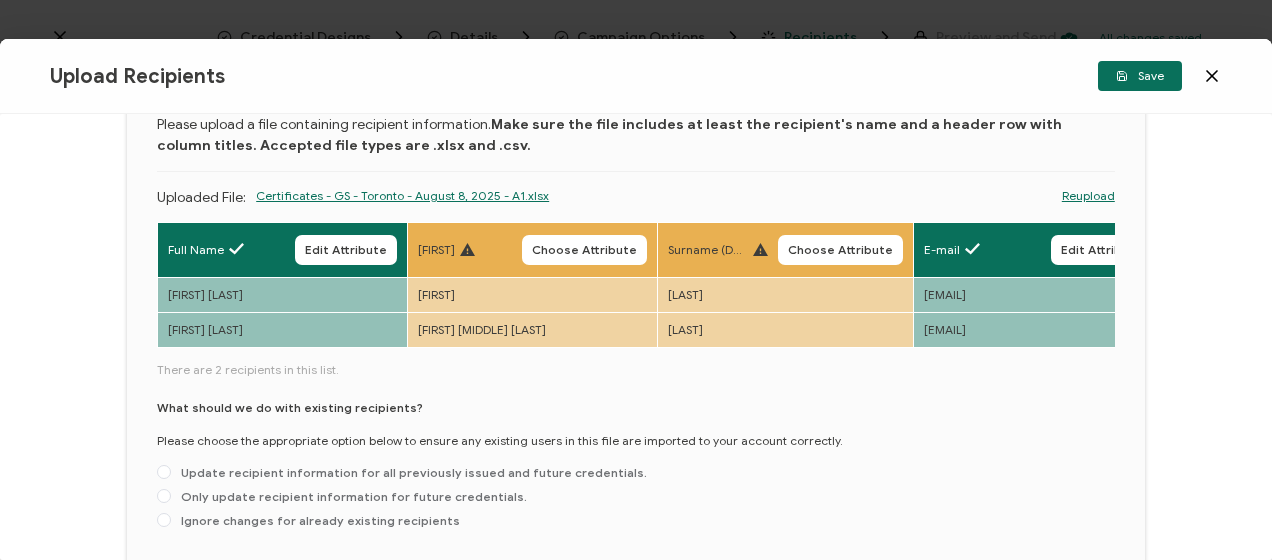 click on "Only update recipient information for future credentials." at bounding box center (164, 497) 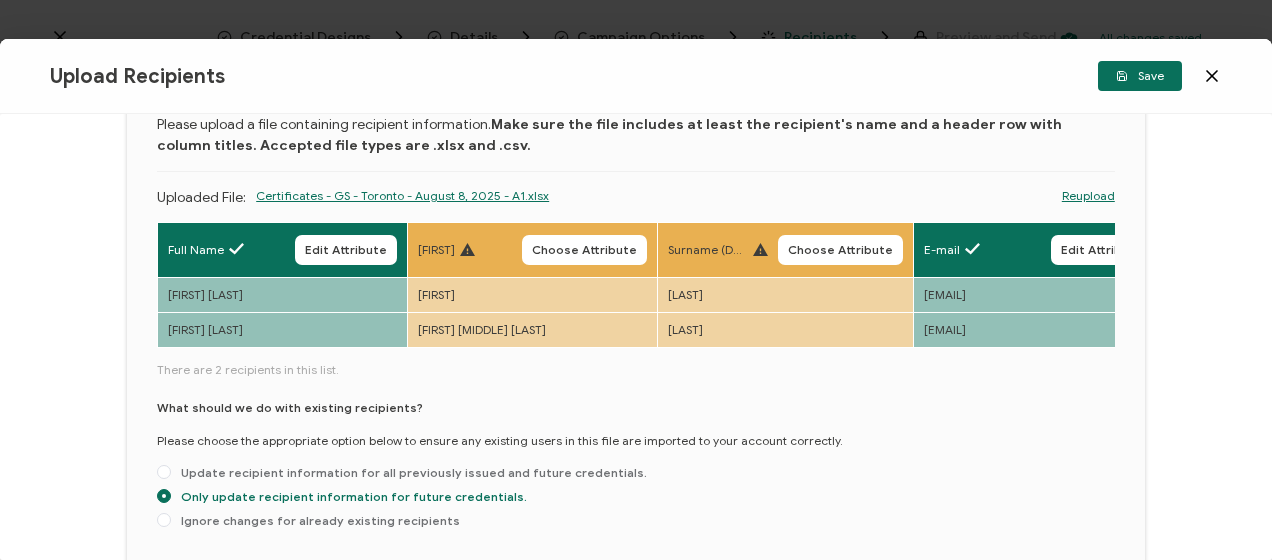 click on "Toront
[FIRST]
[FIRST]
[LAST]
[EMAIL]
Bayswater [CITY]" at bounding box center (1288, 285) 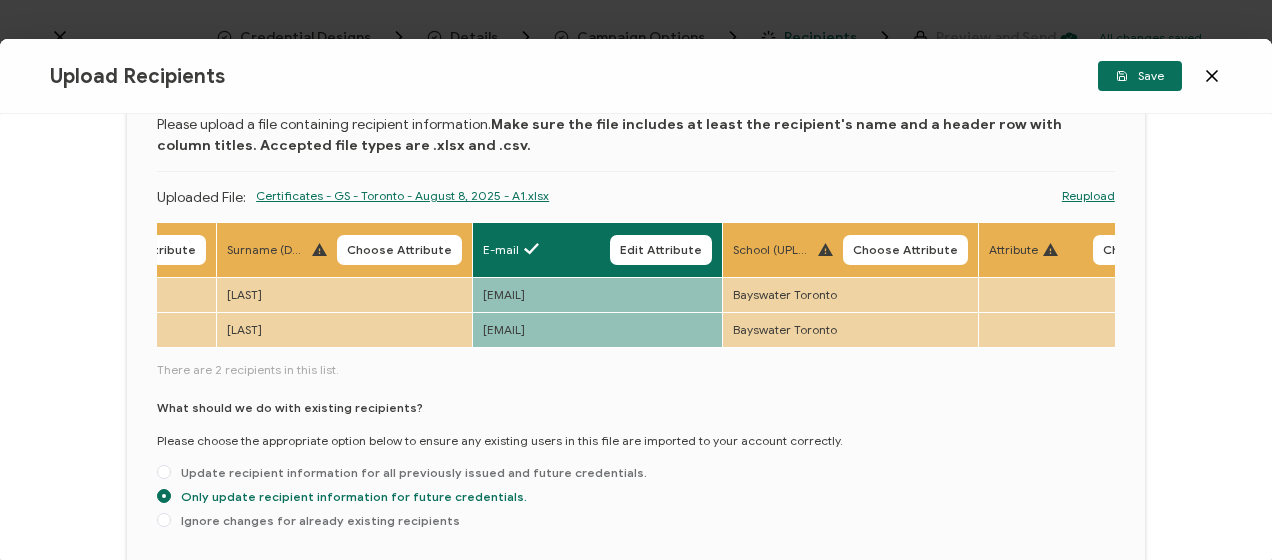 scroll, scrollTop: 0, scrollLeft: 444, axis: horizontal 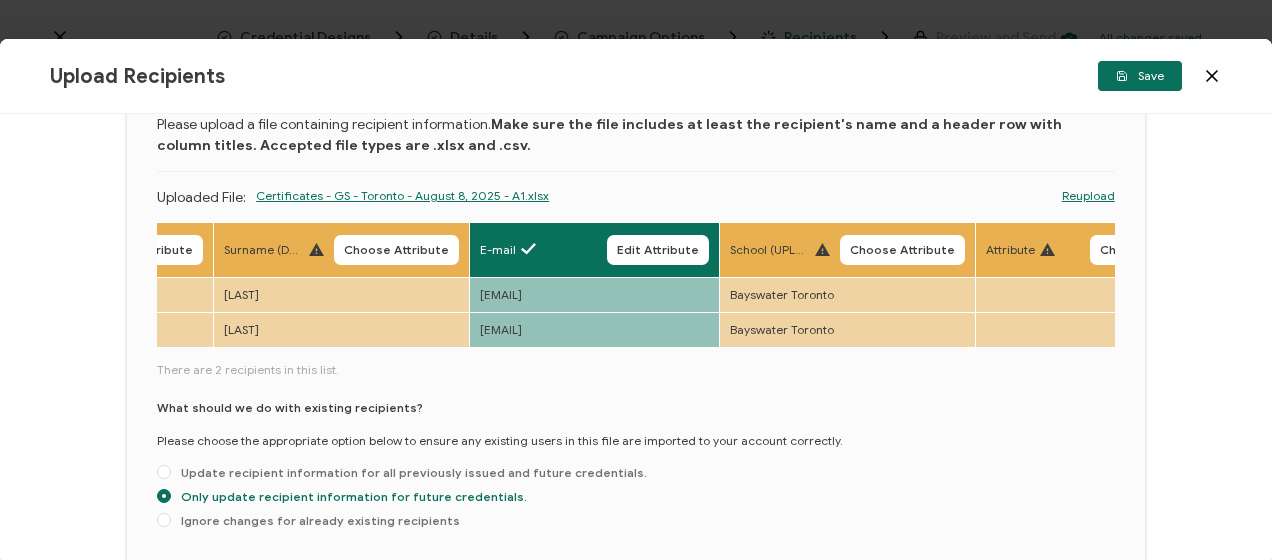 click on "Choose Attribute" at bounding box center (902, 250) 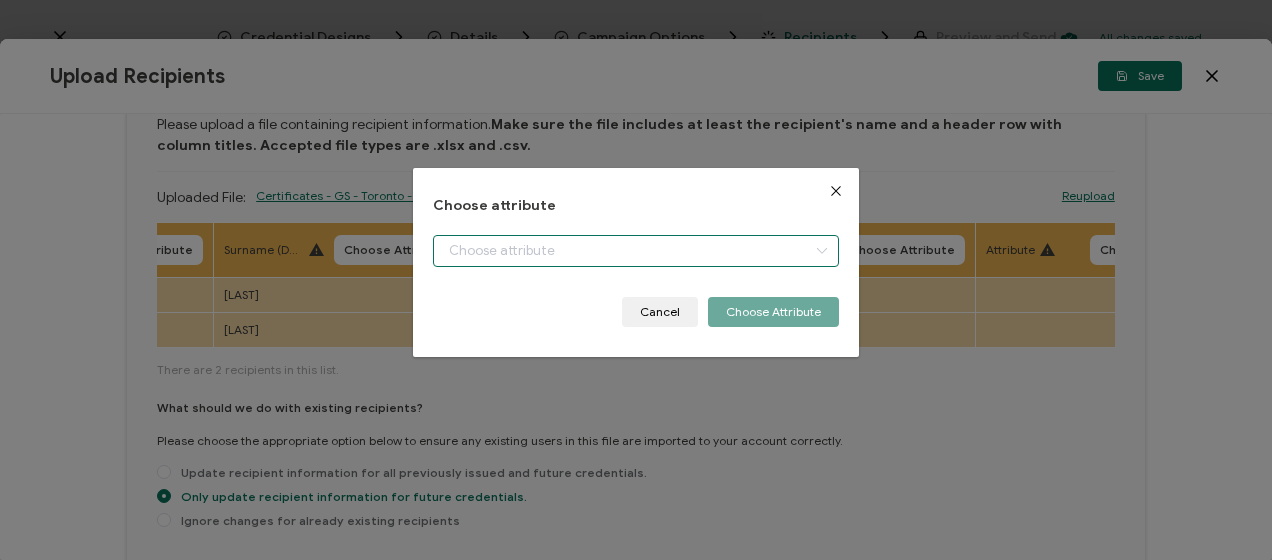 click at bounding box center (635, 251) 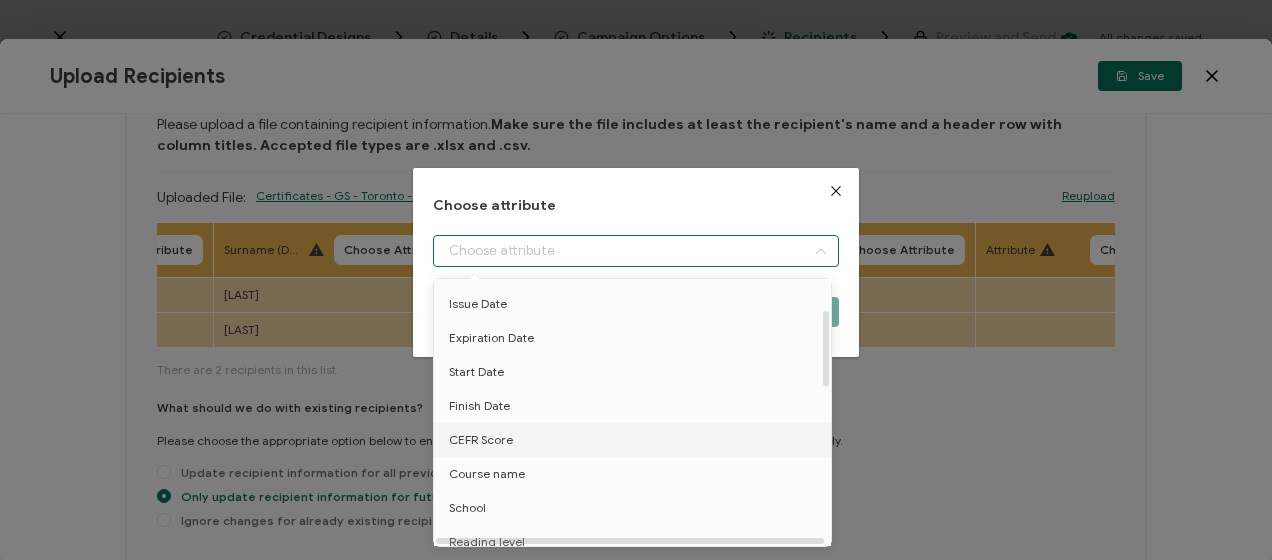 scroll, scrollTop: 200, scrollLeft: 0, axis: vertical 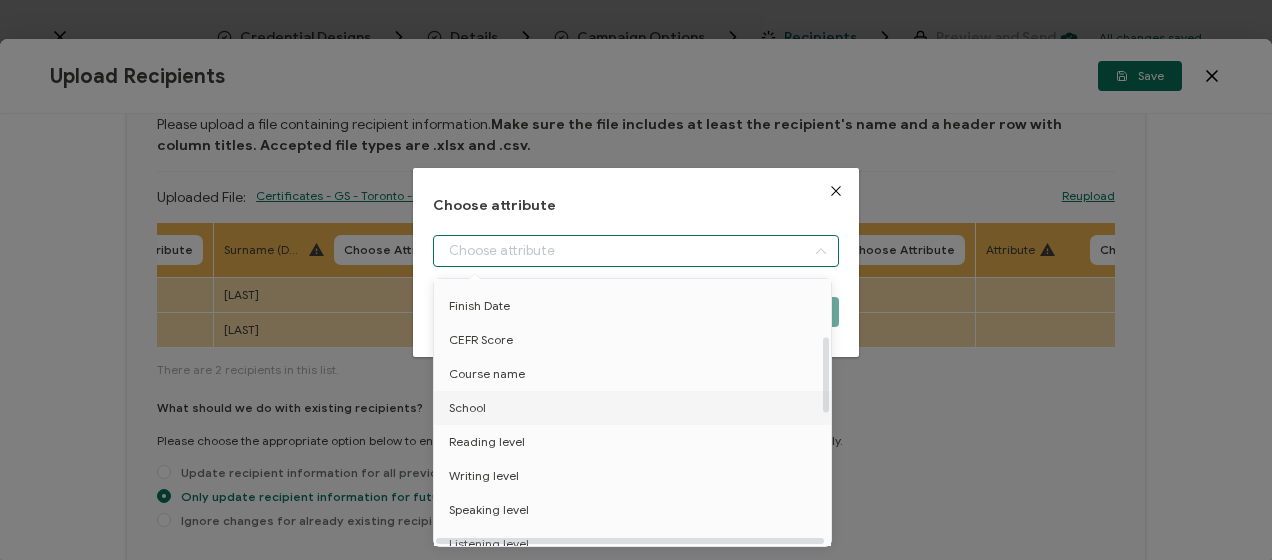 click on "School" at bounding box center (467, 408) 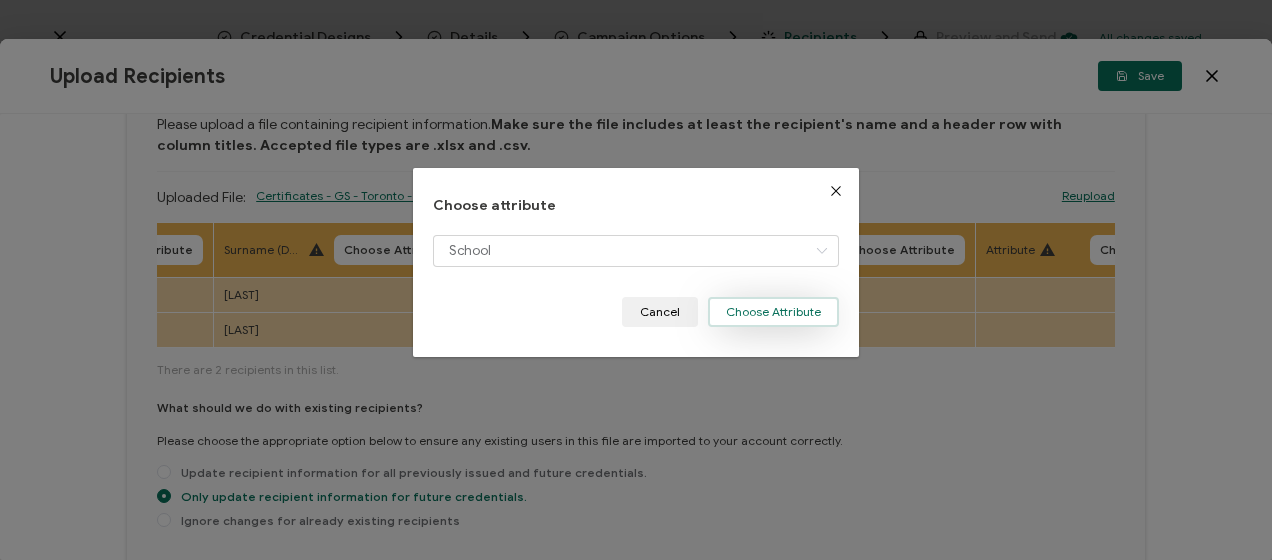click on "Choose Attribute" at bounding box center (773, 312) 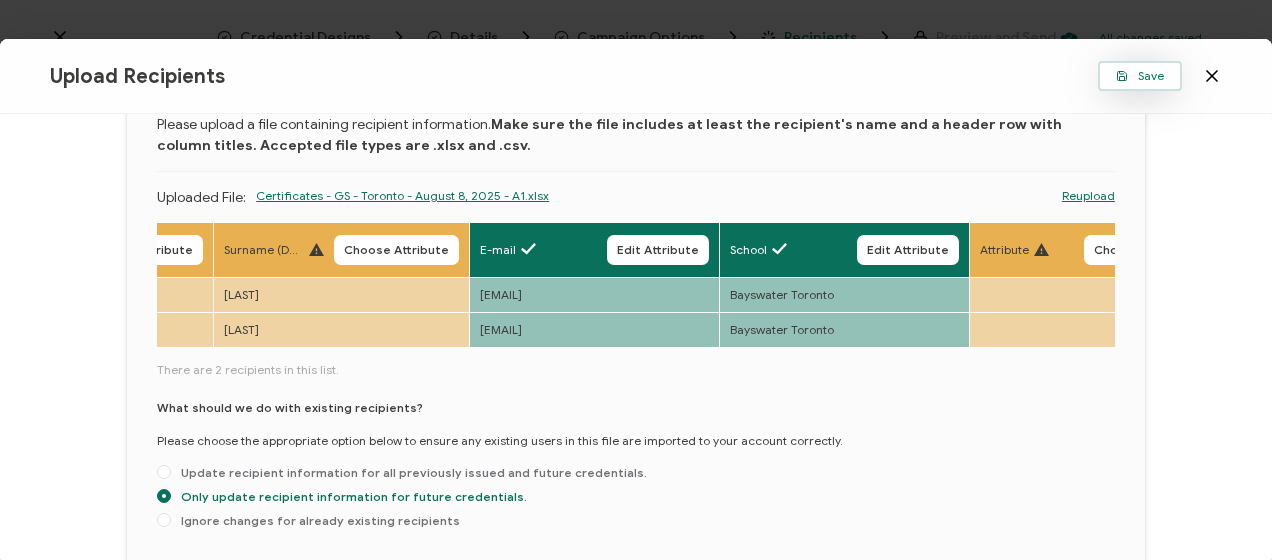 click on "Save" at bounding box center (1140, 76) 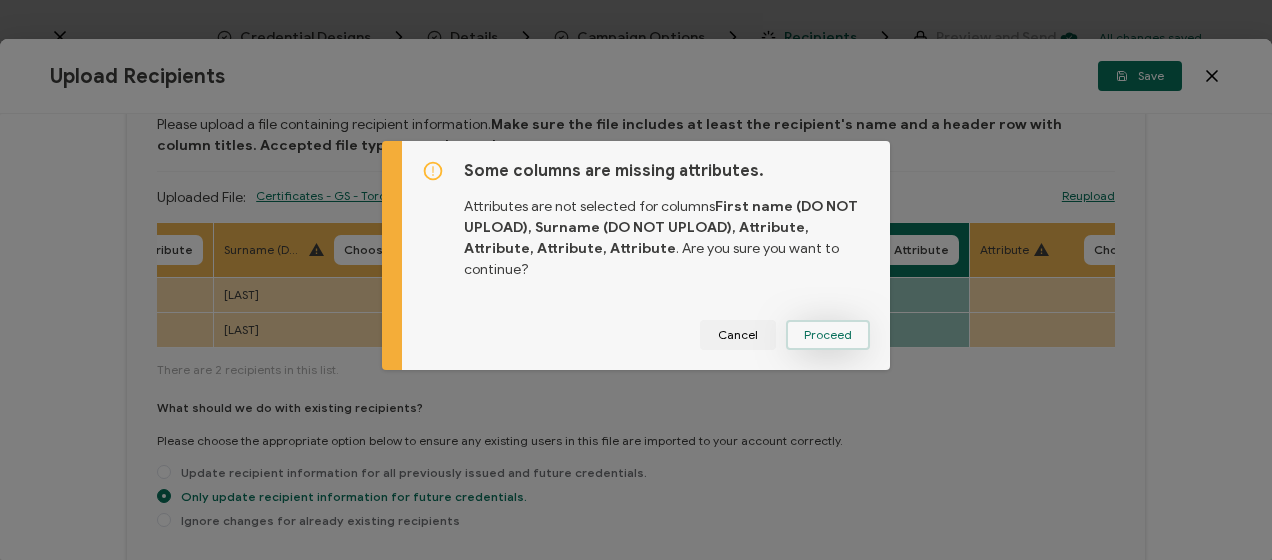 click on "Proceed" at bounding box center (828, 335) 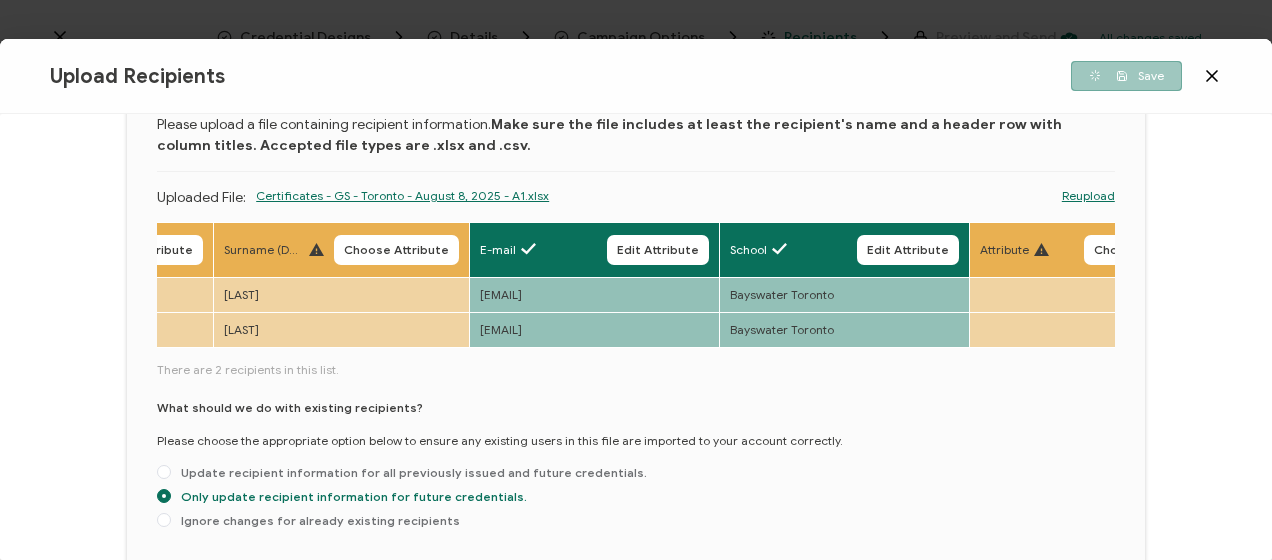 scroll, scrollTop: 214, scrollLeft: 0, axis: vertical 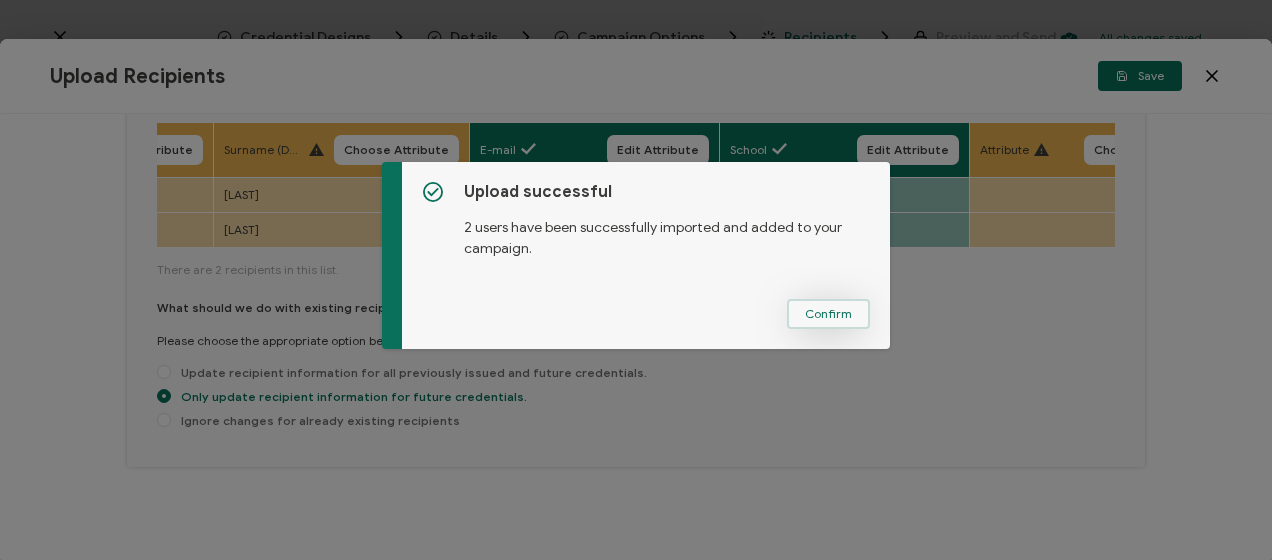 click on "Confirm" at bounding box center [828, 314] 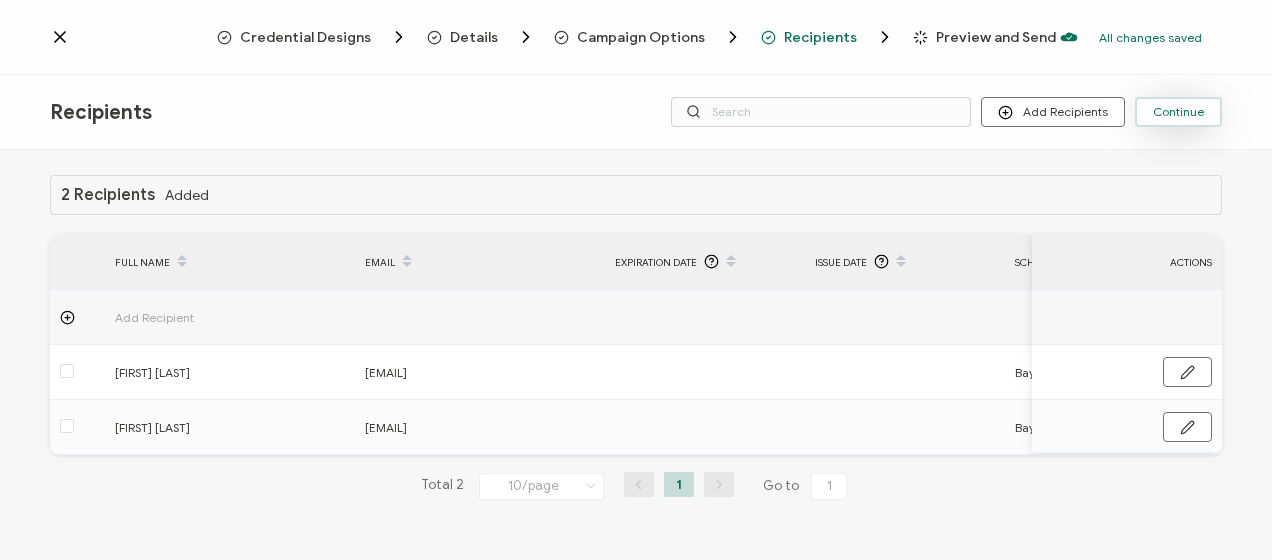 click on "Continue" at bounding box center (1178, 112) 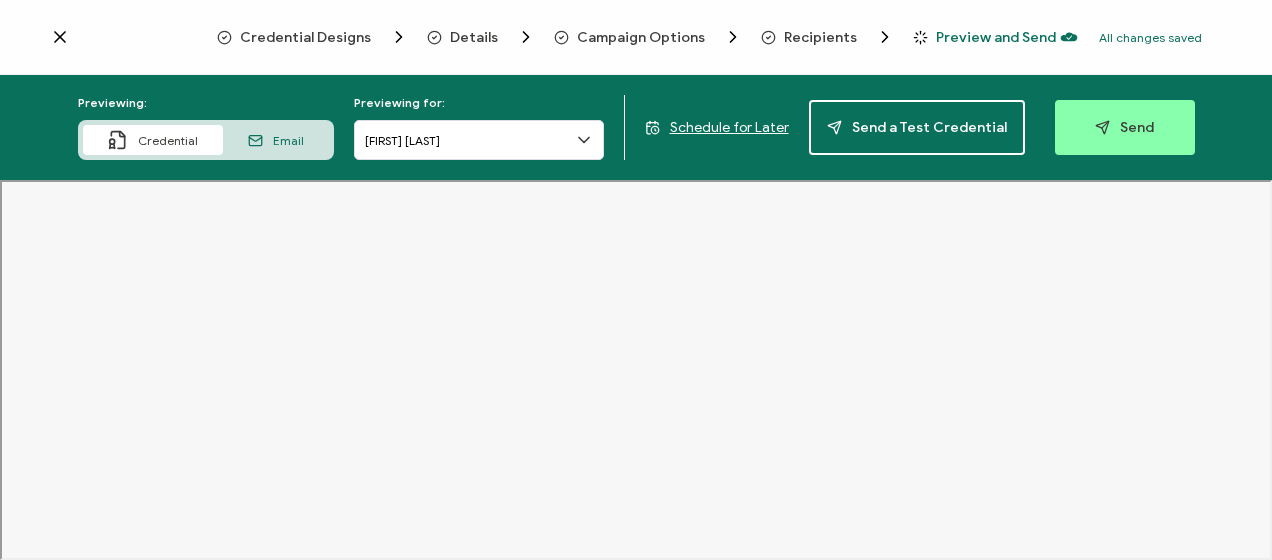 click on "Previewing:     Credential     Email   Previewing for:   [FIRST] [LAST]
Schedule for Later
Send a Test Credential
Send" at bounding box center [636, 127] 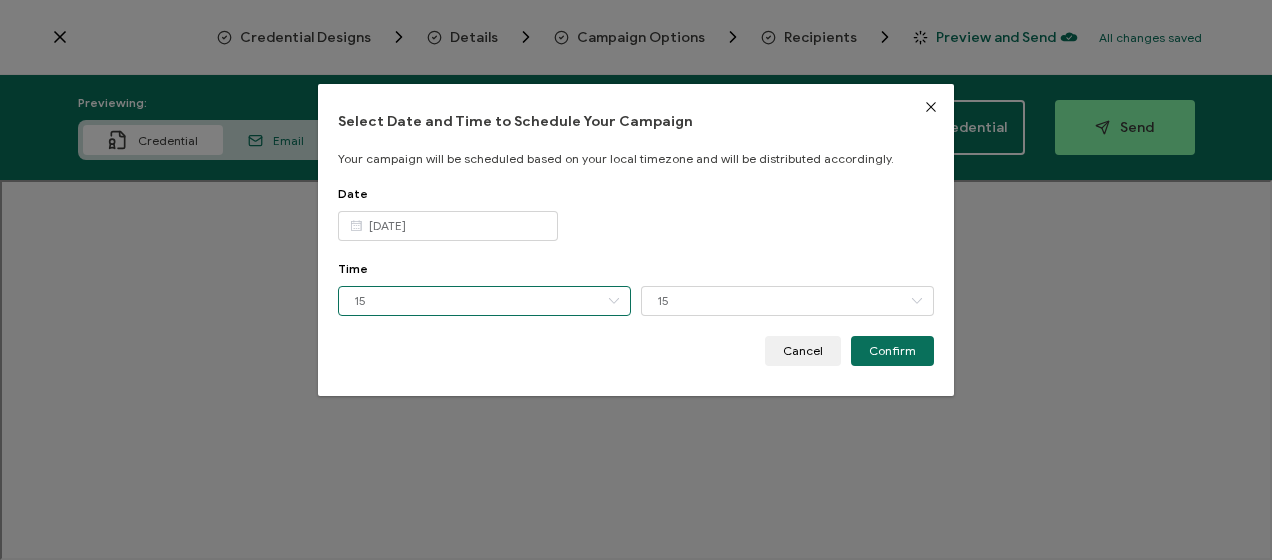 click on "15" at bounding box center [484, 301] 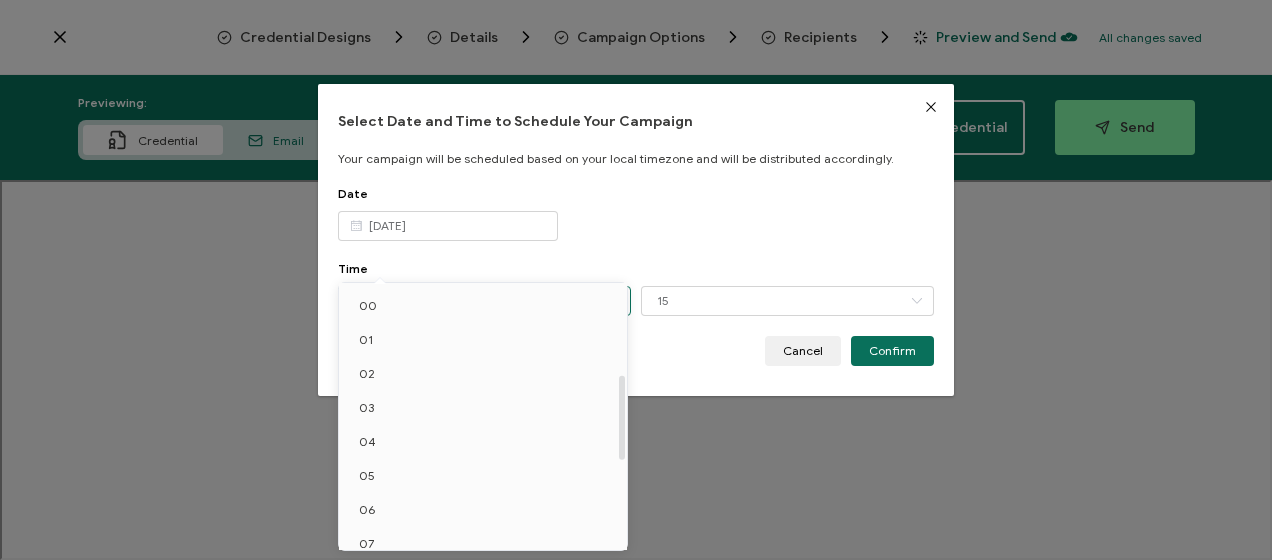 scroll, scrollTop: 286, scrollLeft: 0, axis: vertical 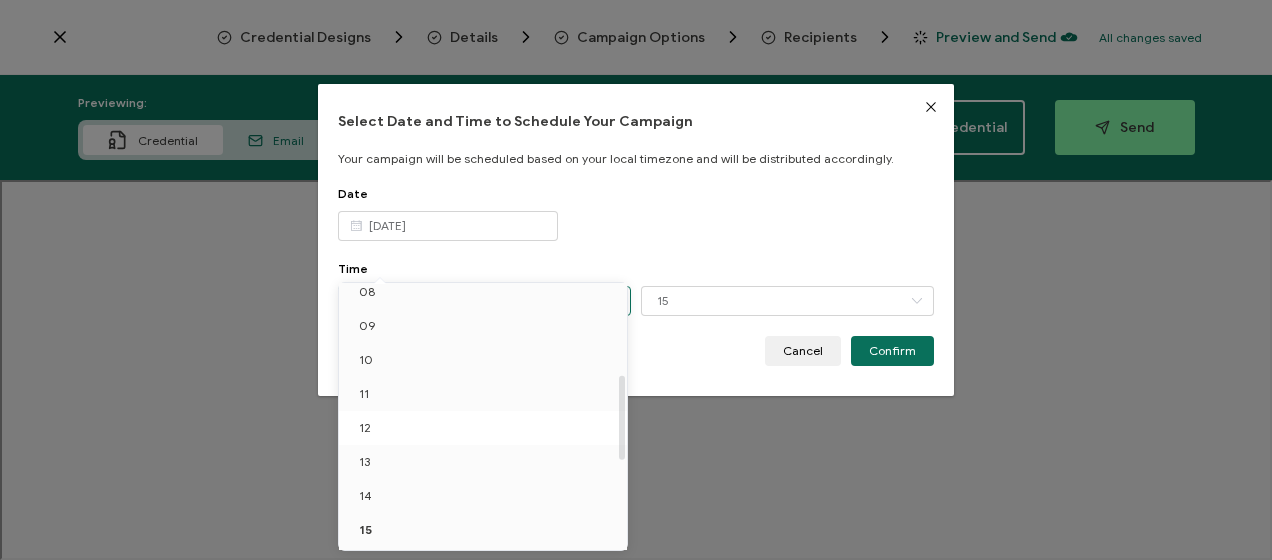 click on "12" at bounding box center [486, 428] 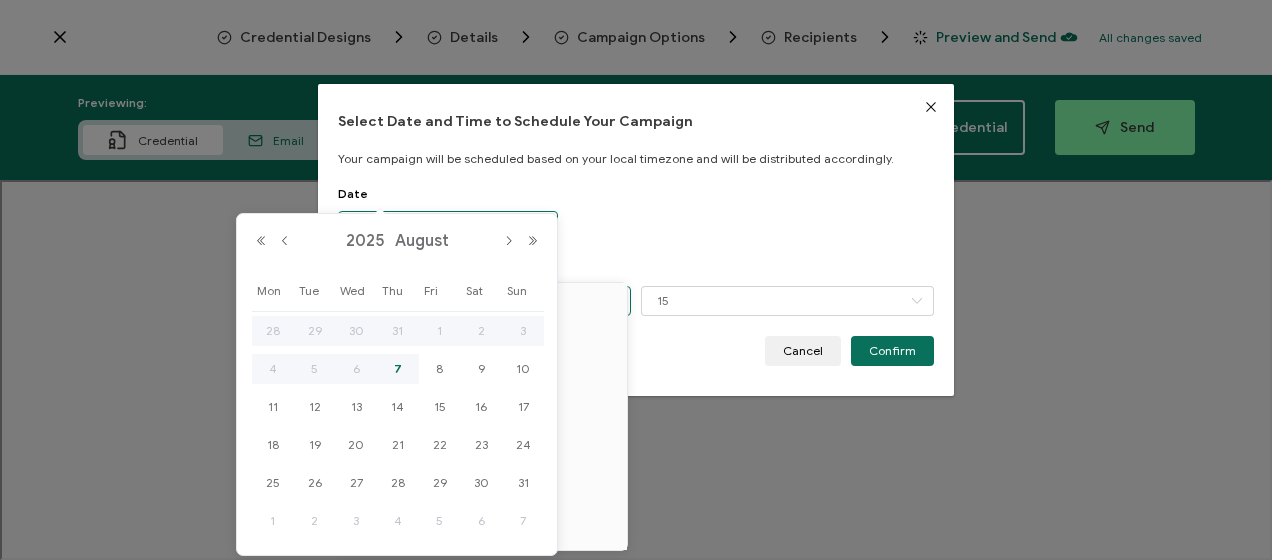 click on "Credential Designs       Details       Campaign Options       Recipients       Preview and Send
All changes saved
We save your content automatically as you keep working.
Changes are saved automatically. Any credentials sent from this campaign will update automatically. To undo modifications, re-edit the relevant element.
All changes saved
Last saved on [DATE] [TIME]
Select Date and Time to Schedule Your Campaign
Your campaign will be scheduled based on your local timezone and will be distributed accordingly.
Date   [DATE]   Time   15   15 00 15 30 45   Cancel
Confirm" at bounding box center (636, 280) 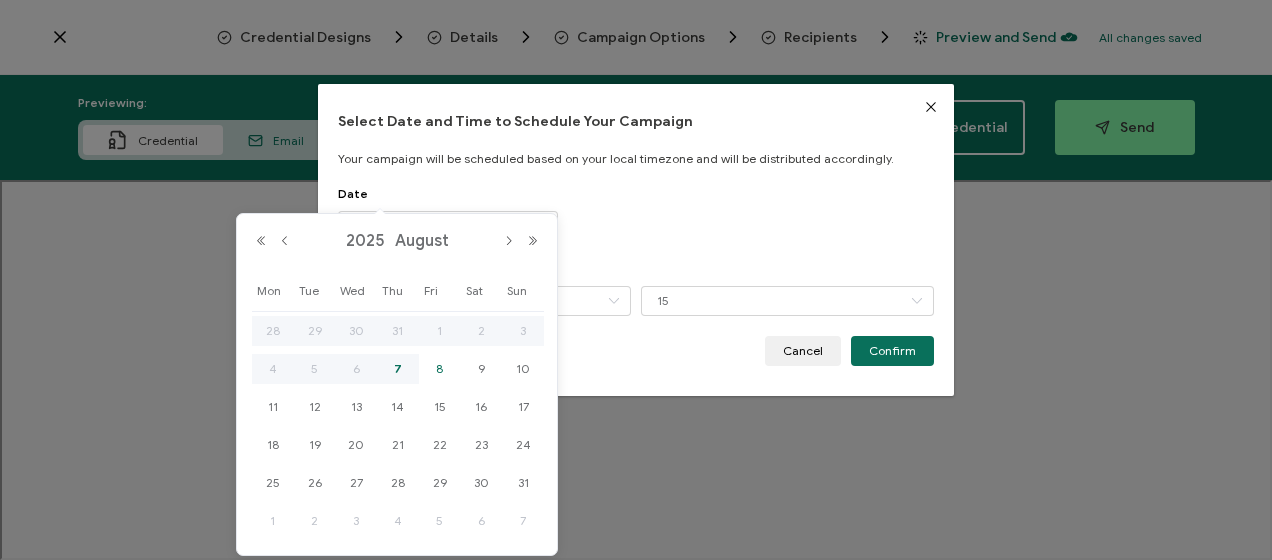click on "8" at bounding box center [440, 369] 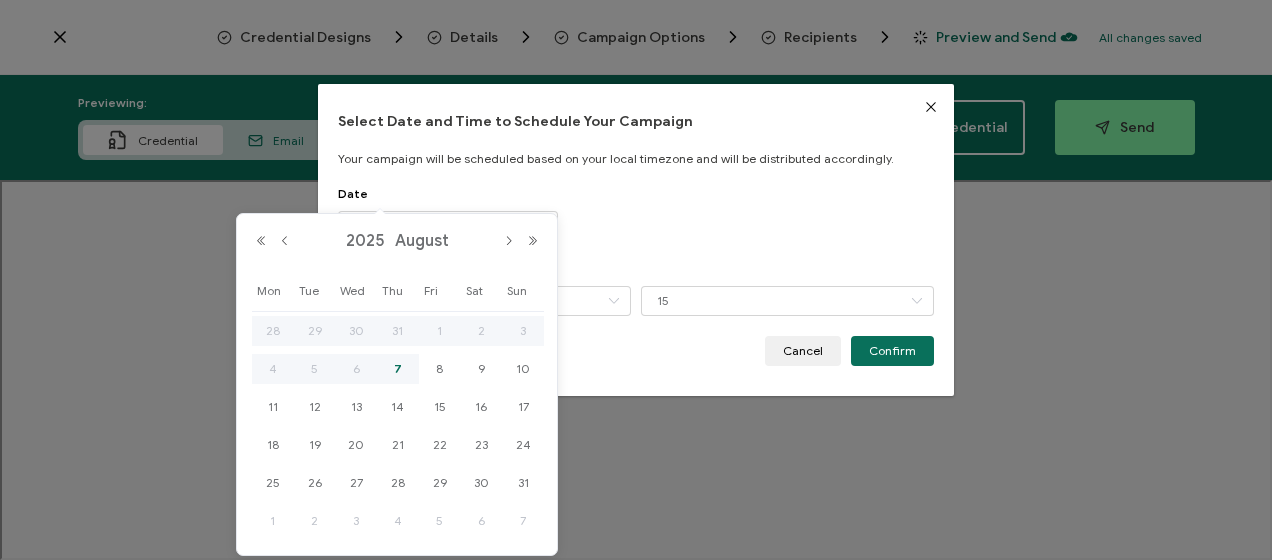 type on "[DATE]" 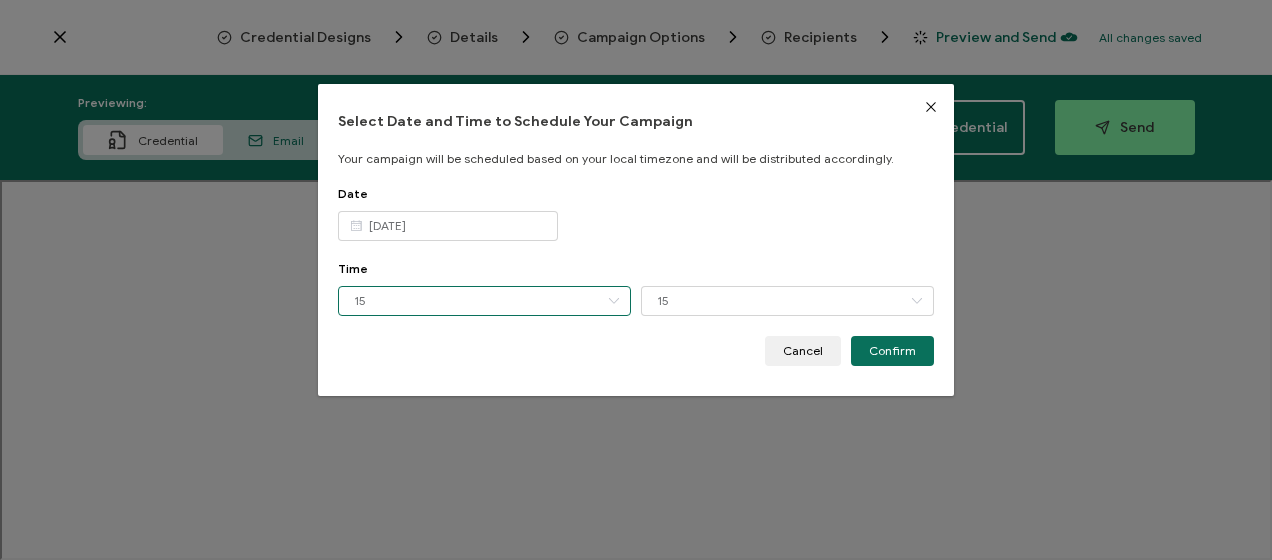click on "15" at bounding box center (484, 301) 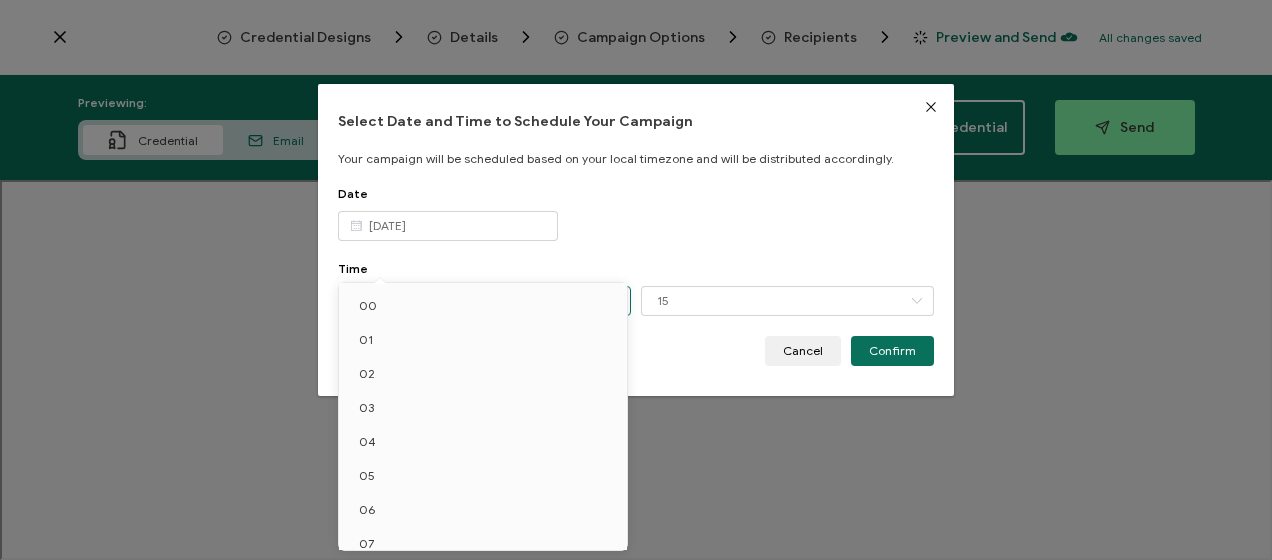 scroll, scrollTop: 286, scrollLeft: 0, axis: vertical 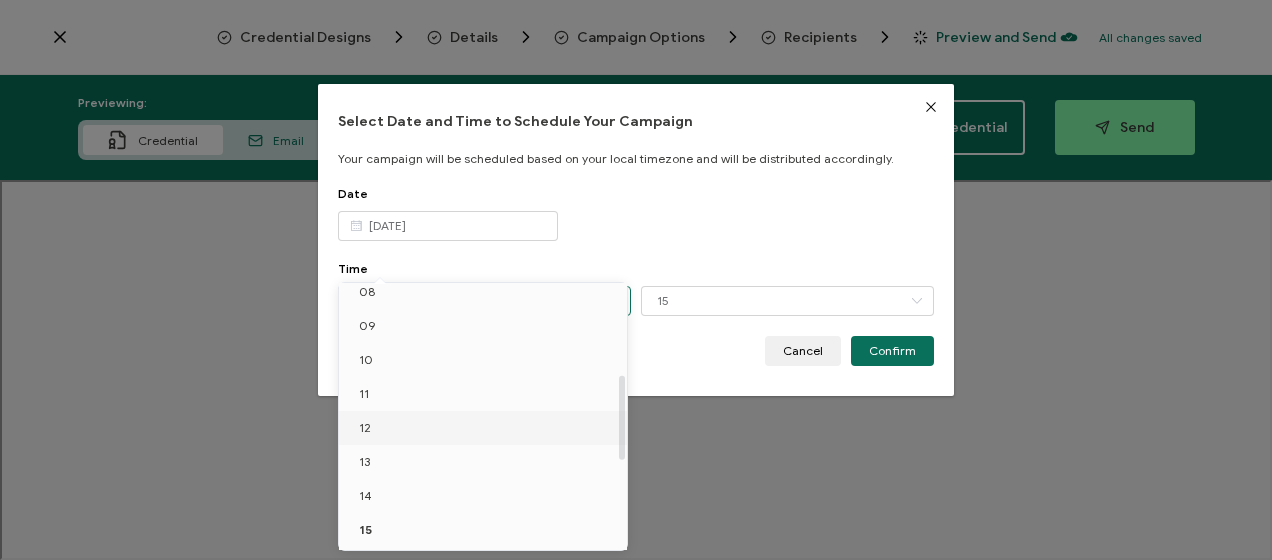 click on "12" at bounding box center (486, 428) 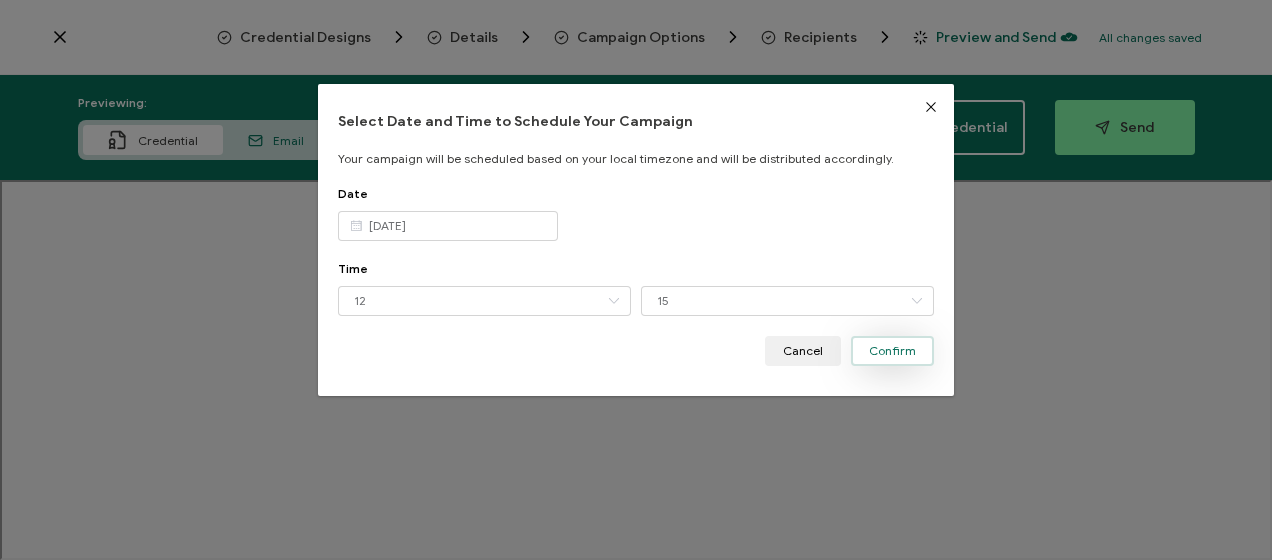 click on "Confirm" at bounding box center (892, 351) 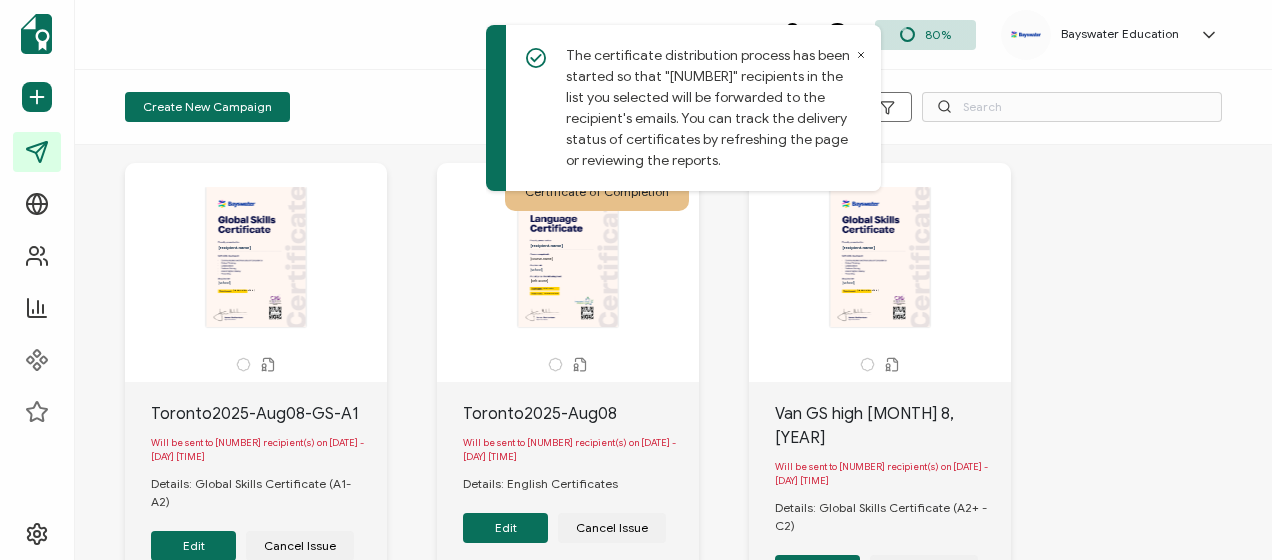 scroll, scrollTop: 0, scrollLeft: 0, axis: both 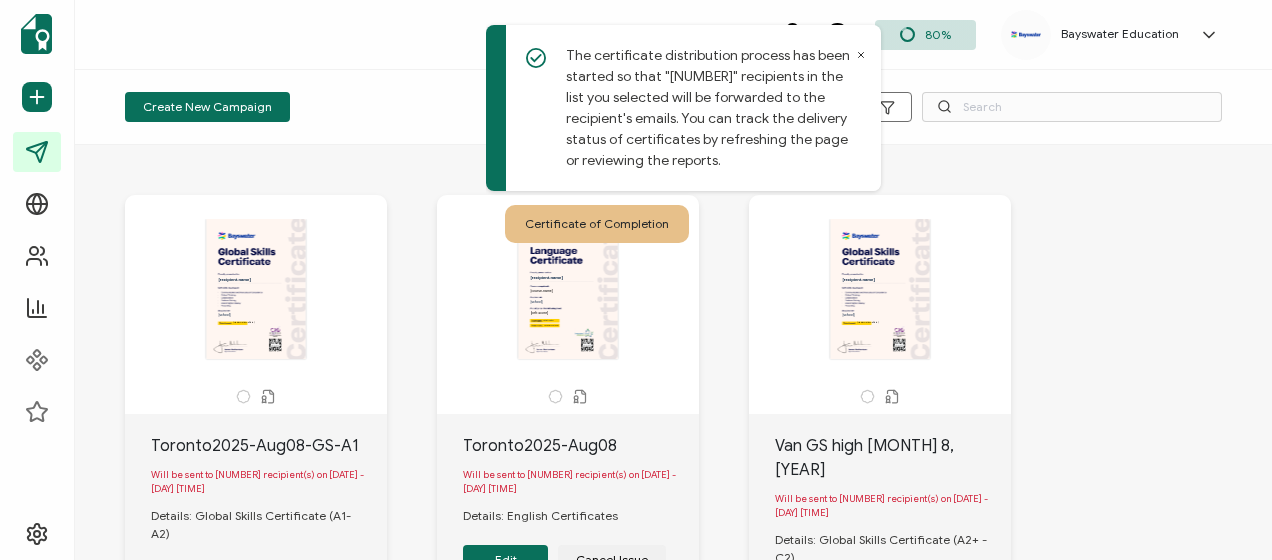 click on "Create New Campaign
Draft
Scheduled
Sent" at bounding box center [673, 107] 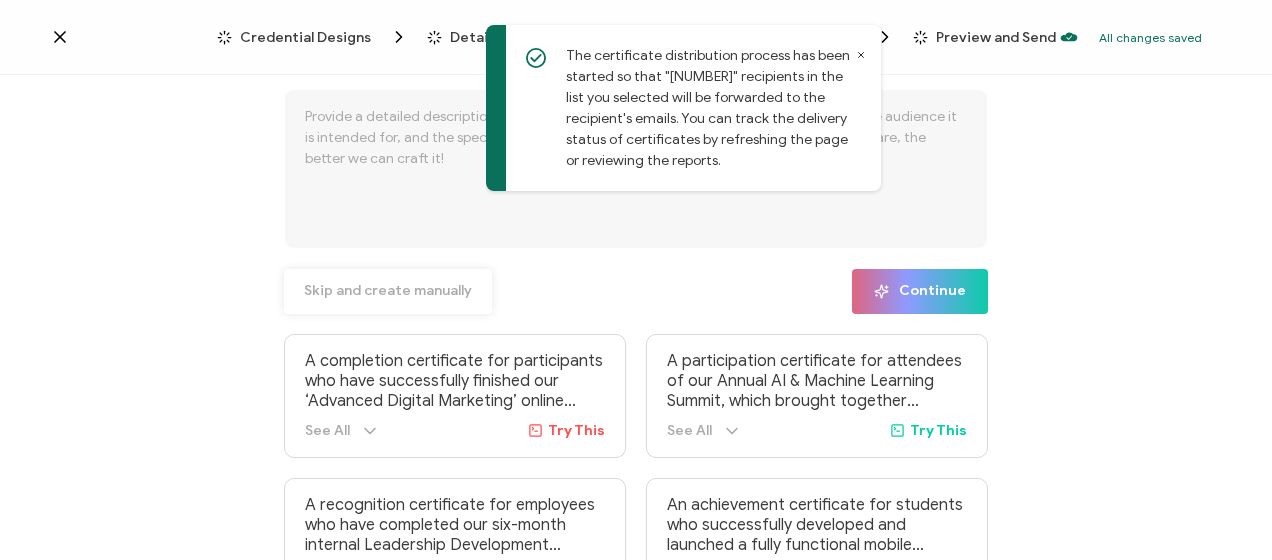 click on "Skip and create manually" at bounding box center [388, 291] 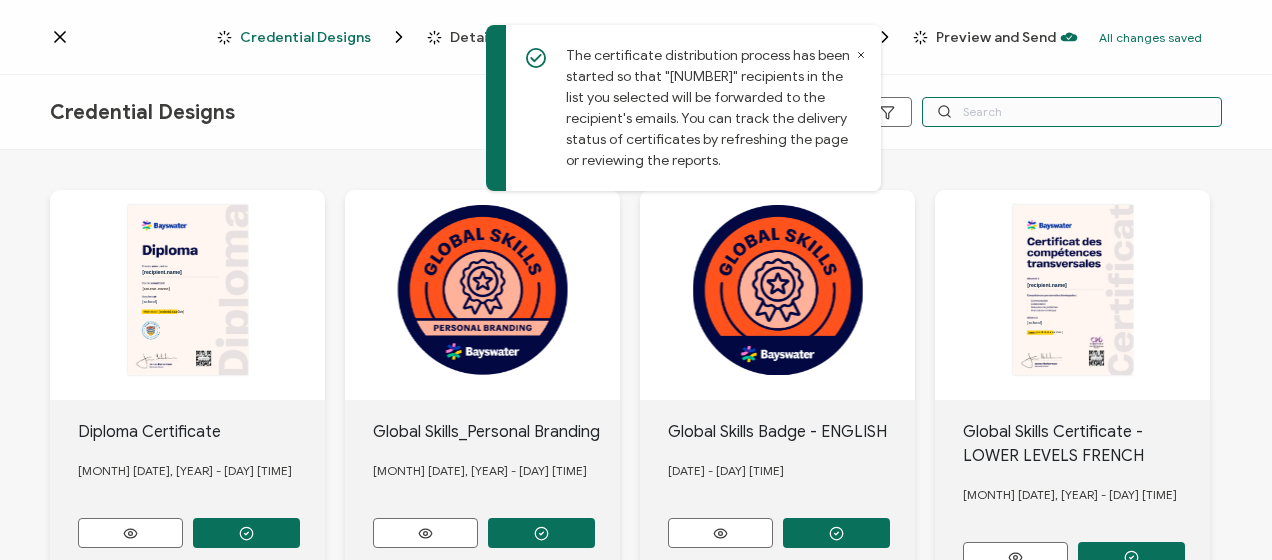 click at bounding box center [1072, 112] 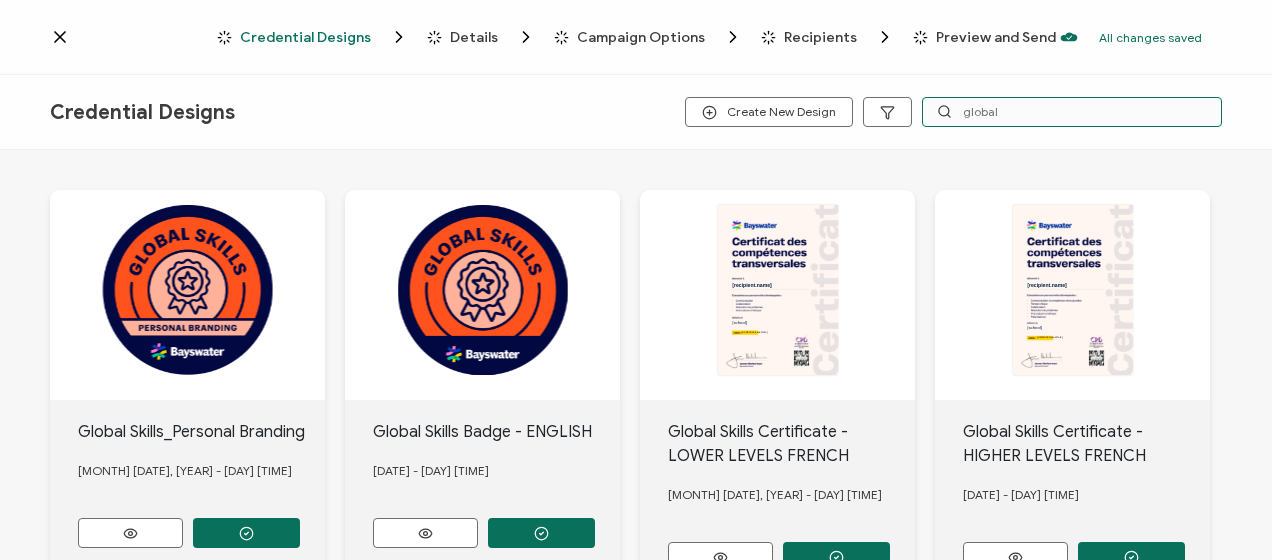 scroll, scrollTop: 584, scrollLeft: 0, axis: vertical 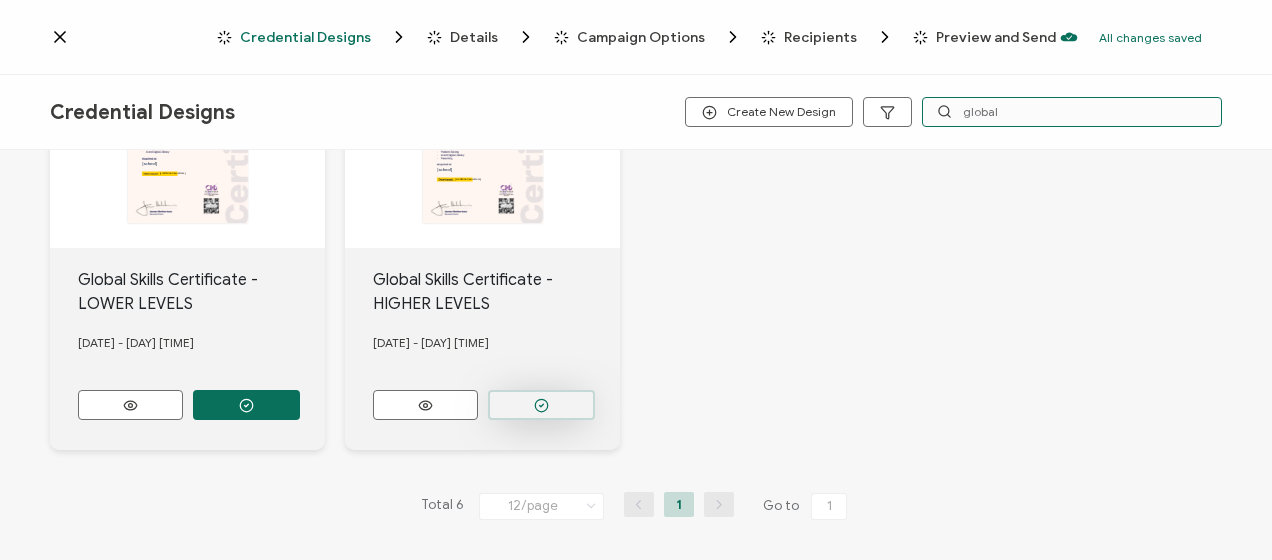 type on "global" 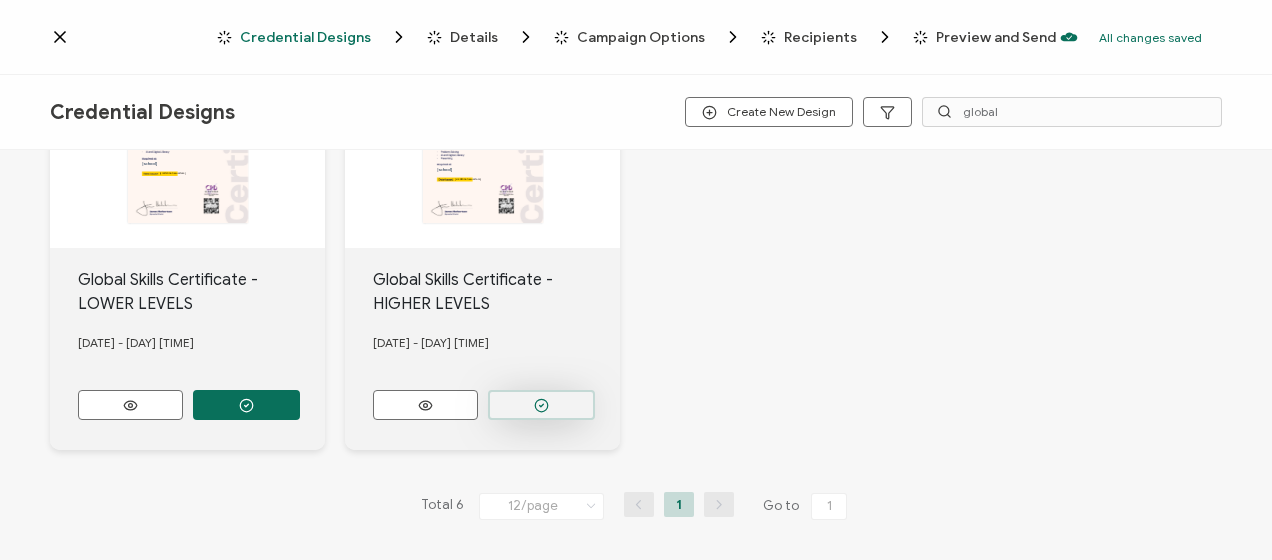 click at bounding box center [246, -51] 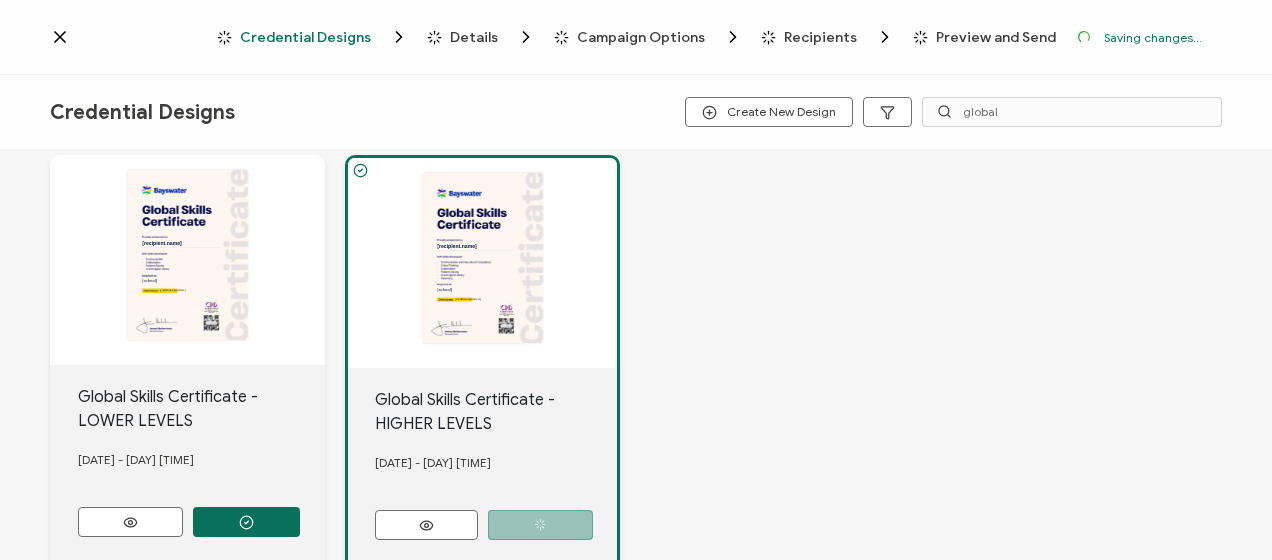 scroll, scrollTop: 700, scrollLeft: 0, axis: vertical 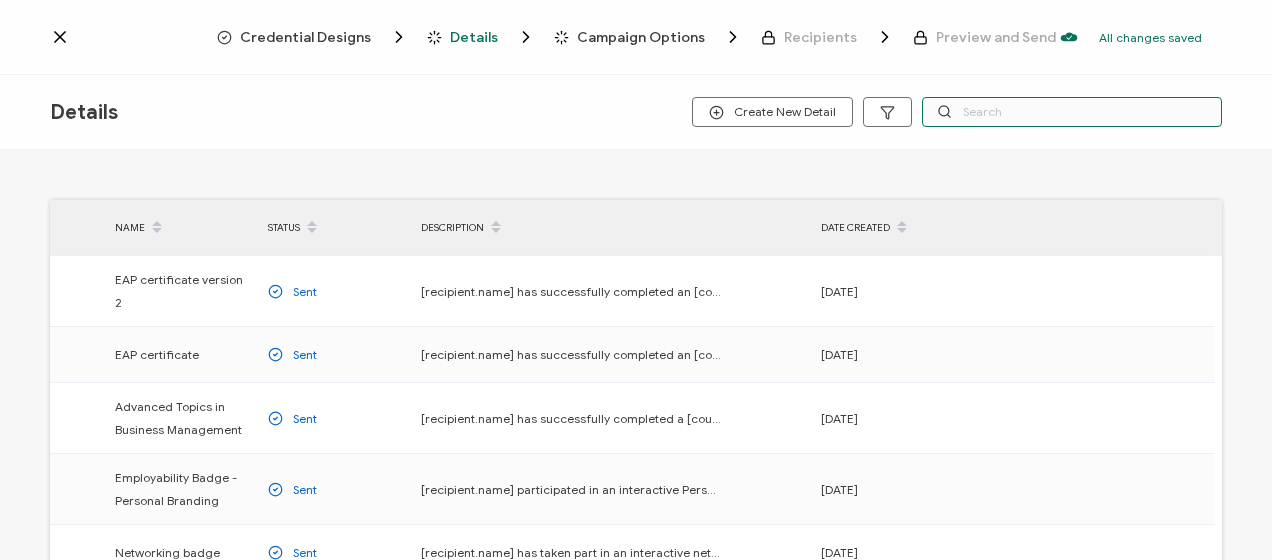 click at bounding box center [1072, 112] 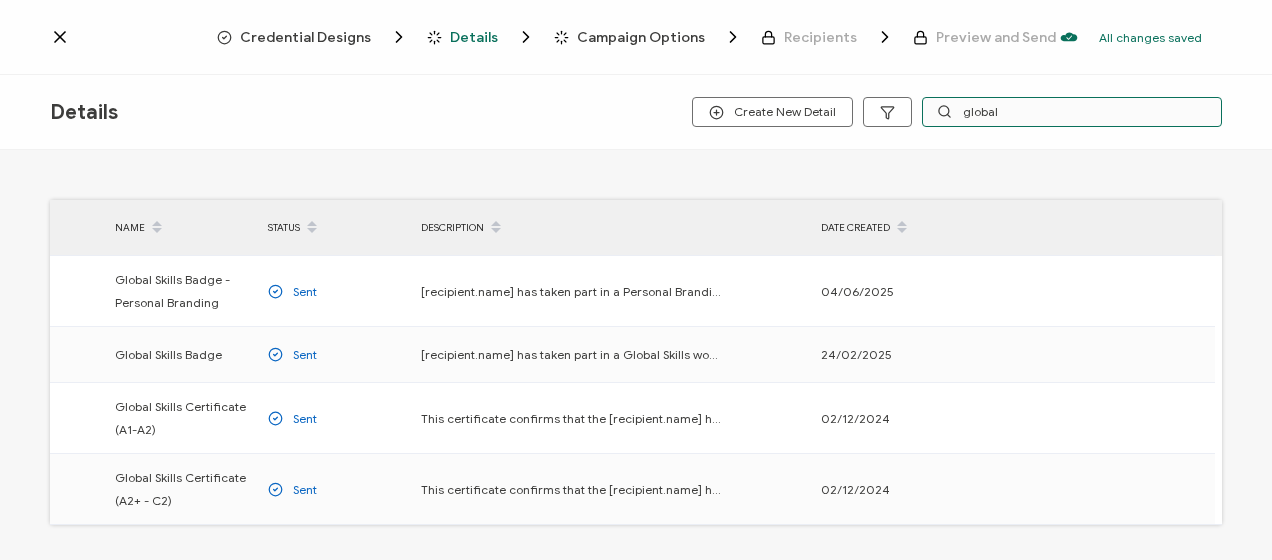 type on "global" 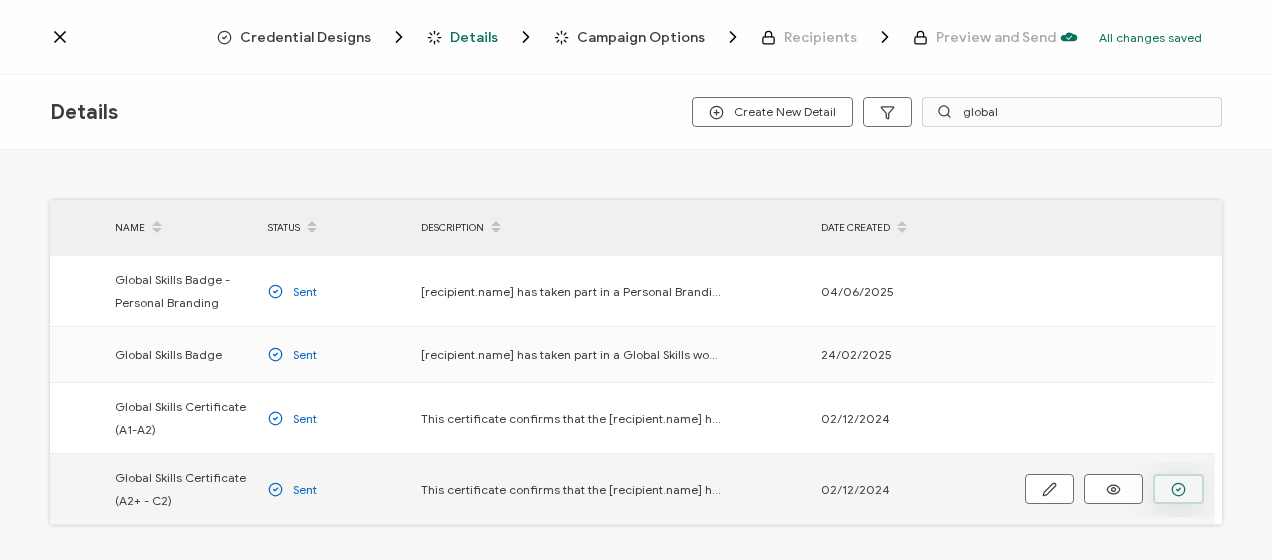 click at bounding box center (0, 0) 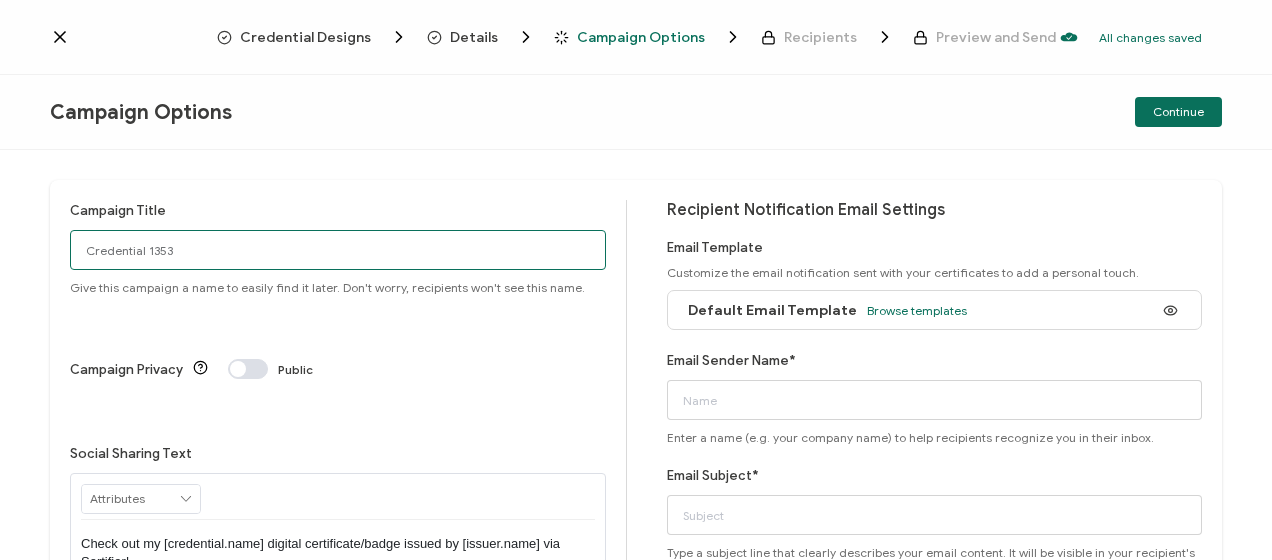 click on "Credential 1353" at bounding box center (338, 250) 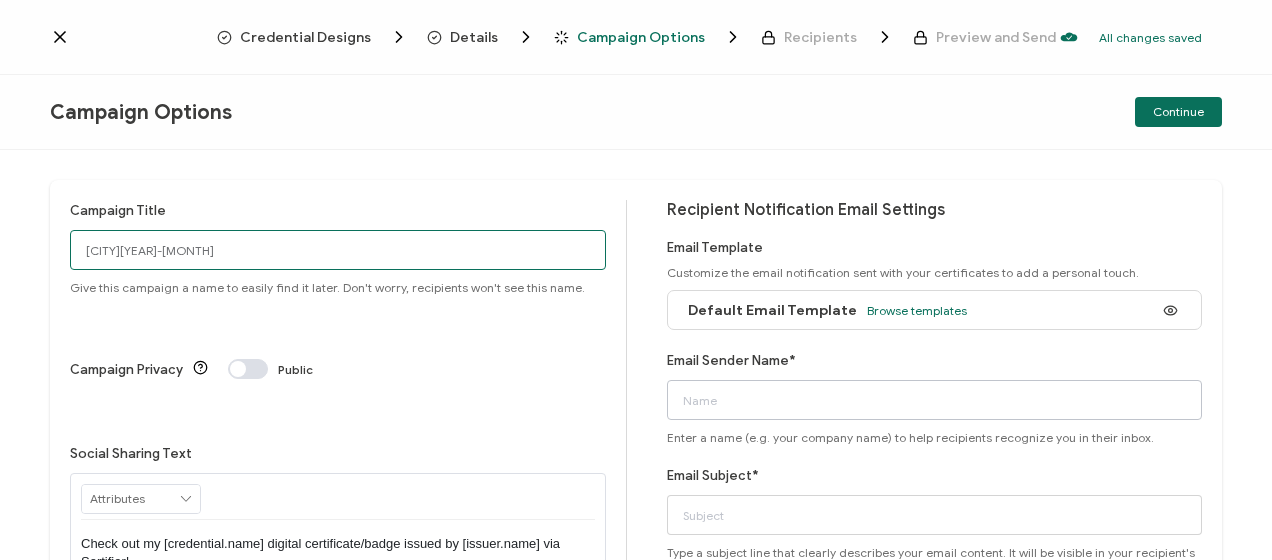 type on "[CITY][YEAR]-[MONTH]" 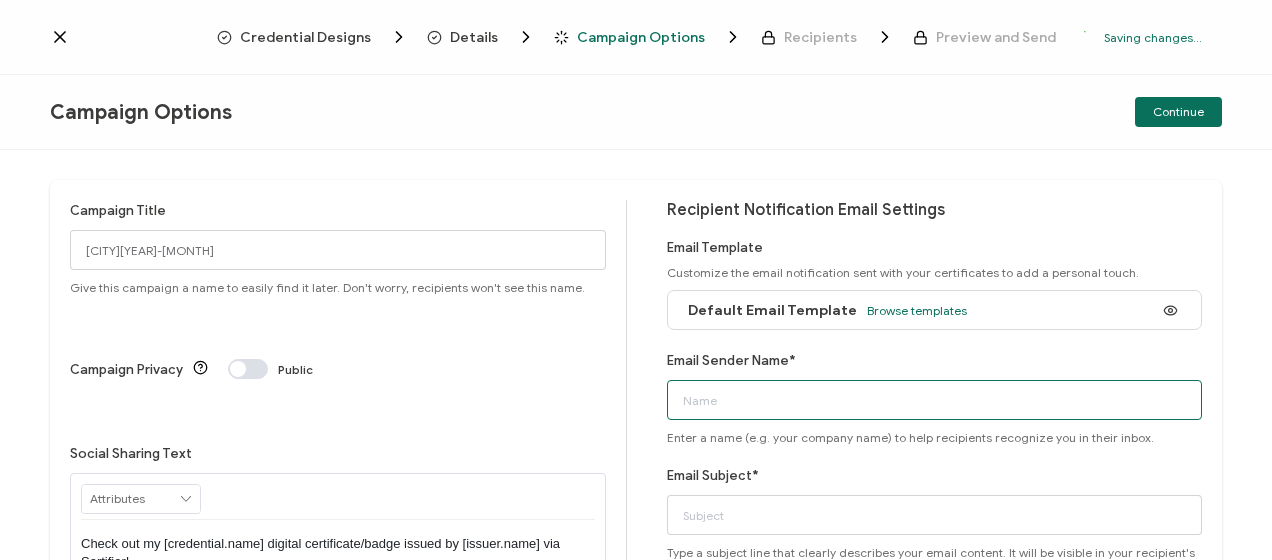 click on "Email Sender Name*" at bounding box center (935, 400) 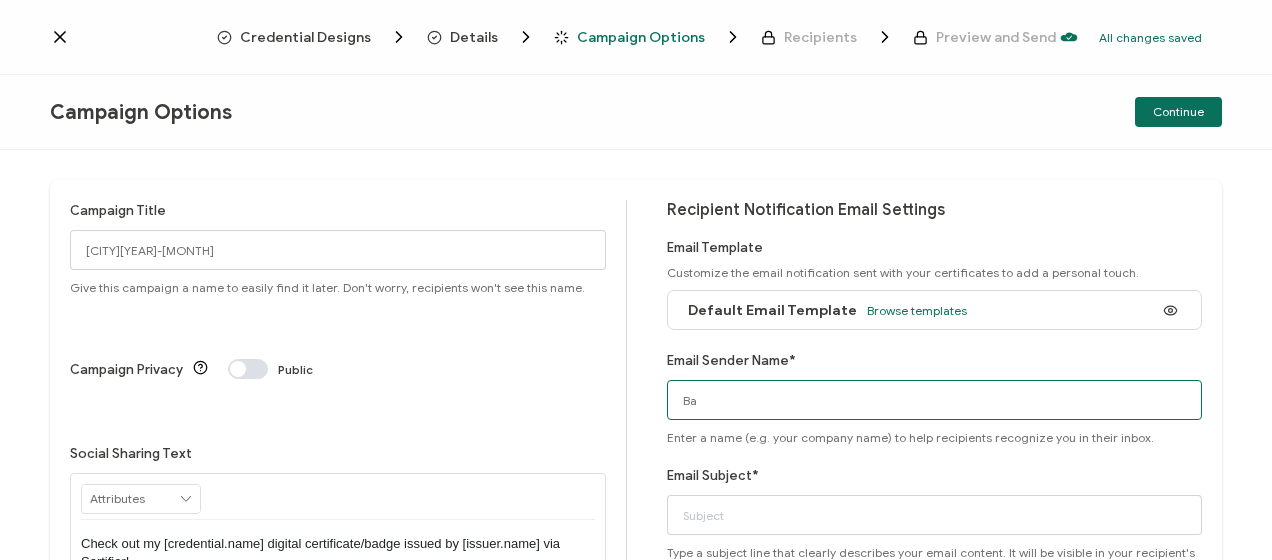 type on "Bayswater Toronto" 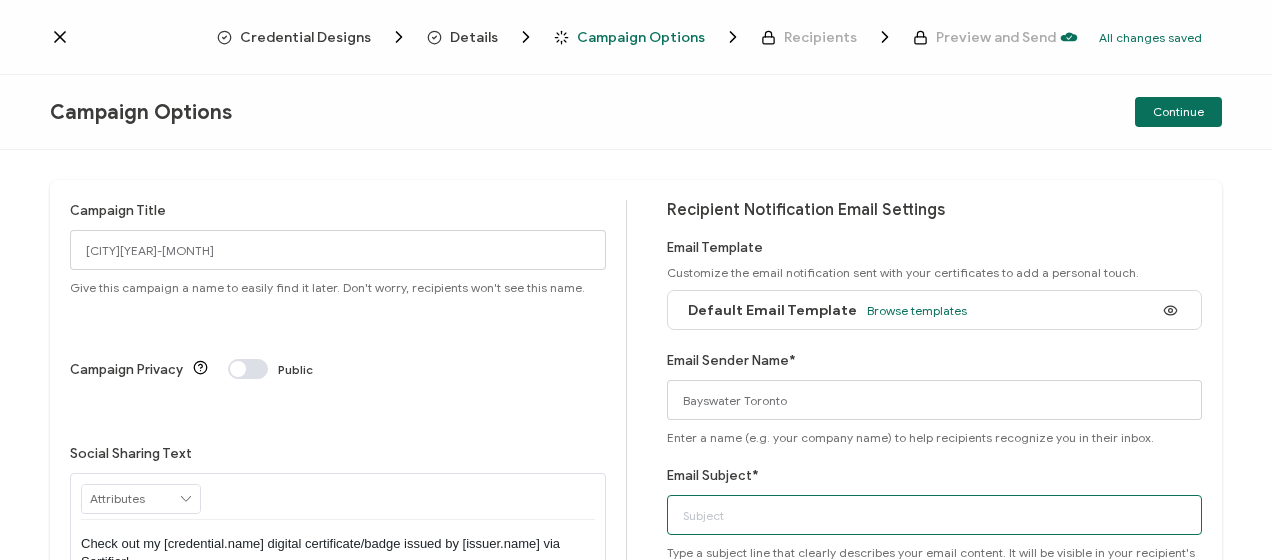 type on "Bayswater Global Skills Certificate" 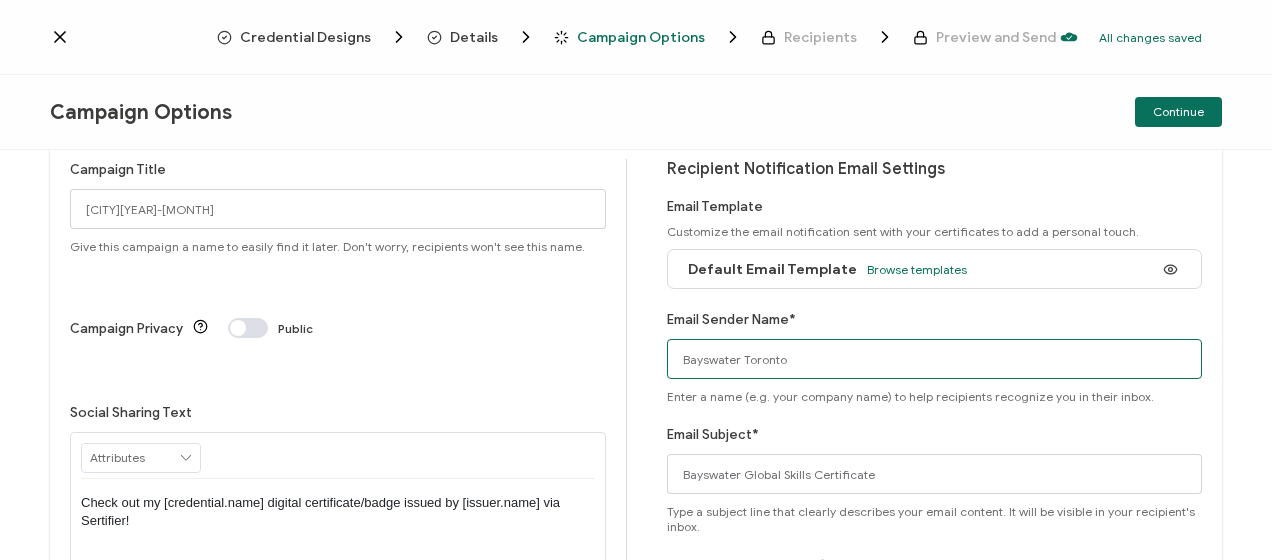 scroll, scrollTop: 0, scrollLeft: 0, axis: both 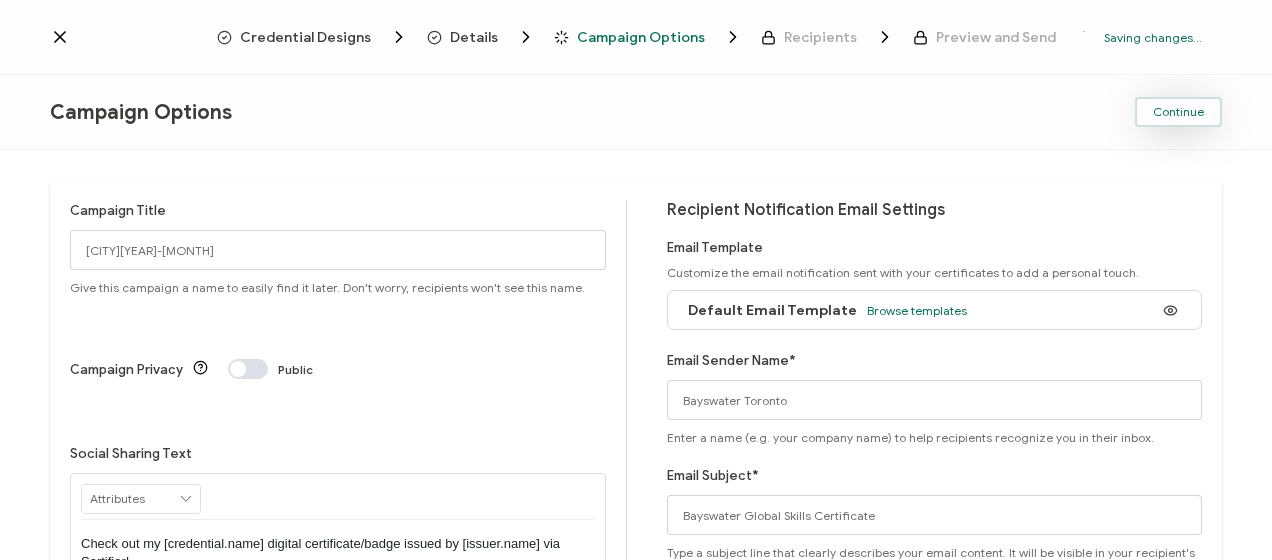 click on "Continue" at bounding box center [1178, 112] 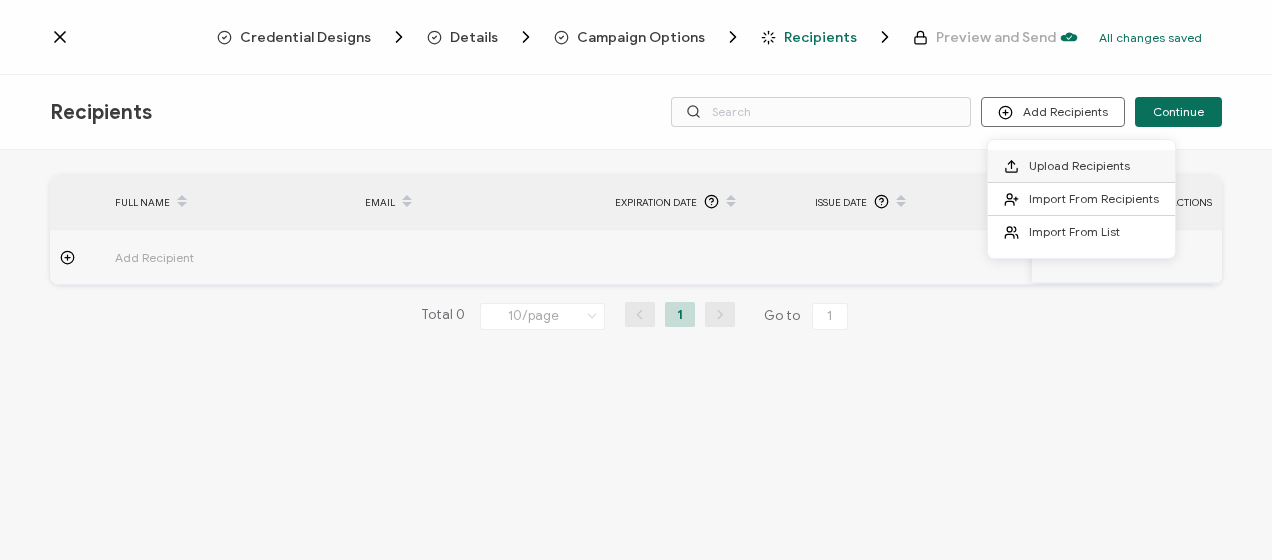 click on "Upload Recipients" at bounding box center [1079, 165] 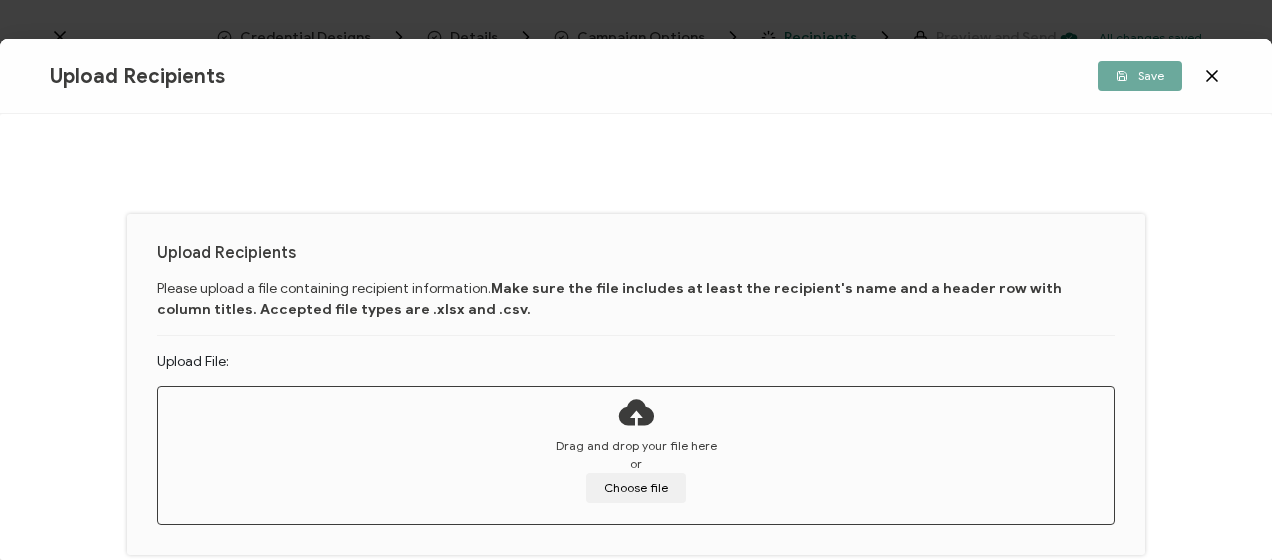 click on "Drag and drop your file here   or
Choose file" at bounding box center (636, 470) 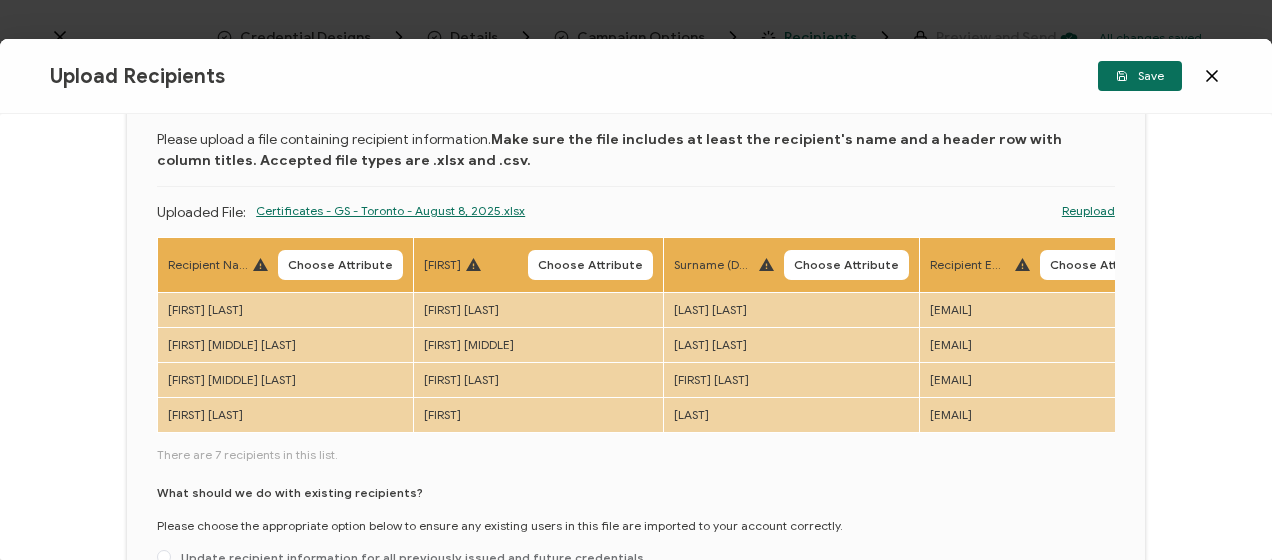 scroll, scrollTop: 114, scrollLeft: 0, axis: vertical 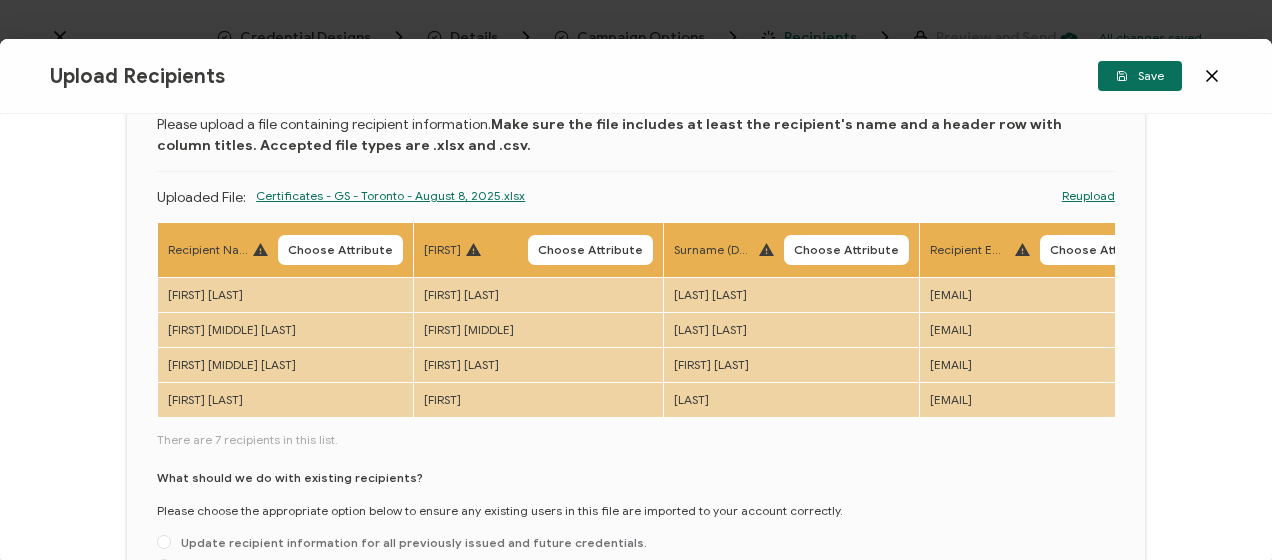 click on "Choose Attribute" at bounding box center (340, 250) 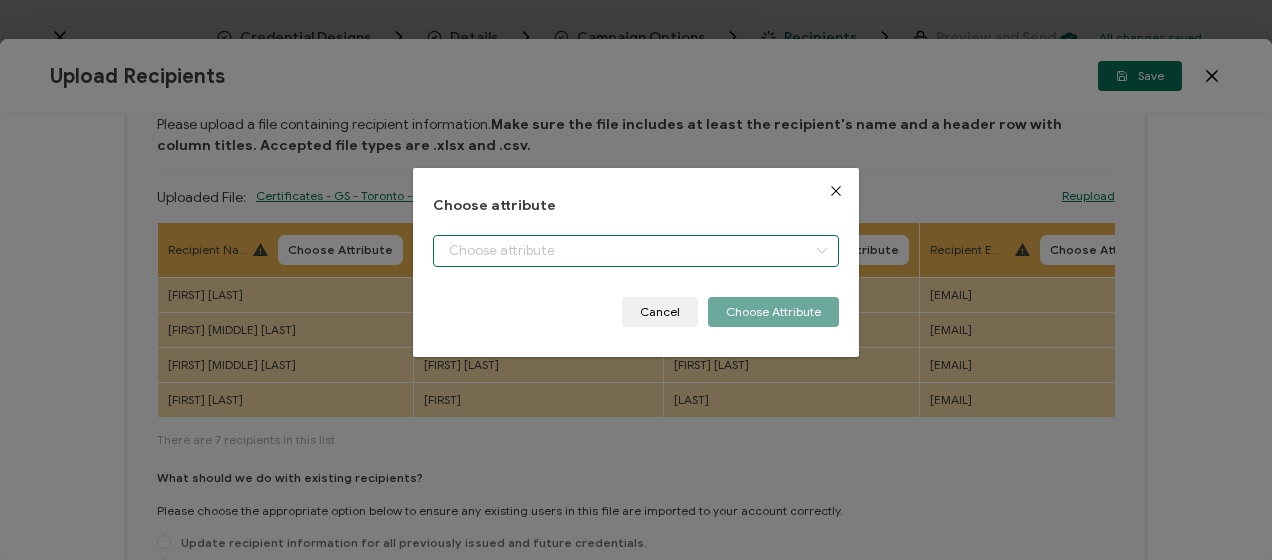 click at bounding box center [635, 251] 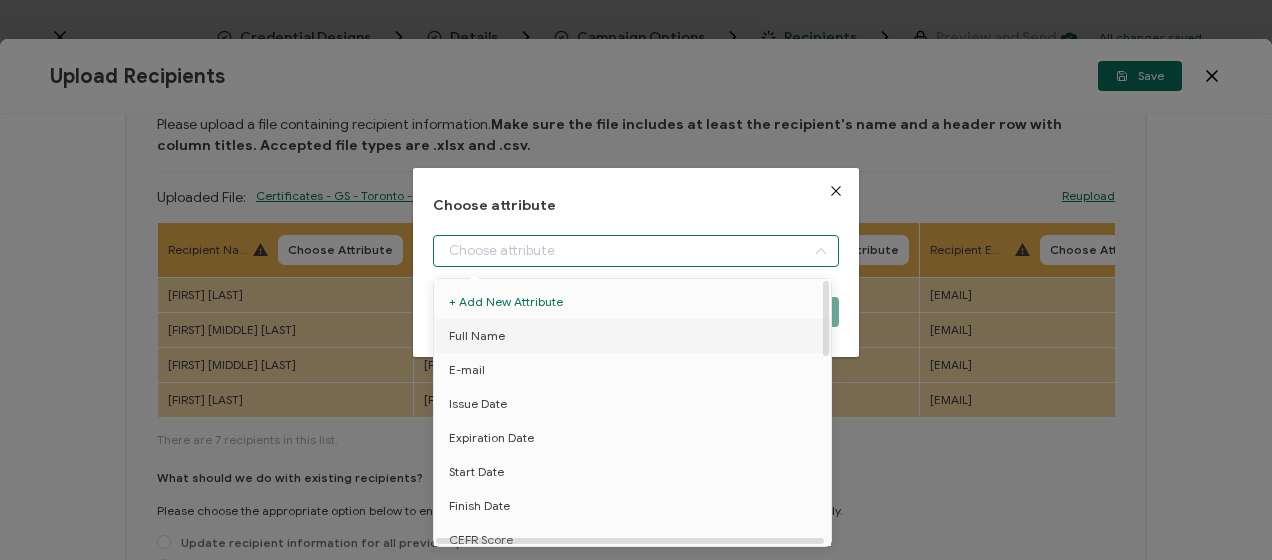 click on "Full Name" at bounding box center [636, 336] 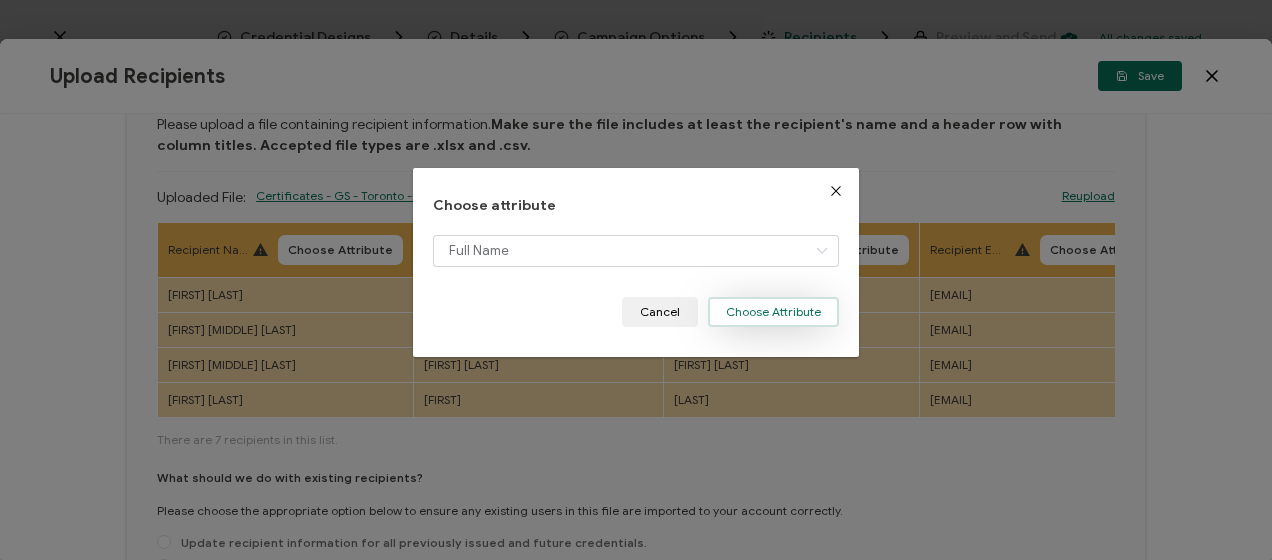 click on "Choose Attribute" at bounding box center (773, 312) 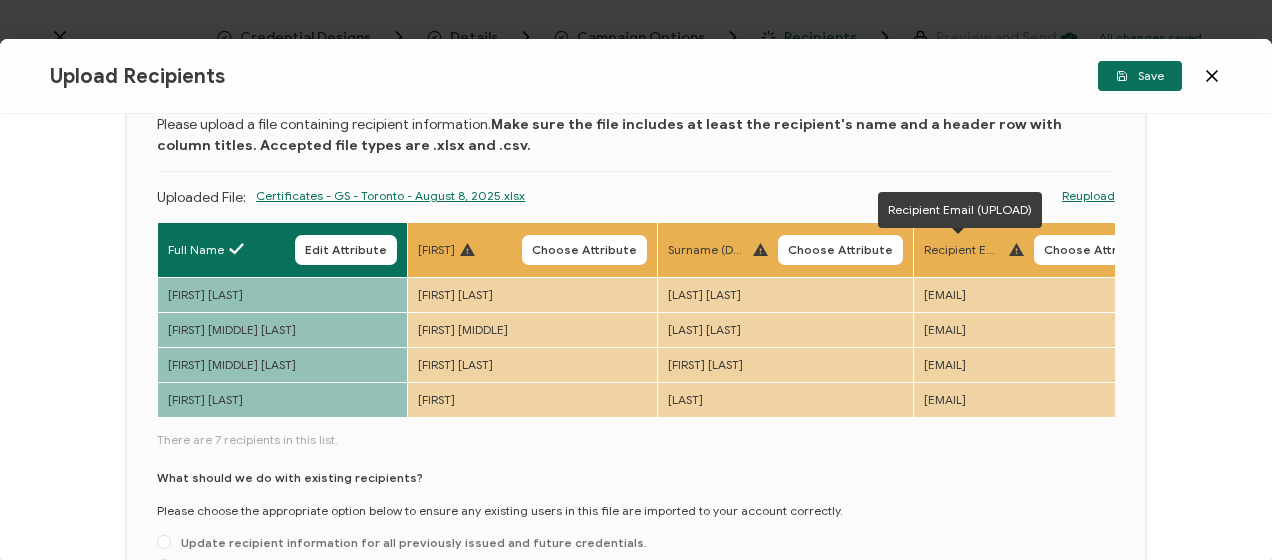 click on "Choose Attribute" at bounding box center (1096, 250) 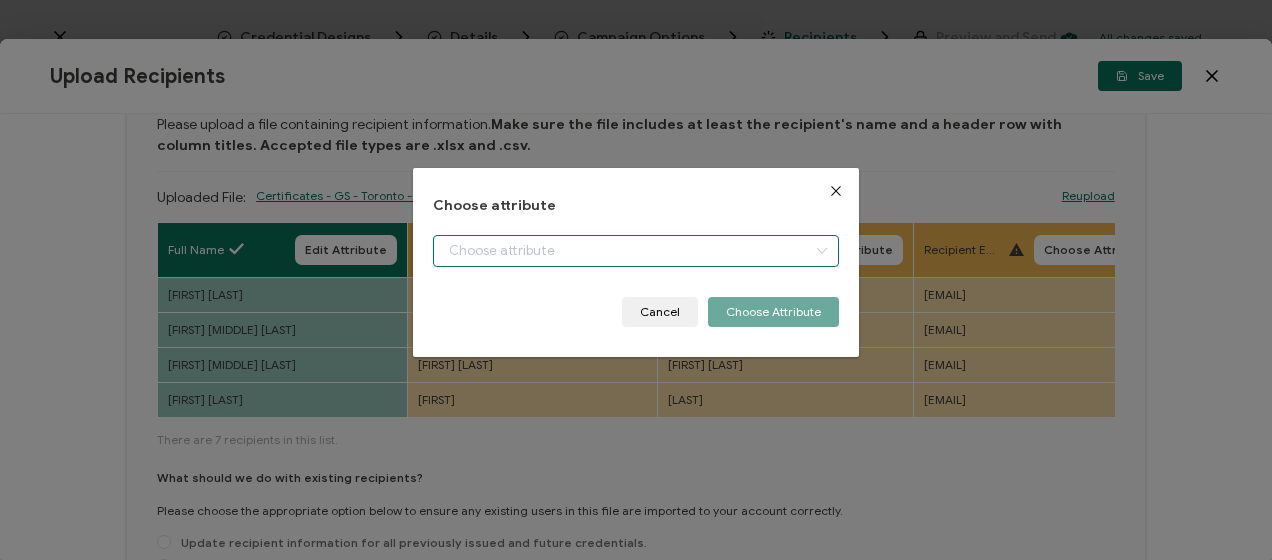 drag, startPoint x: 546, startPoint y: 251, endPoint x: 478, endPoint y: 279, distance: 73.53911 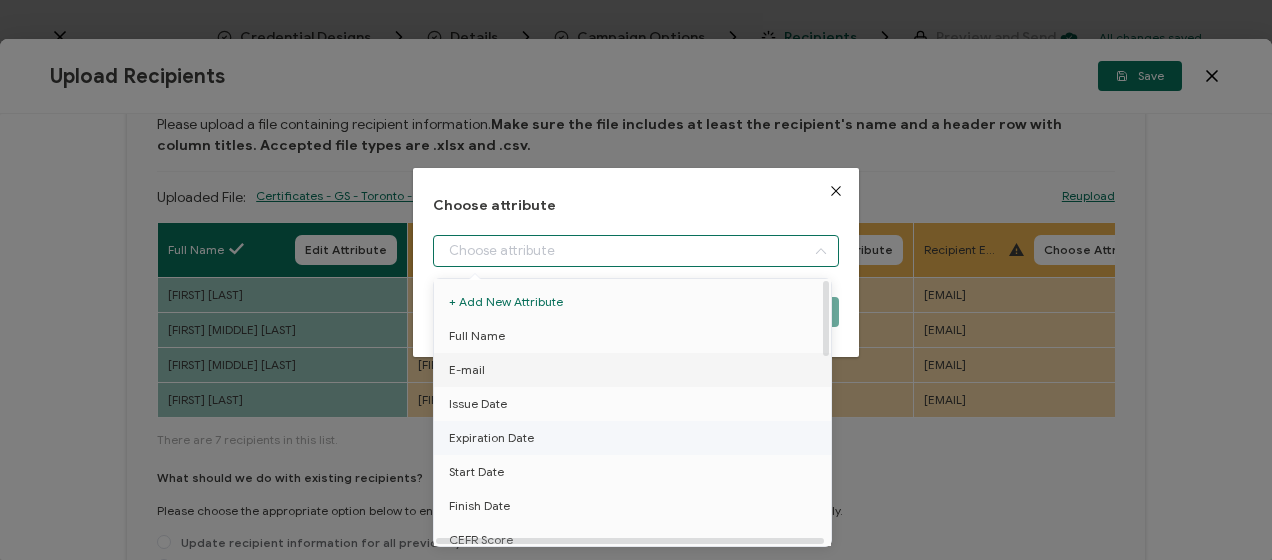 click on "E-mail" at bounding box center [467, 370] 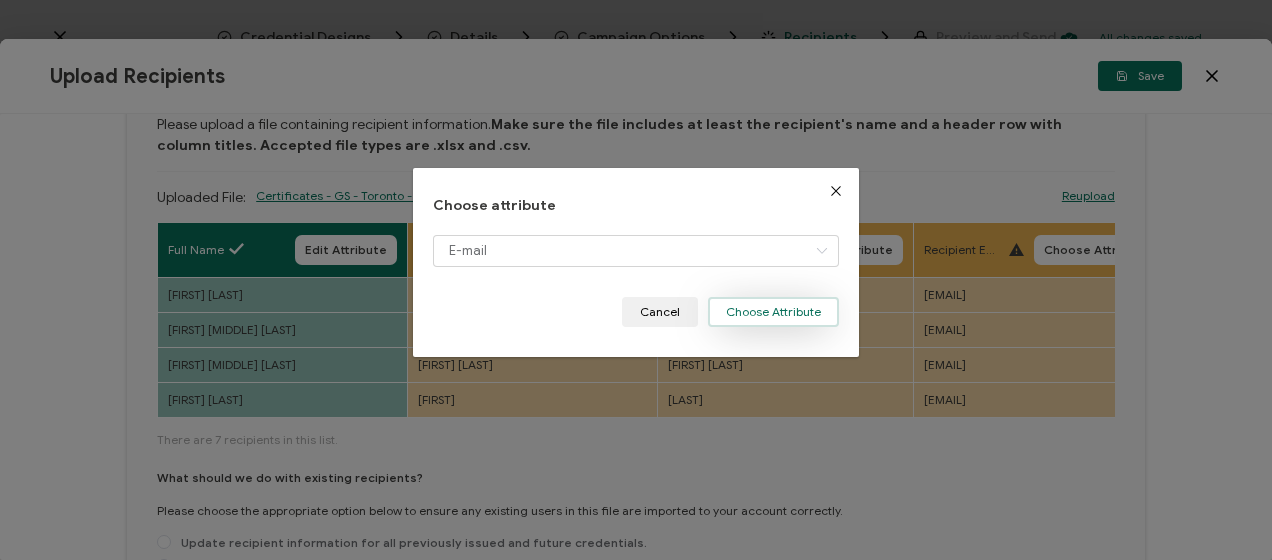 click on "Choose Attribute" at bounding box center [773, 312] 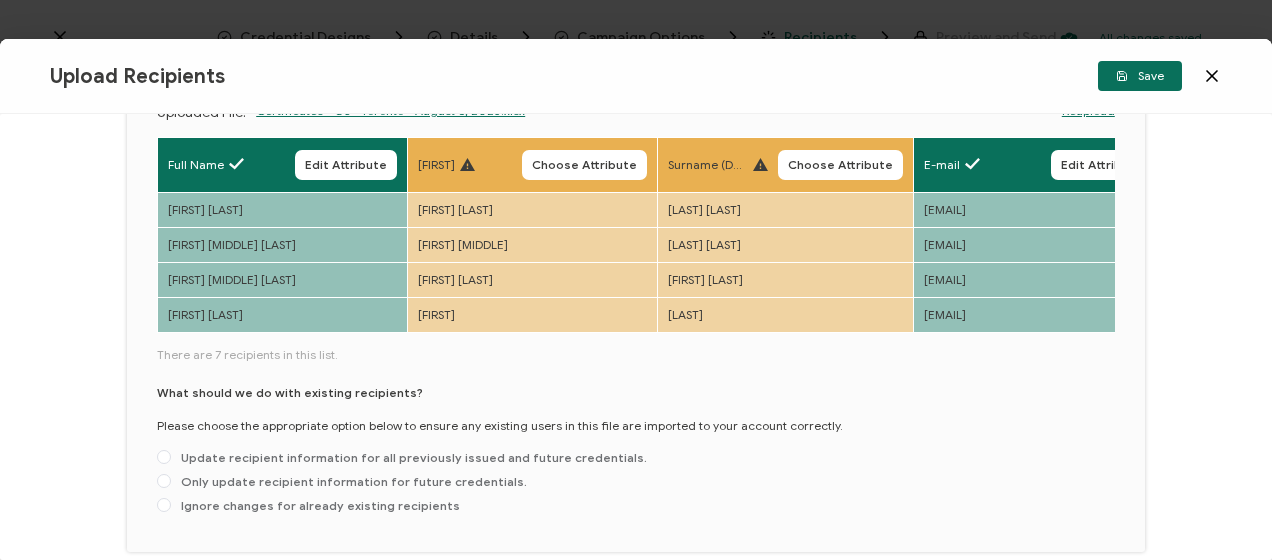 scroll, scrollTop: 295, scrollLeft: 0, axis: vertical 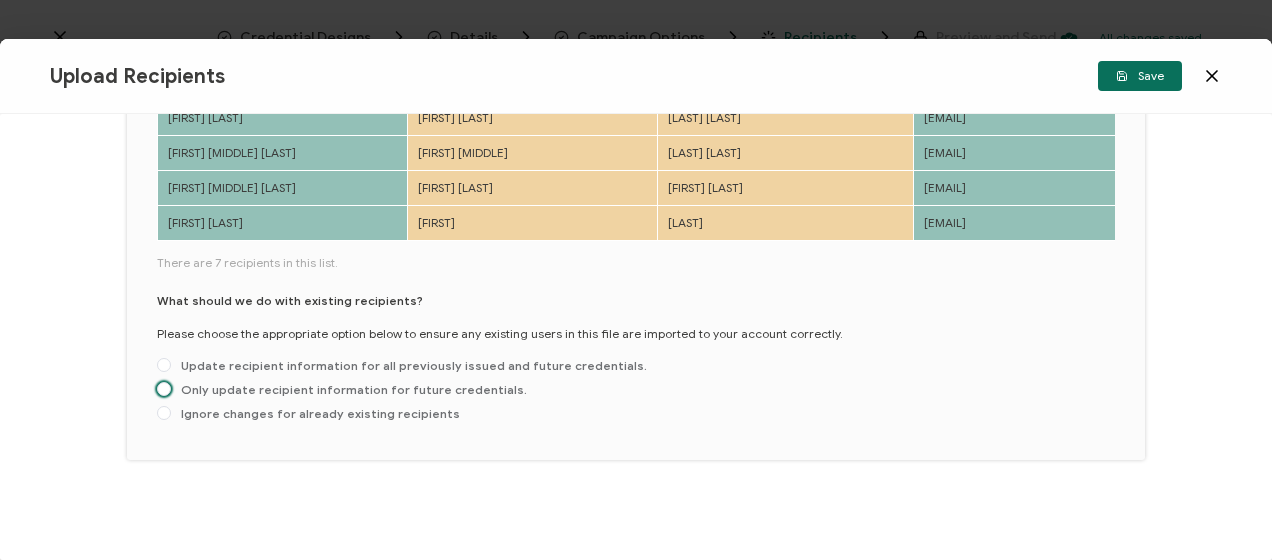 click on "Only update recipient information for future credentials." at bounding box center [349, 389] 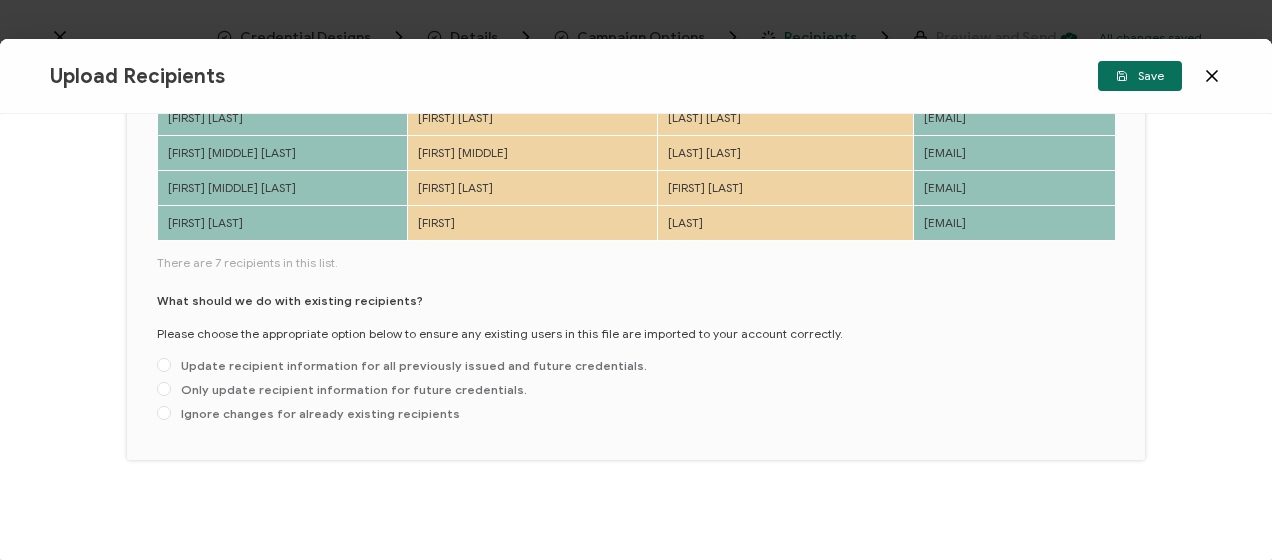 click on "Only update recipient information for future credentials." at bounding box center [164, 390] 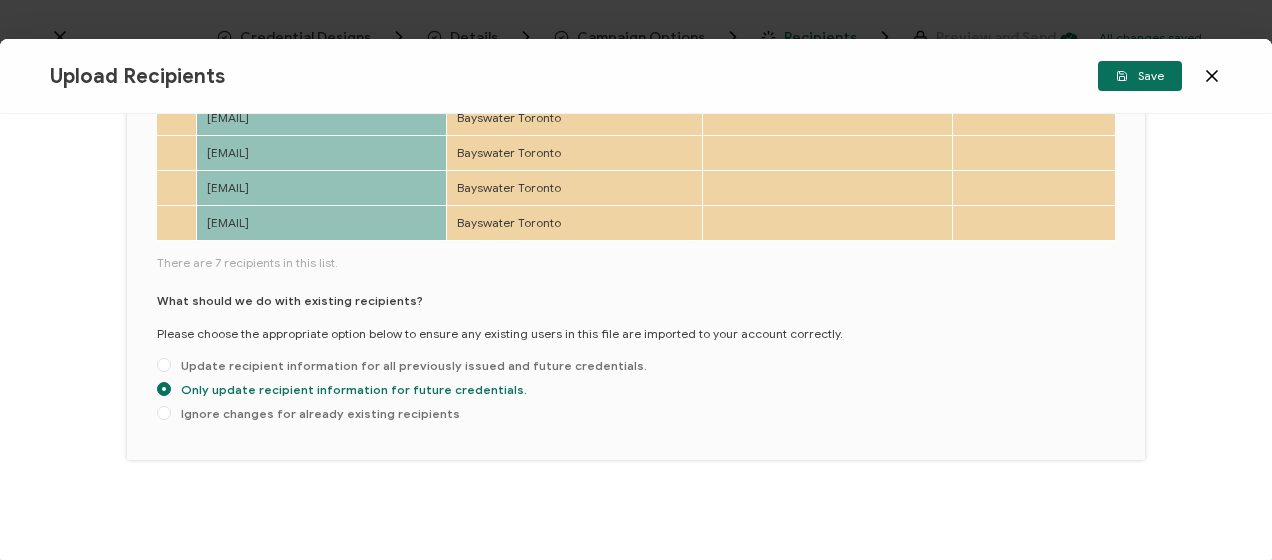 scroll, scrollTop: 0, scrollLeft: 722, axis: horizontal 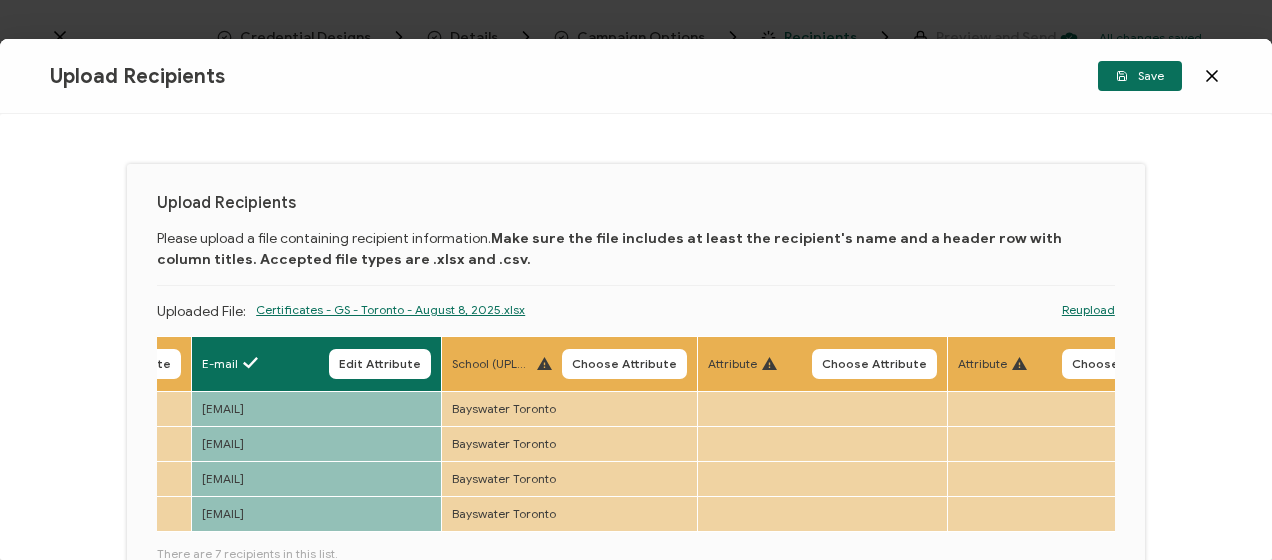 click on "Choose Attribute" at bounding box center [624, 364] 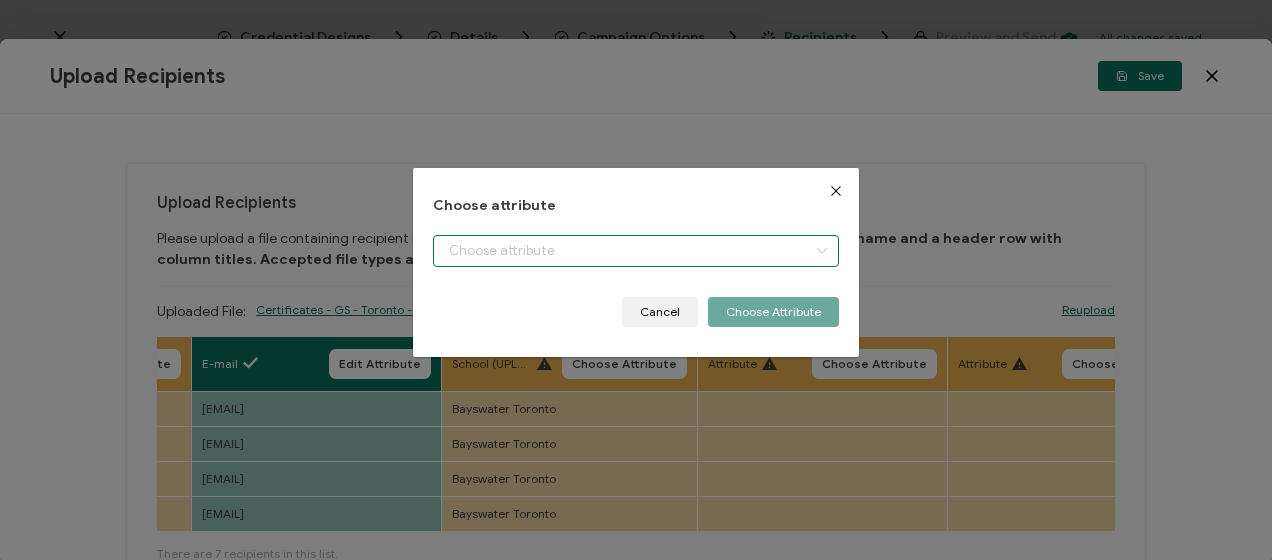 click at bounding box center (635, 251) 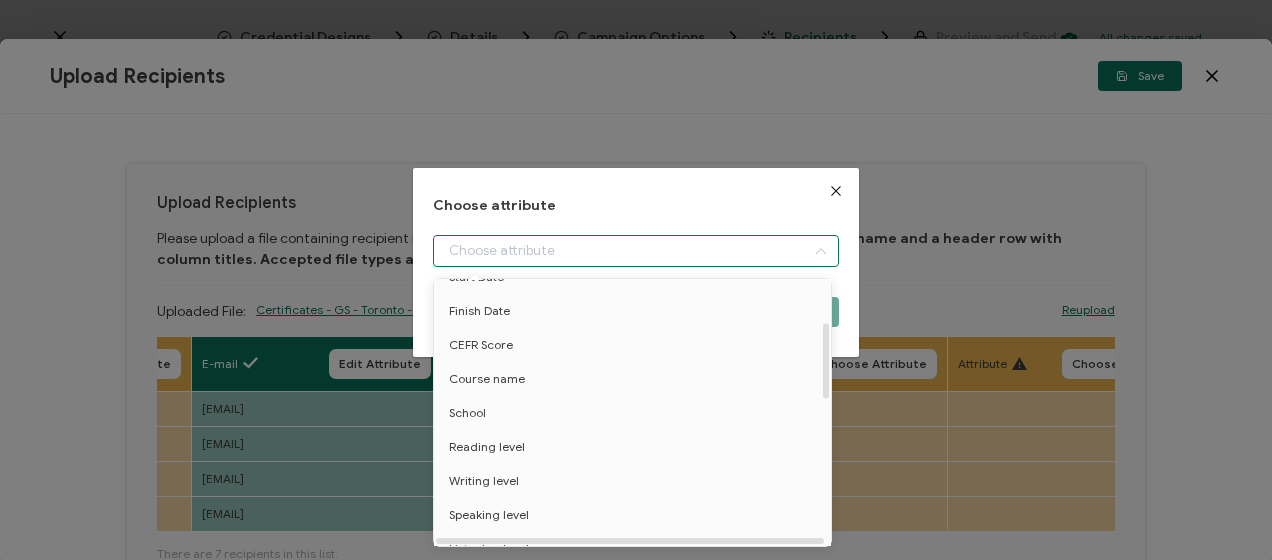 scroll, scrollTop: 200, scrollLeft: 0, axis: vertical 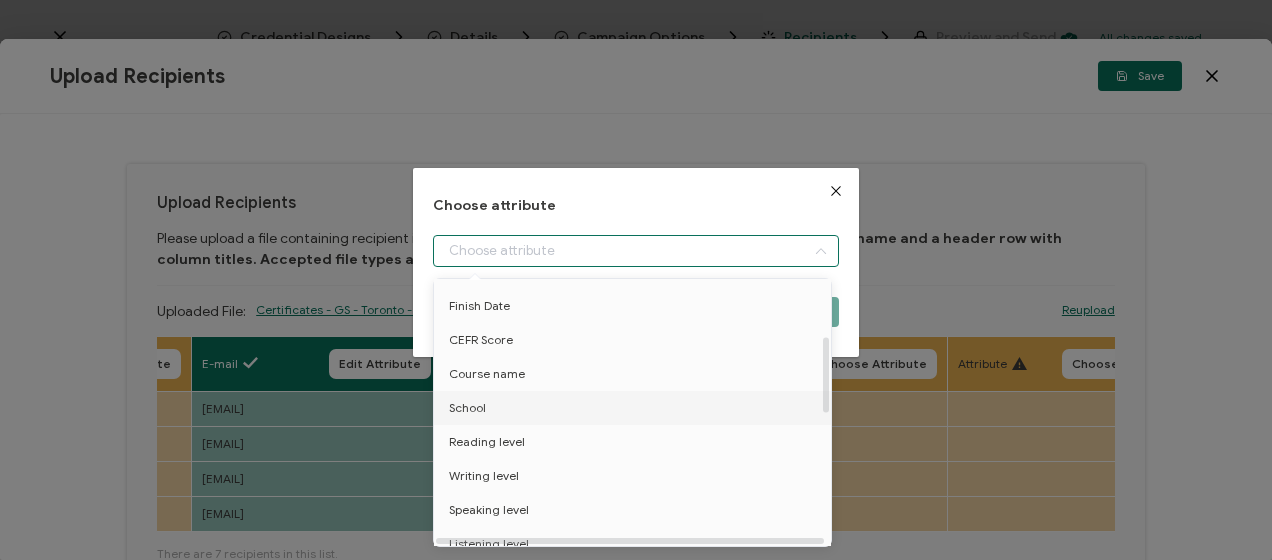 click on "School" at bounding box center (636, 408) 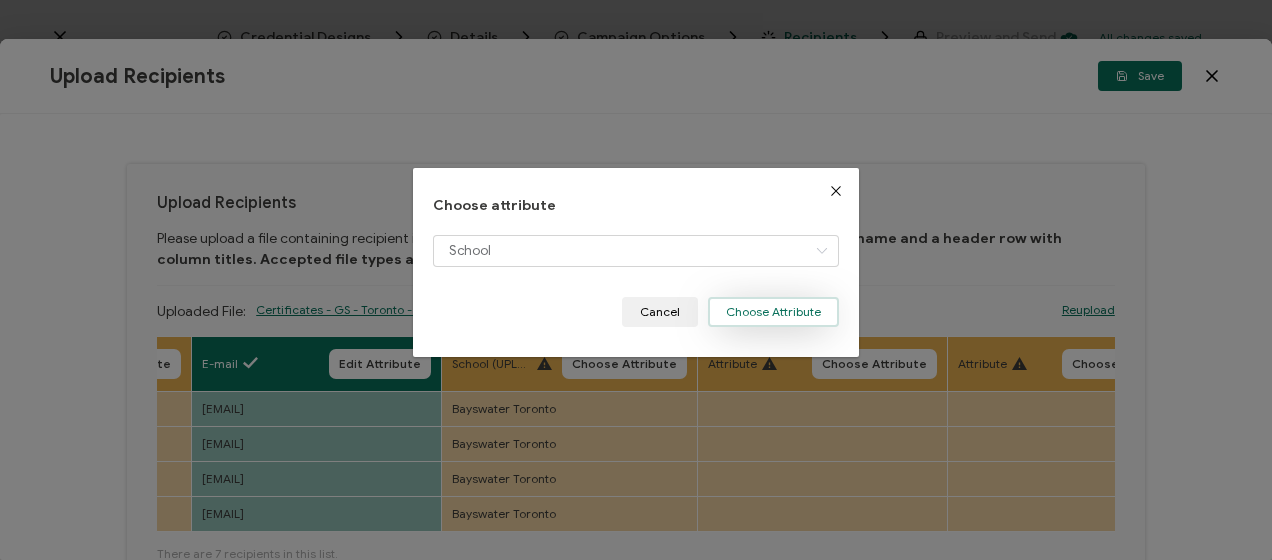 click on "Choose Attribute" at bounding box center (773, 312) 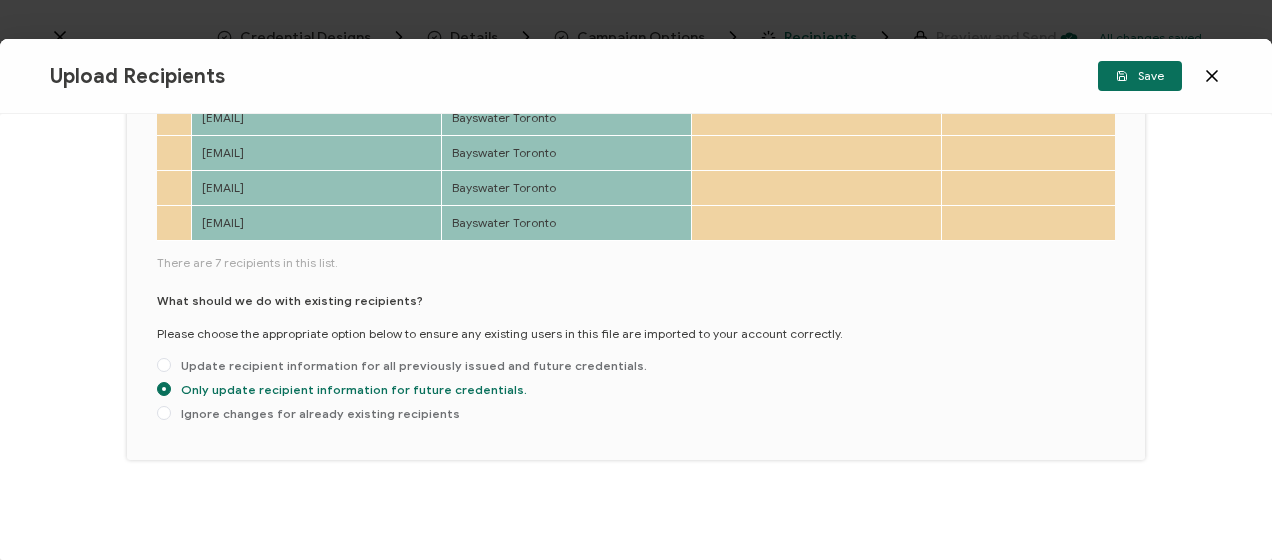 scroll, scrollTop: 0, scrollLeft: 0, axis: both 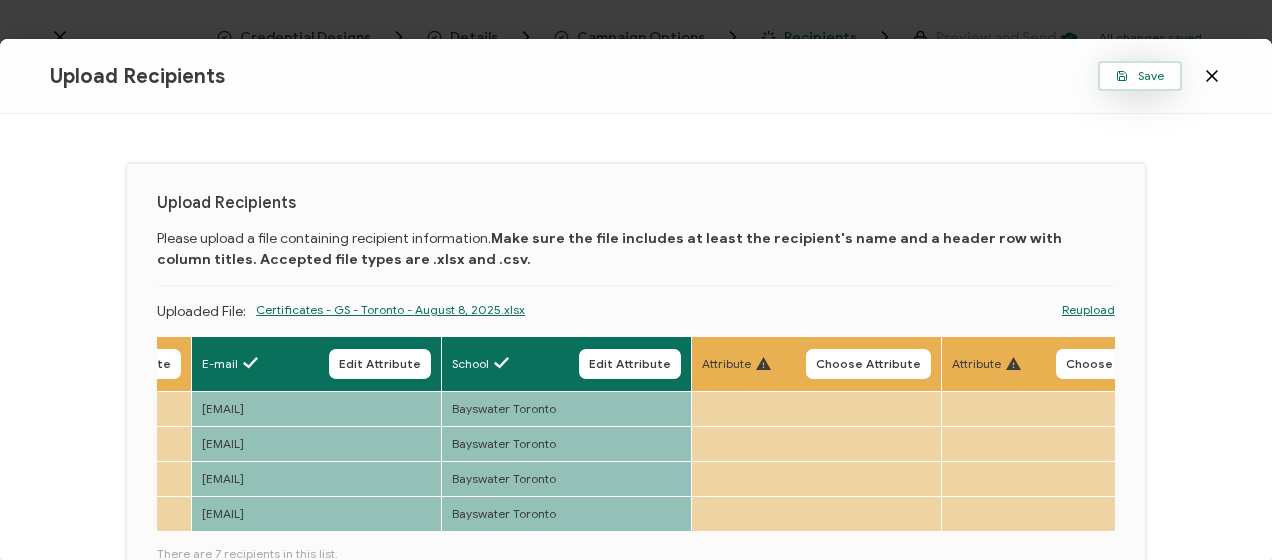 click on "Save" at bounding box center (1140, 76) 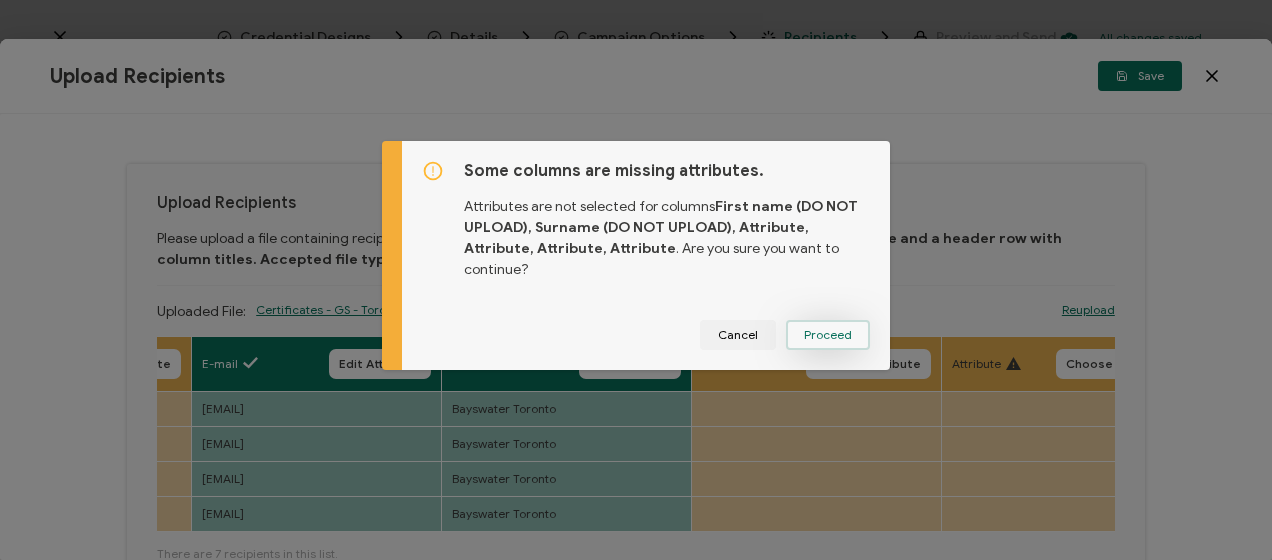 click on "Proceed" at bounding box center [828, 335] 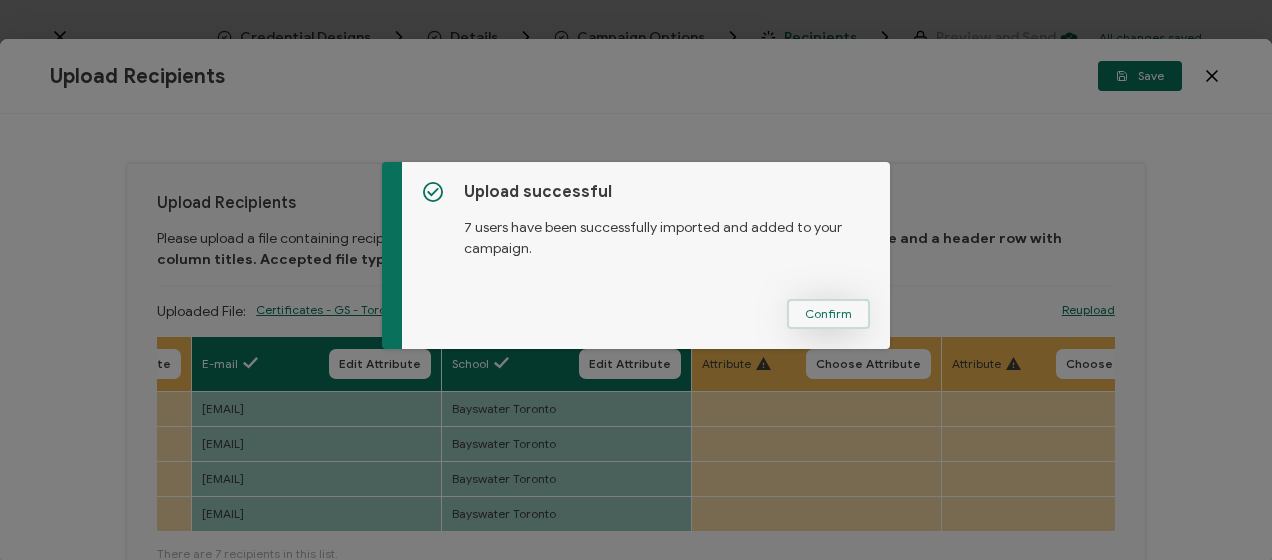 click on "Confirm" at bounding box center (828, 314) 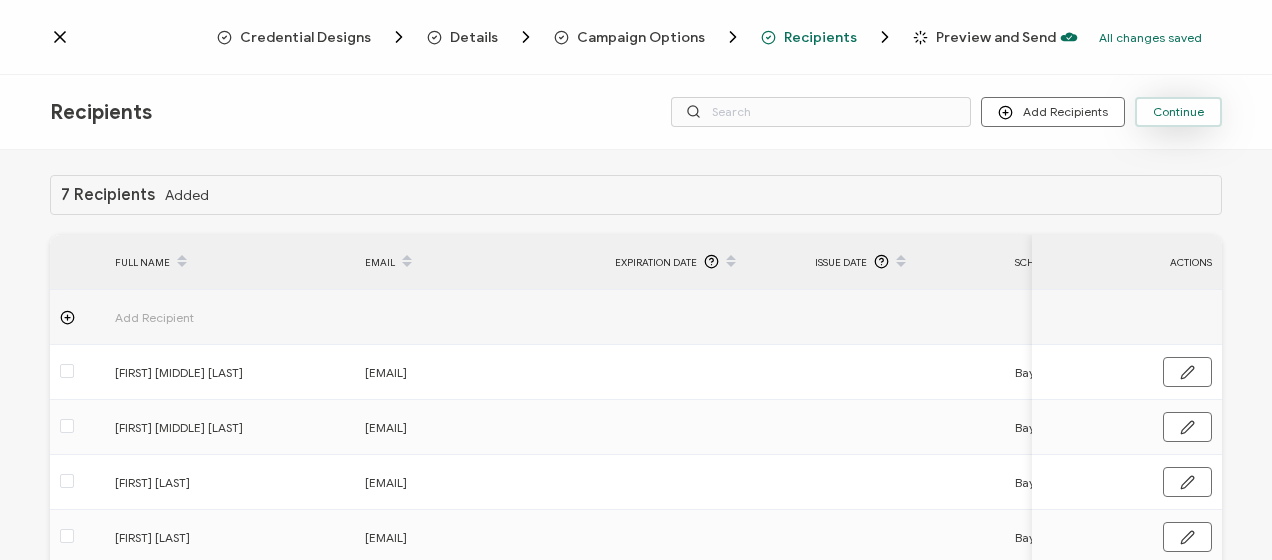 click on "Continue" at bounding box center [1178, 112] 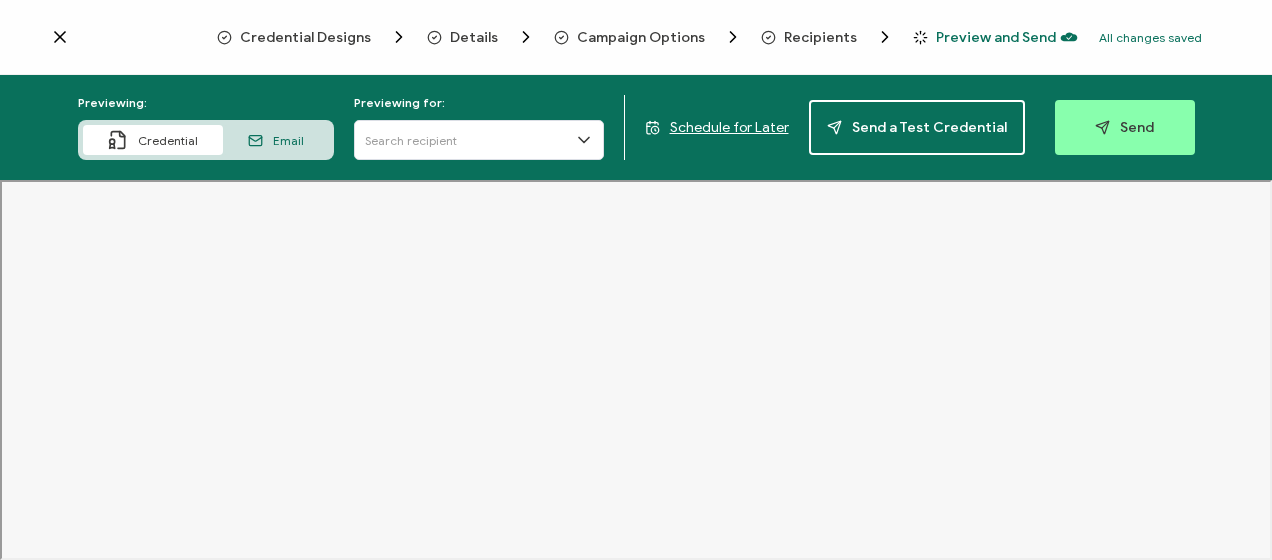 click on "Schedule for Later" at bounding box center [729, 127] 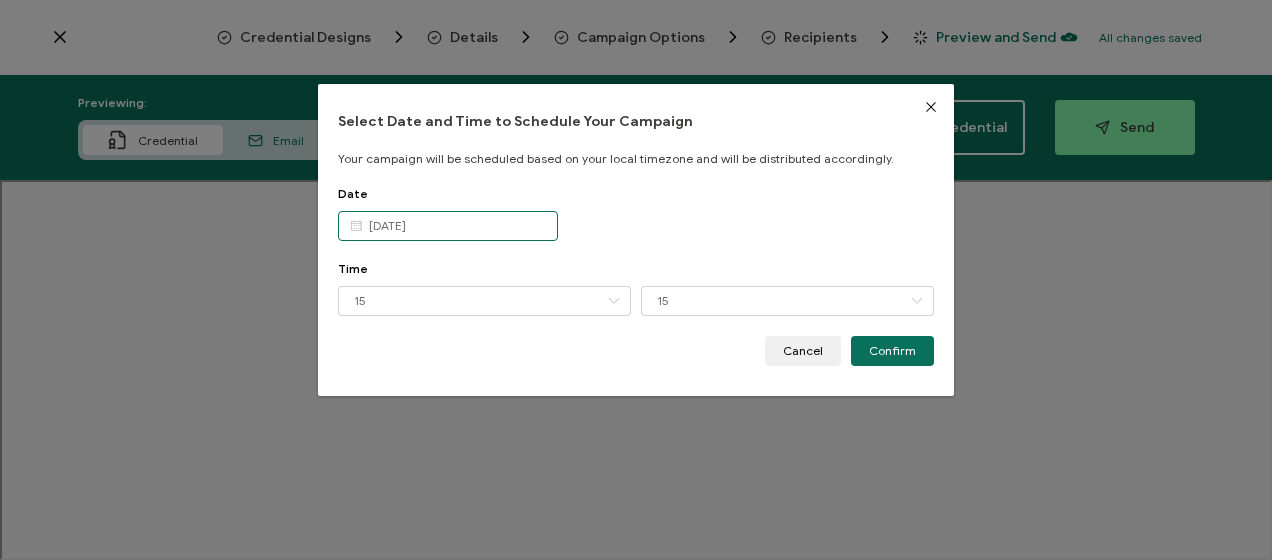 click on "Credential Designs       Details       Campaign Options       Recipients       Preview and Send
All changes saved
We save your content automatically as you keep working.
Changes are saved automatically. Any credentials sent from this campaign will update automatically. To undo modifications, re-edit the relevant element.
All changes saved
Last saved on [DATE] [TIME]
Select Date and Time to Schedule Your Campaign
Your campaign will be scheduled based on your local timezone and will be distributed accordingly.
Date   [DATE]   Time   15 00 01 02 03 04 05 06 07 08 09 10 11 12 13 14 15 16 17 18 19 20 21" at bounding box center [636, 280] 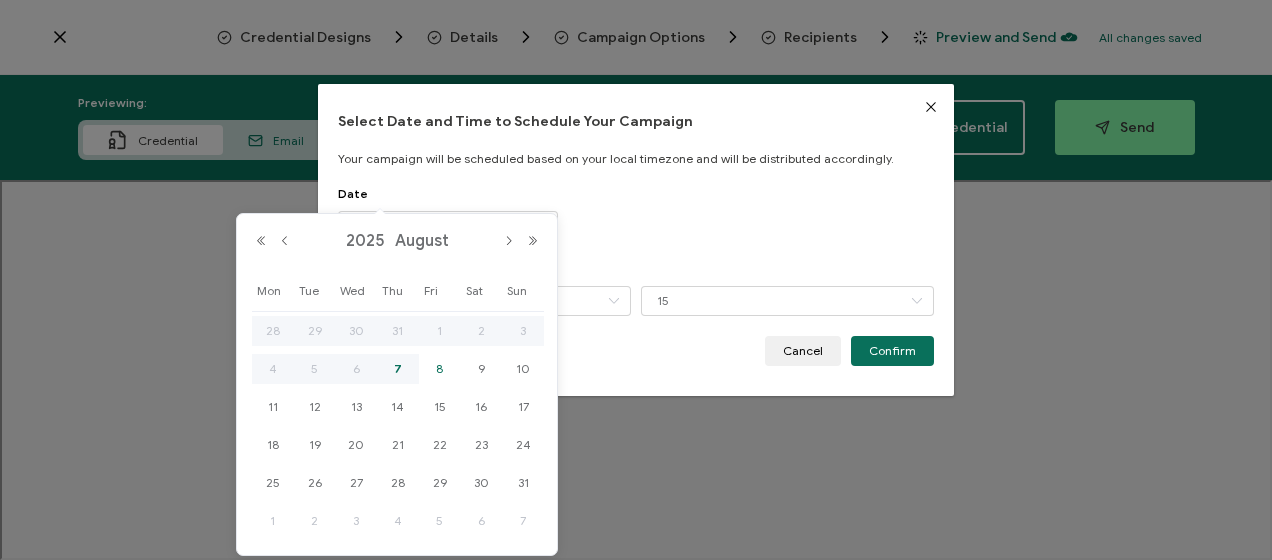 click on "8" at bounding box center [440, 369] 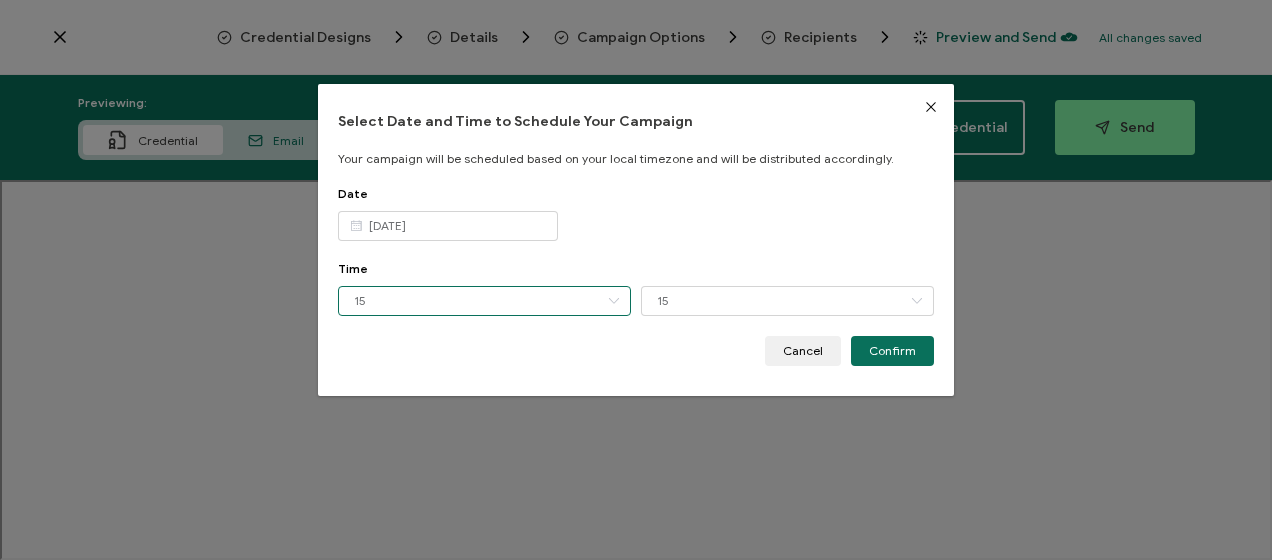 click on "15" at bounding box center [484, 301] 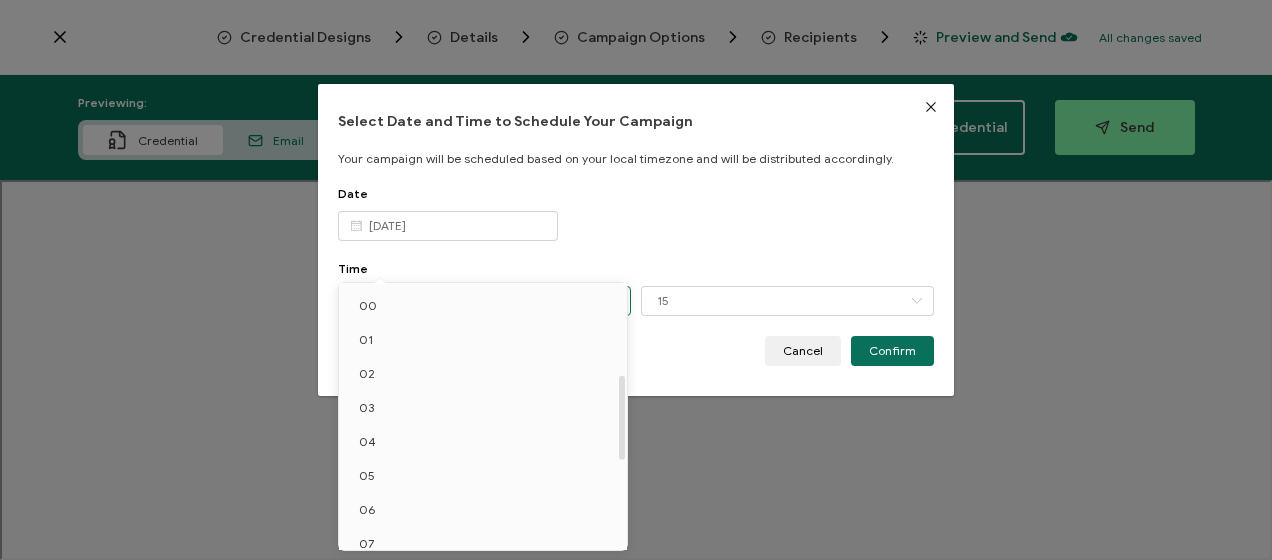 scroll, scrollTop: 286, scrollLeft: 0, axis: vertical 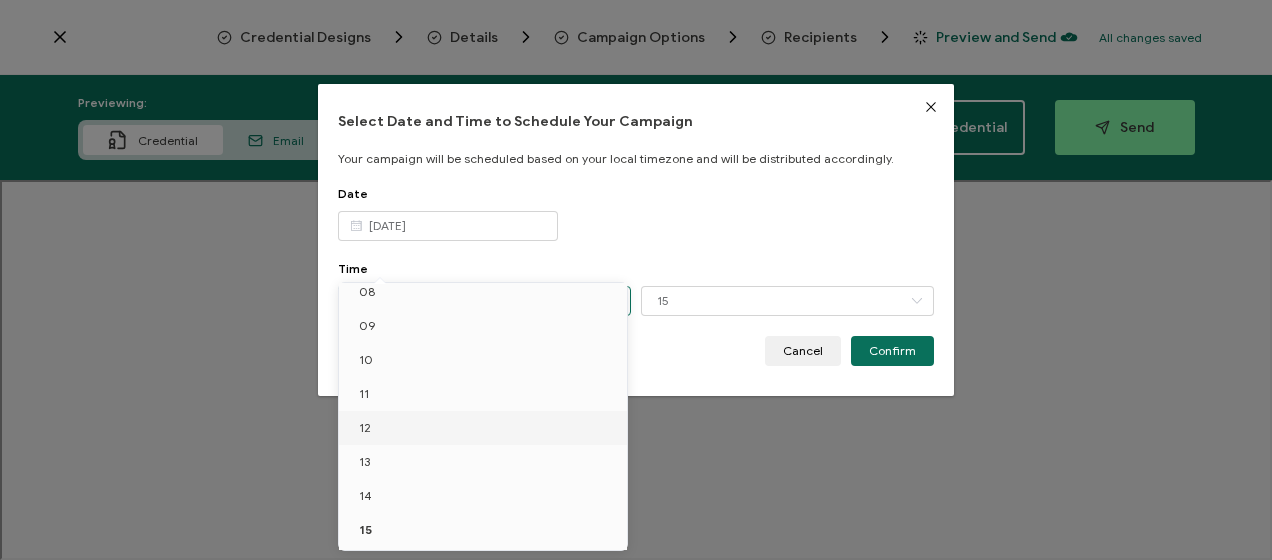 drag, startPoint x: 387, startPoint y: 425, endPoint x: 446, endPoint y: 398, distance: 64.884514 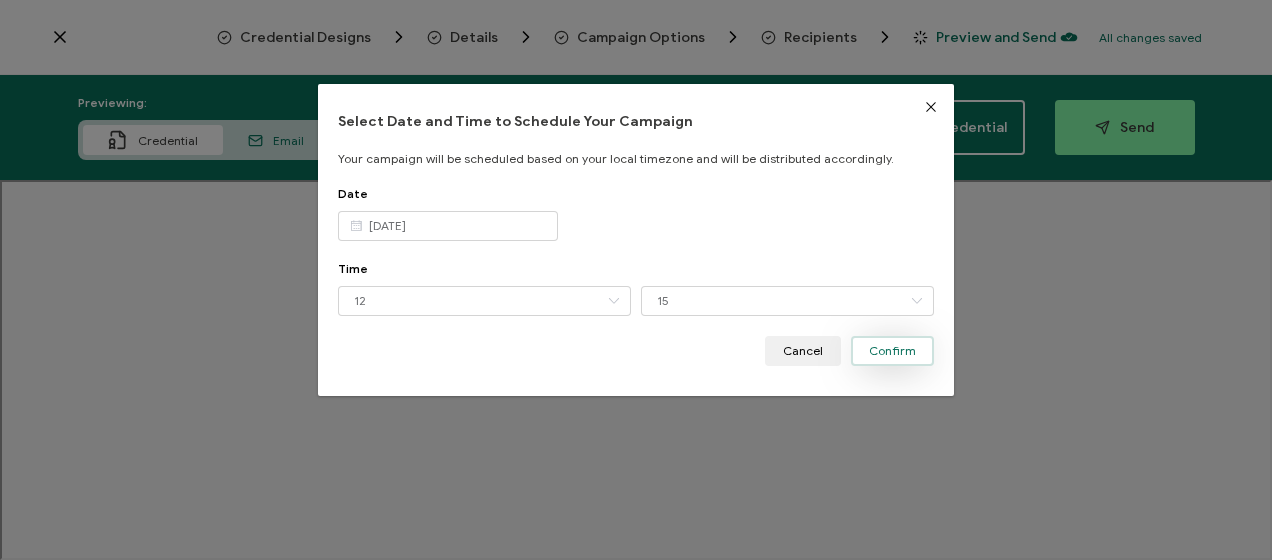 click on "Confirm" at bounding box center (892, 351) 